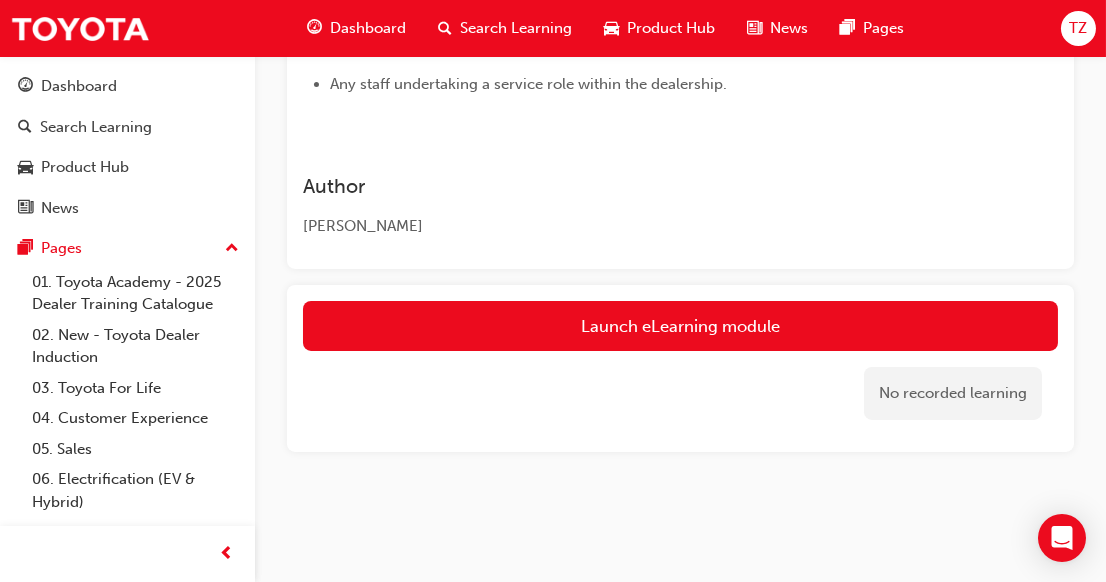 scroll, scrollTop: 899, scrollLeft: 0, axis: vertical 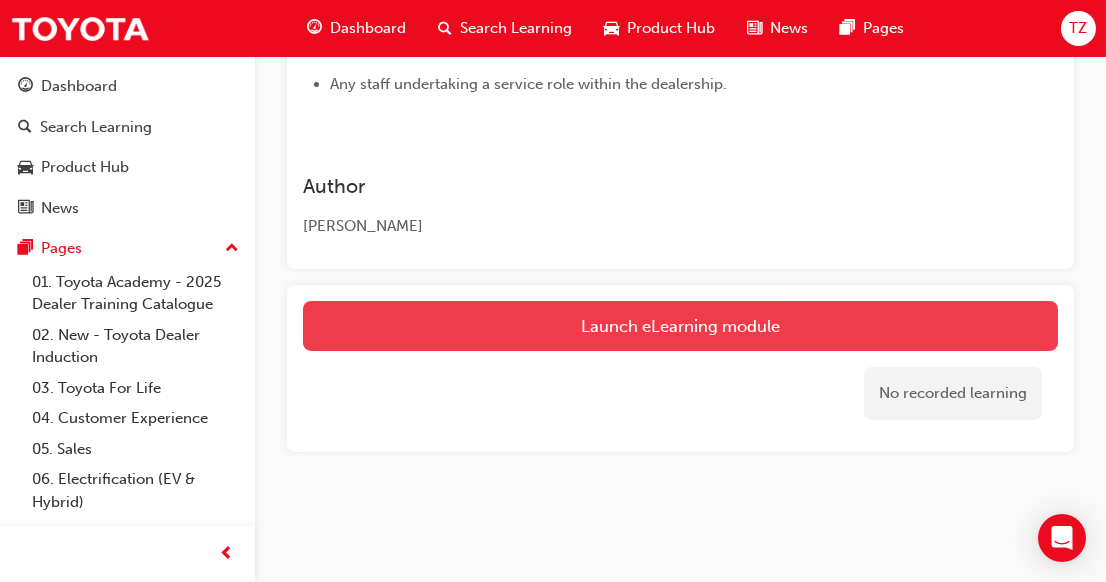 click on "Launch eLearning module" at bounding box center [680, 326] 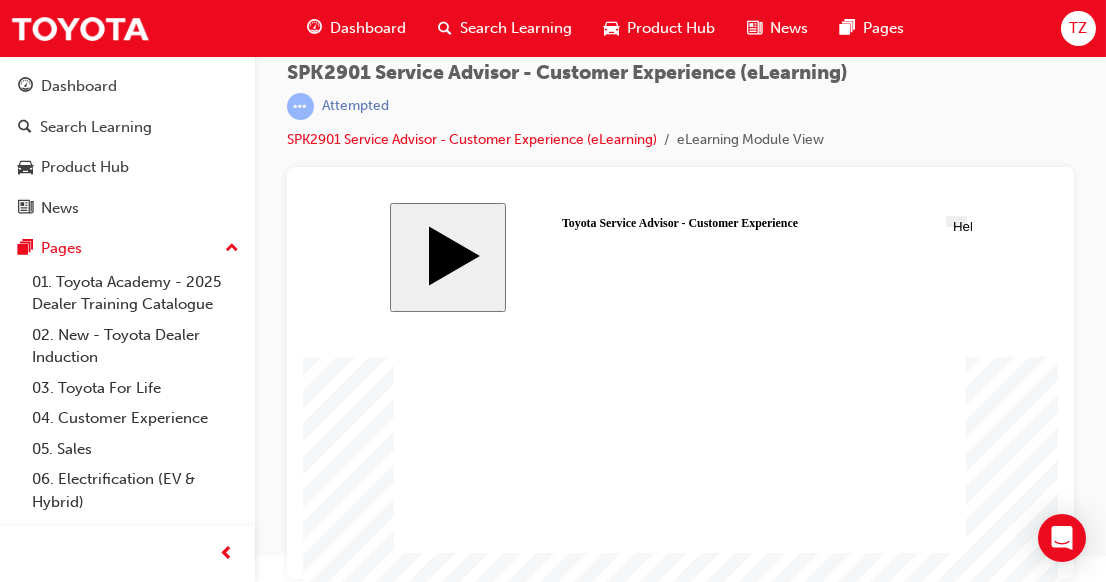 scroll, scrollTop: 0, scrollLeft: 0, axis: both 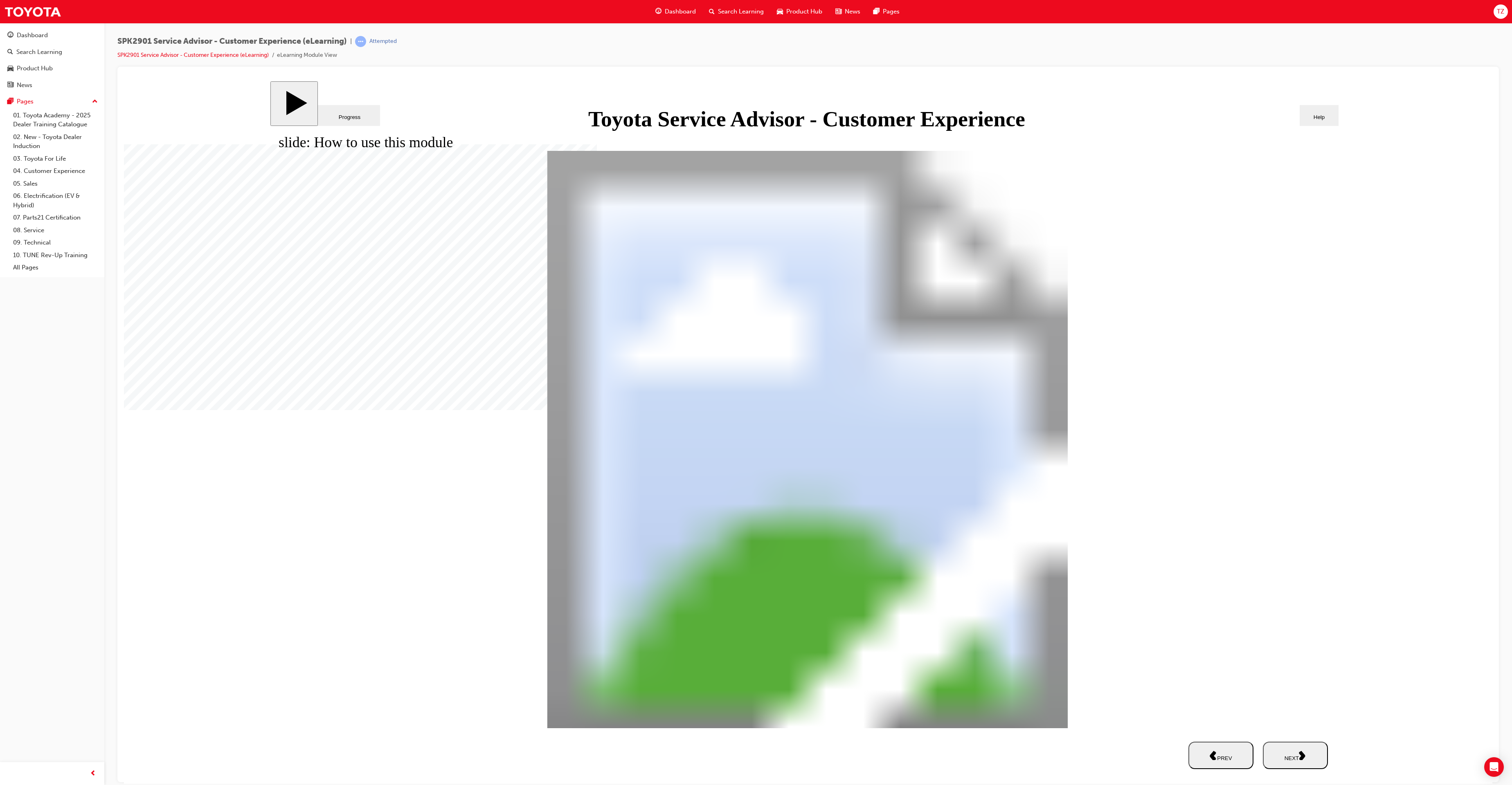 click 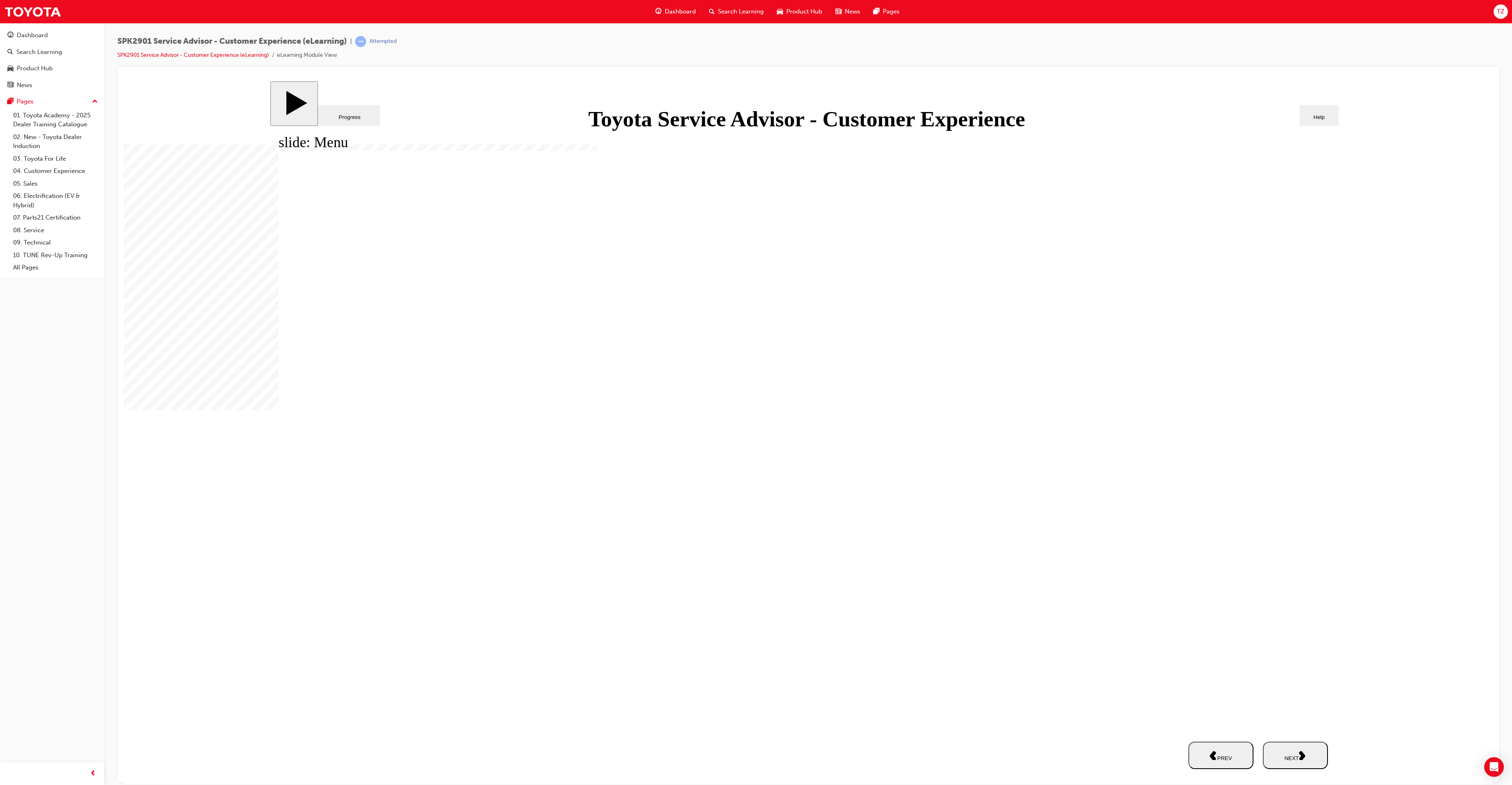 click on "NEXT" at bounding box center (1295, 755) 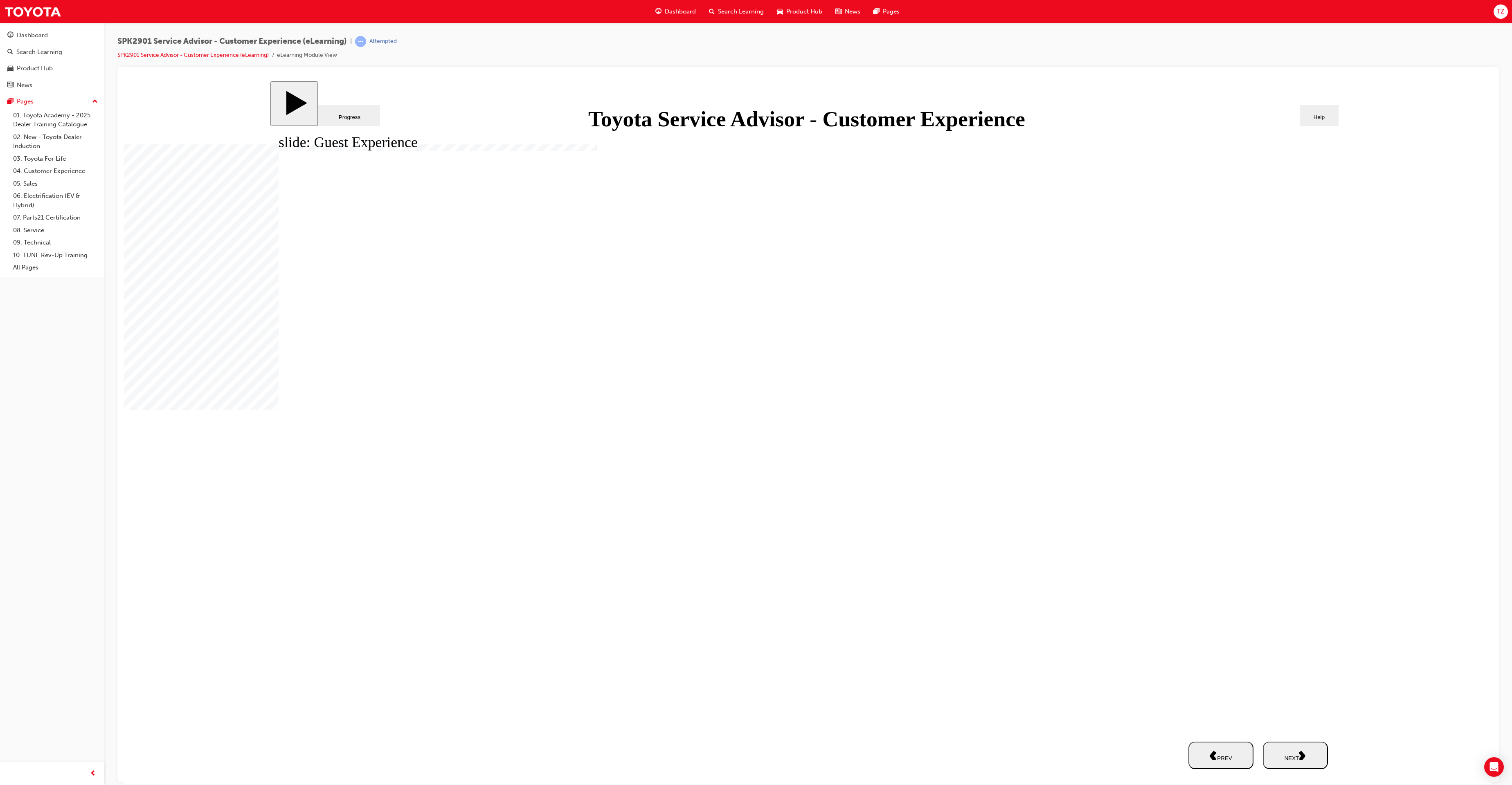 click 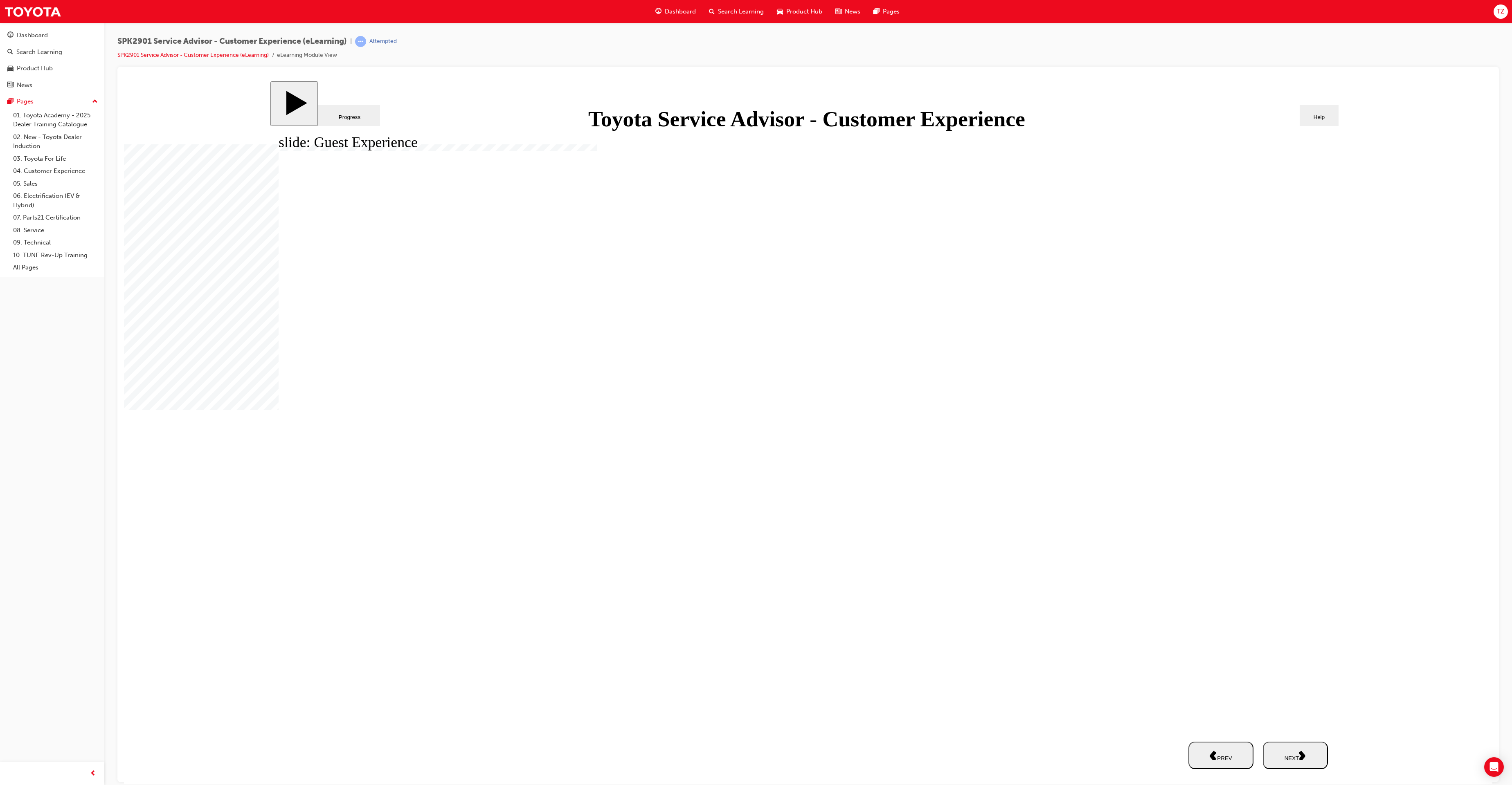 click on "NEXT" at bounding box center (1295, 755) 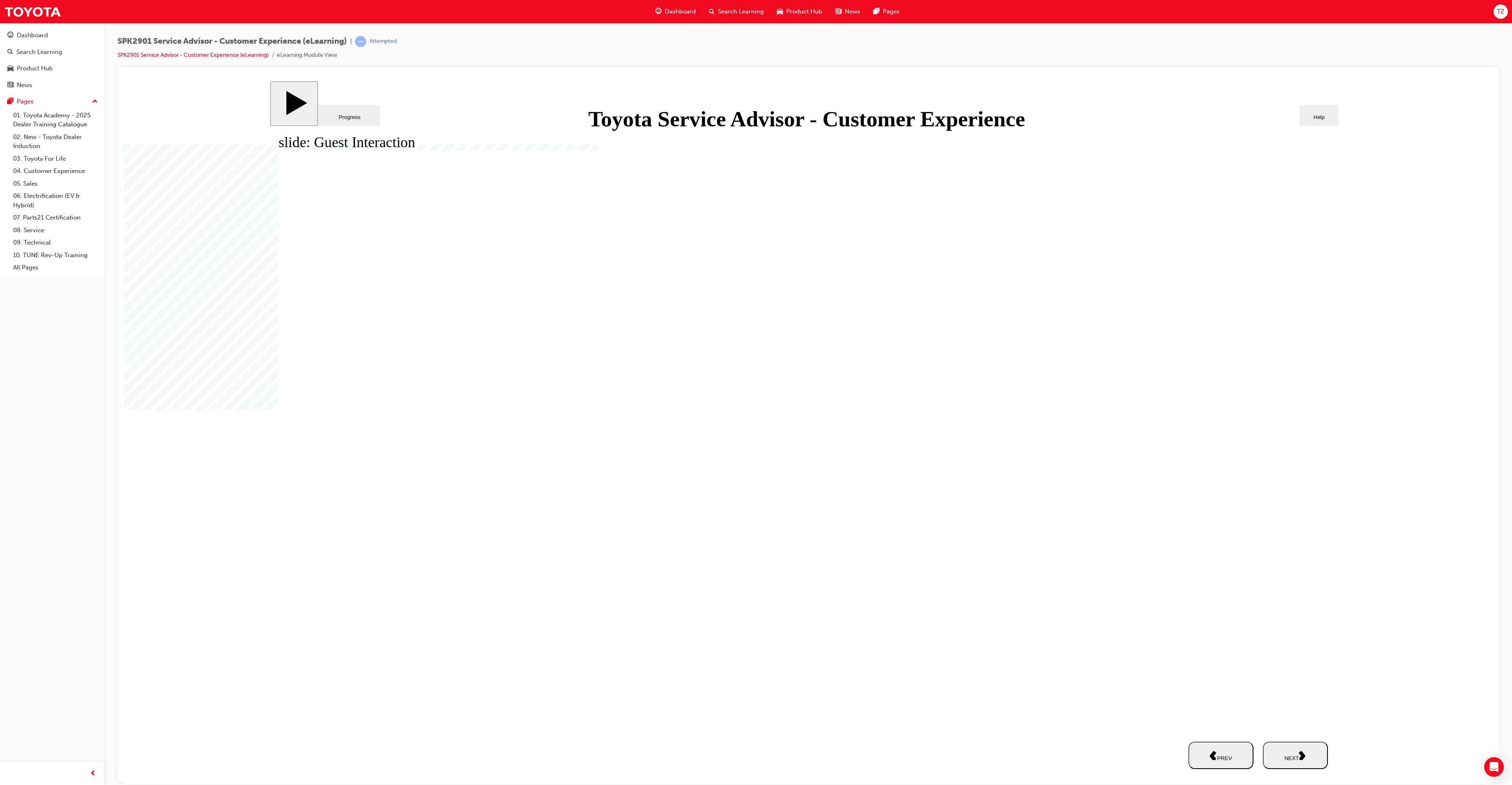 click 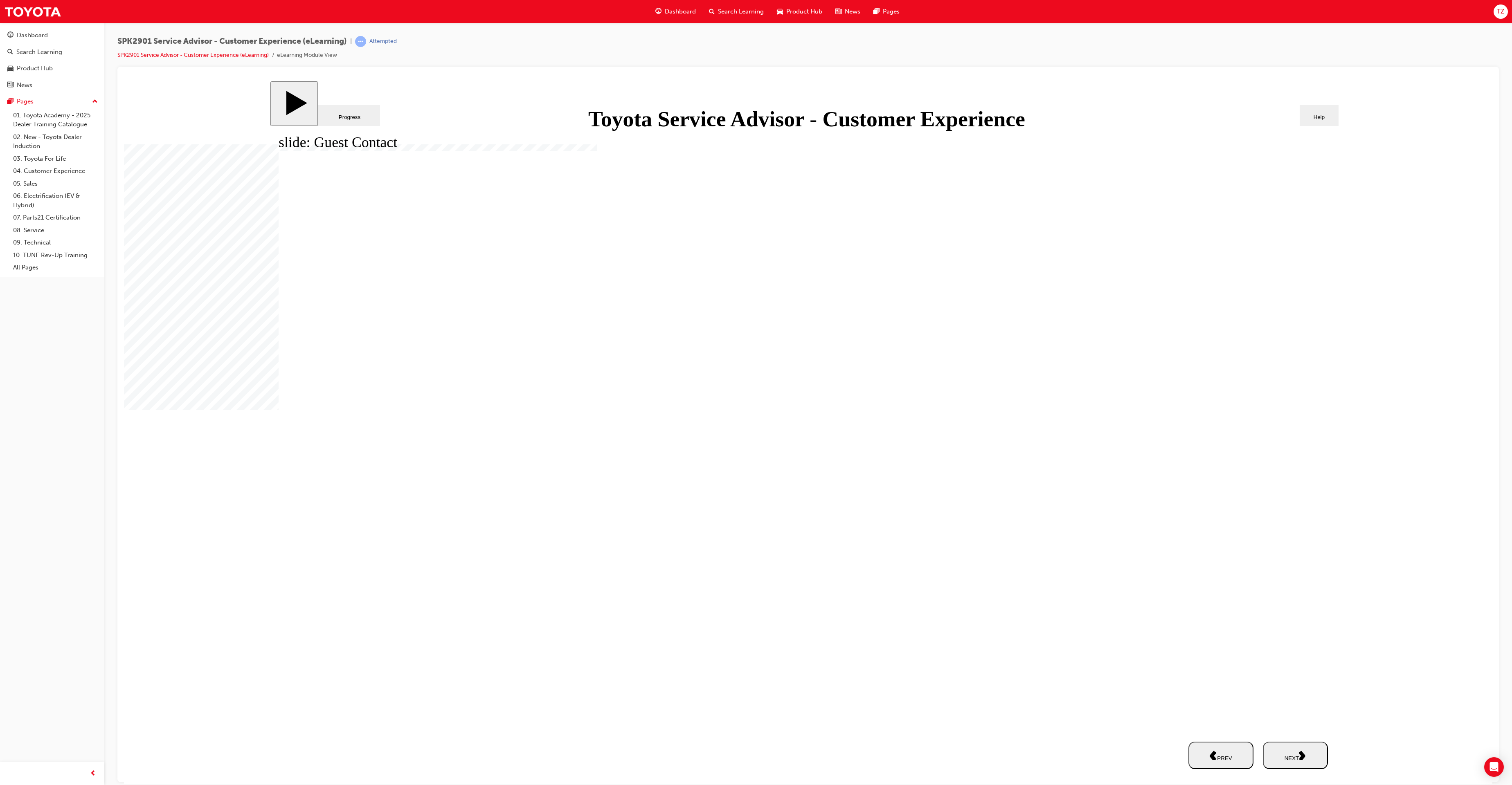click 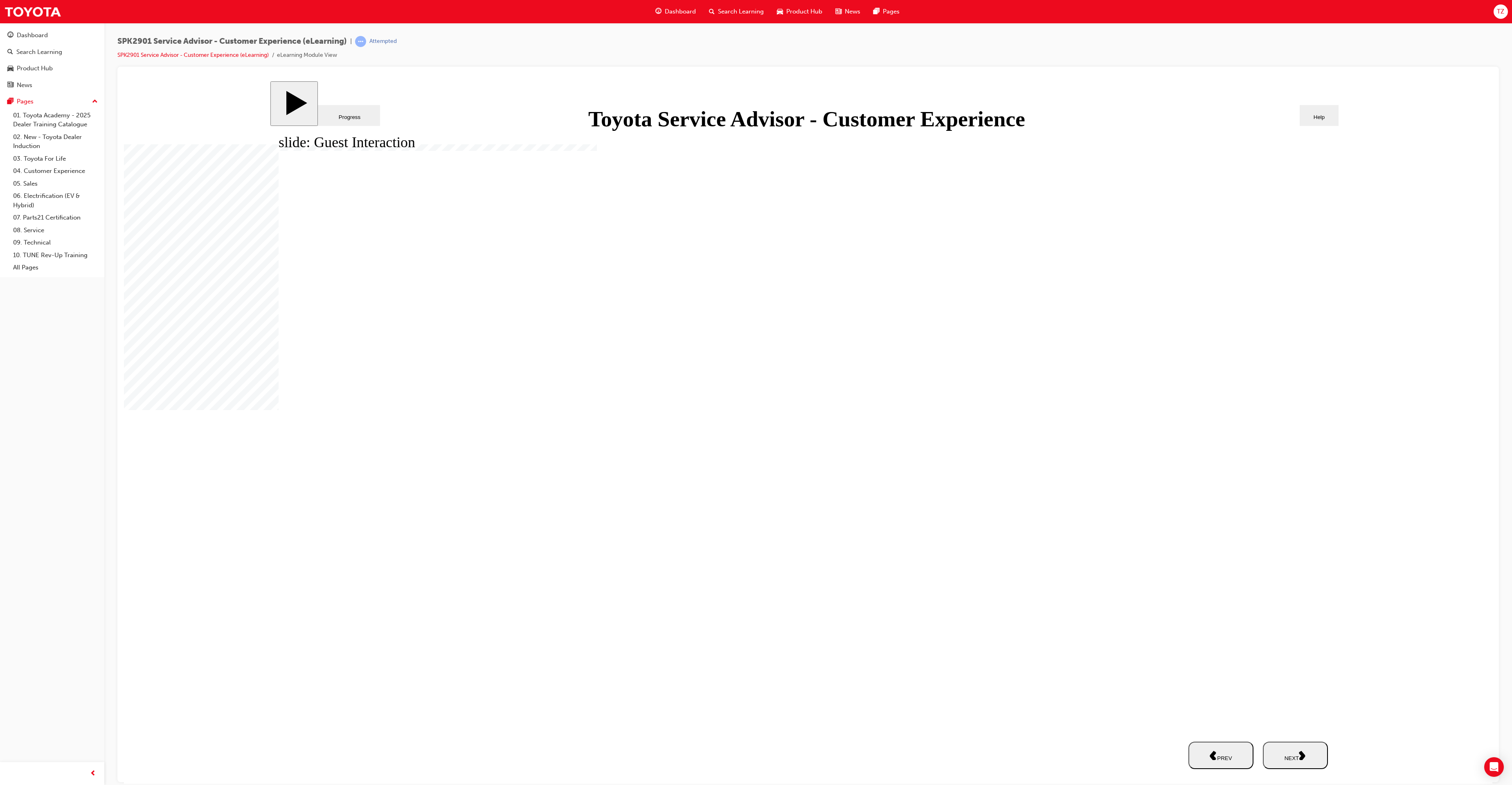 click 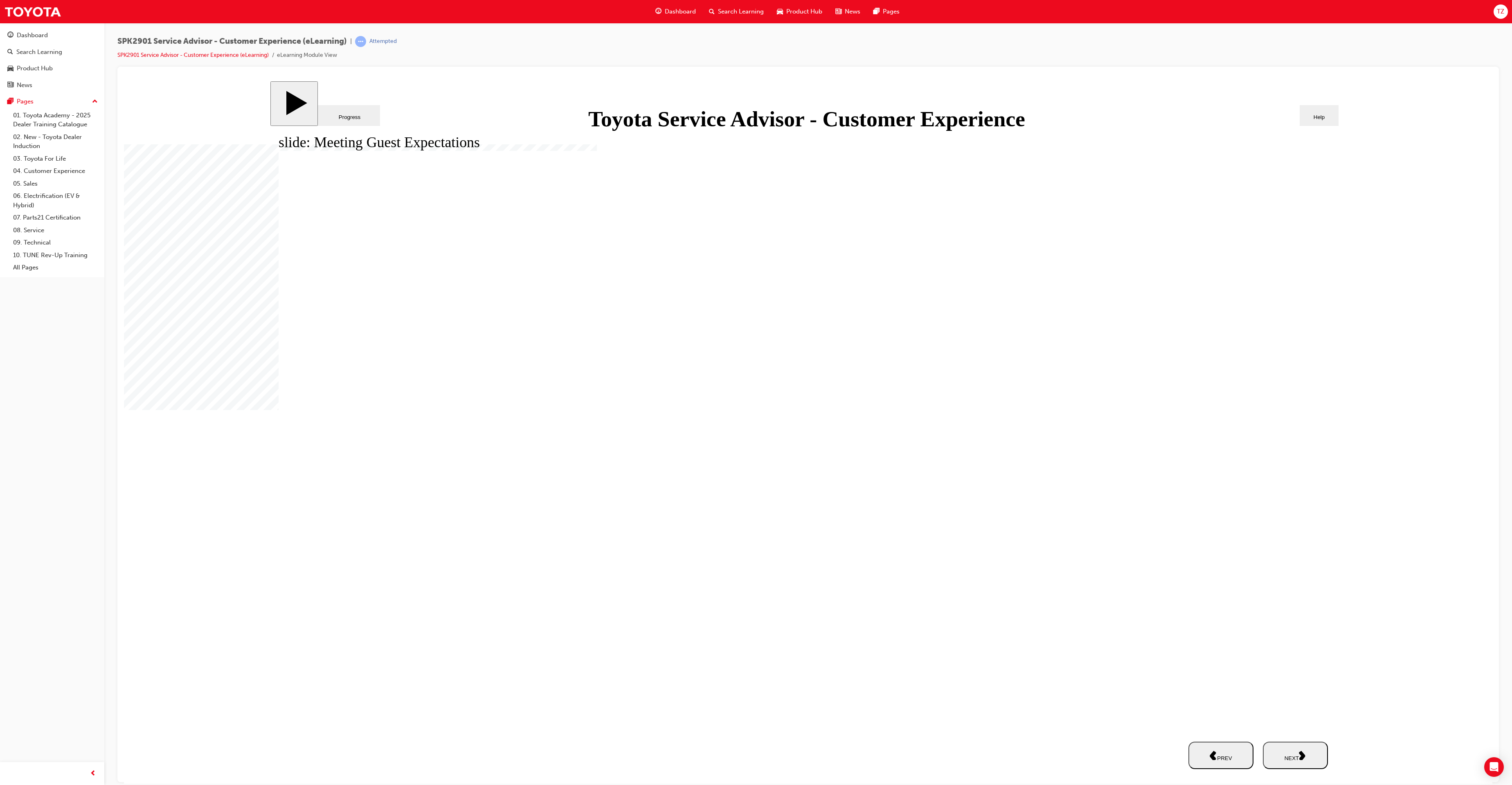 click 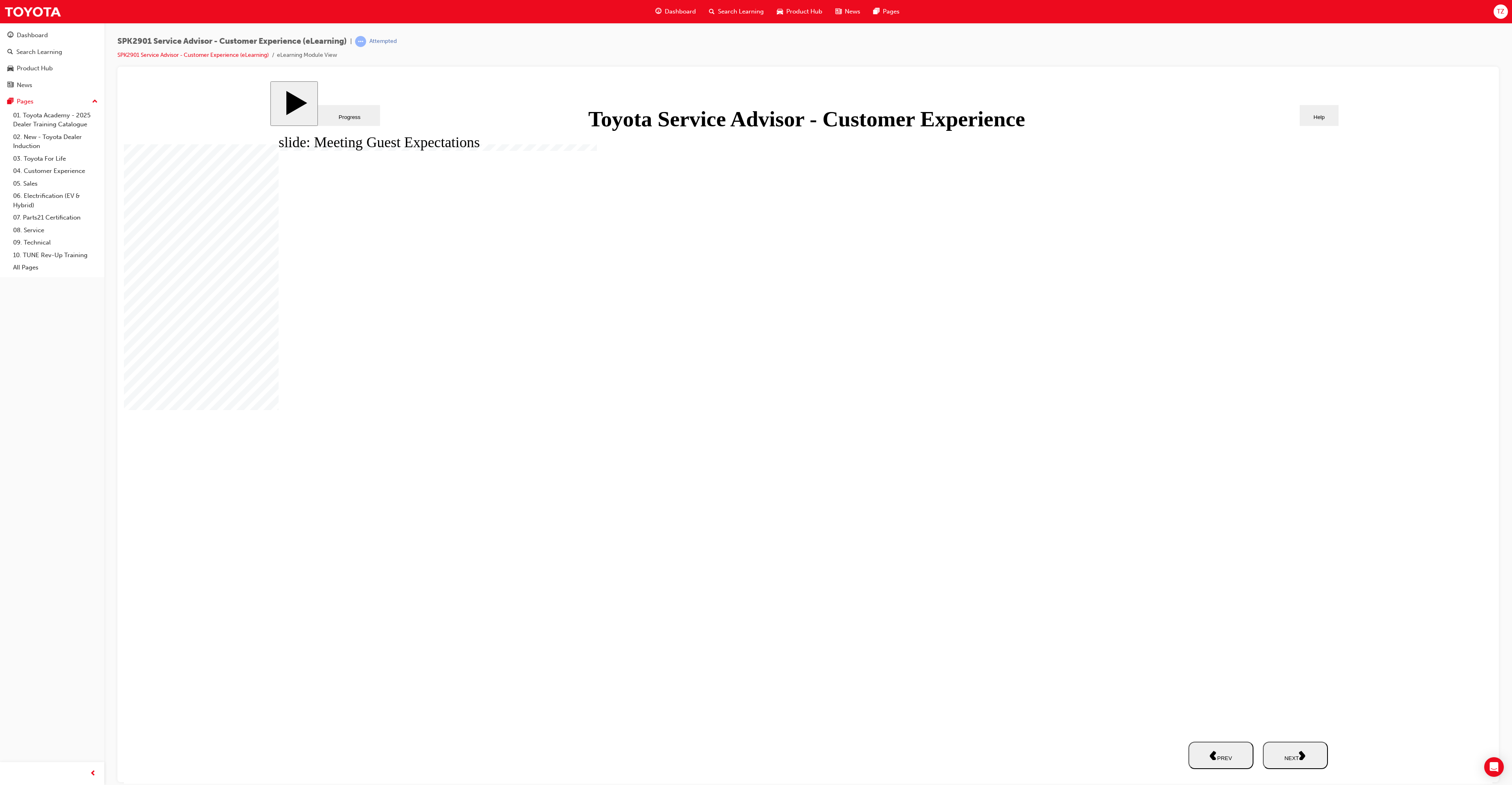 click on "NEXT" at bounding box center (1295, 755) 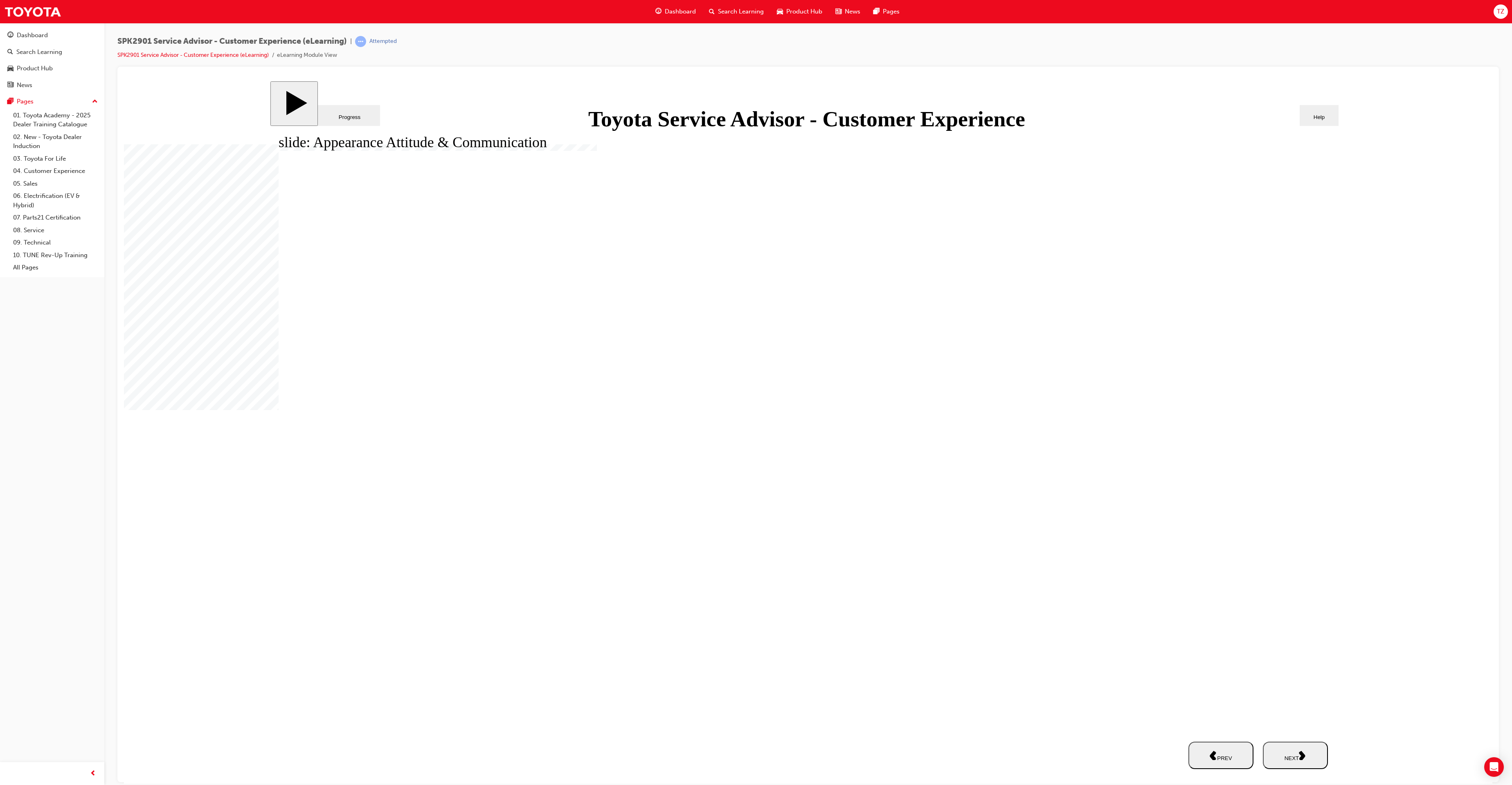 click 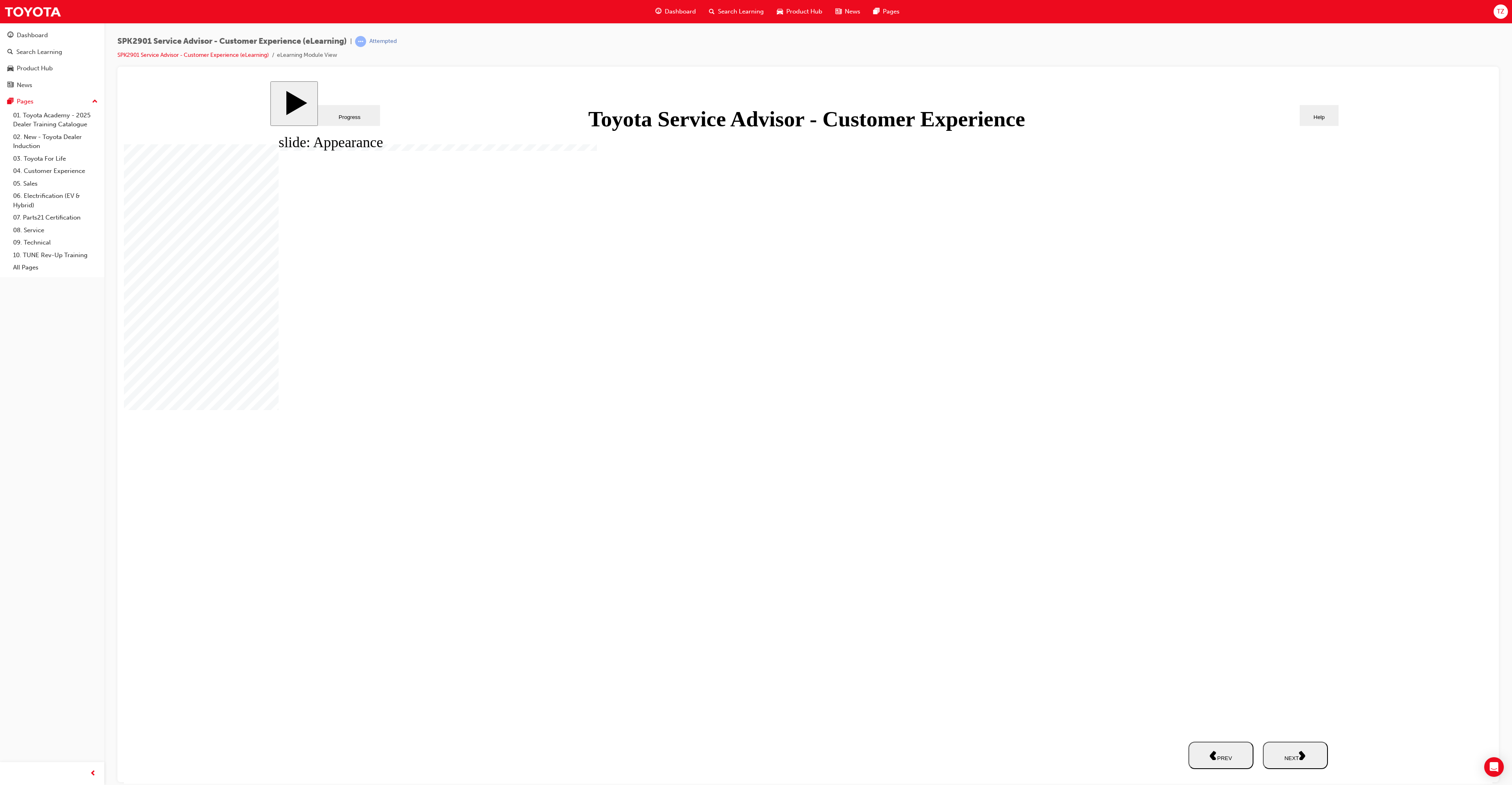 drag, startPoint x: 993, startPoint y: 636, endPoint x: 992, endPoint y: 641, distance: 5.09902 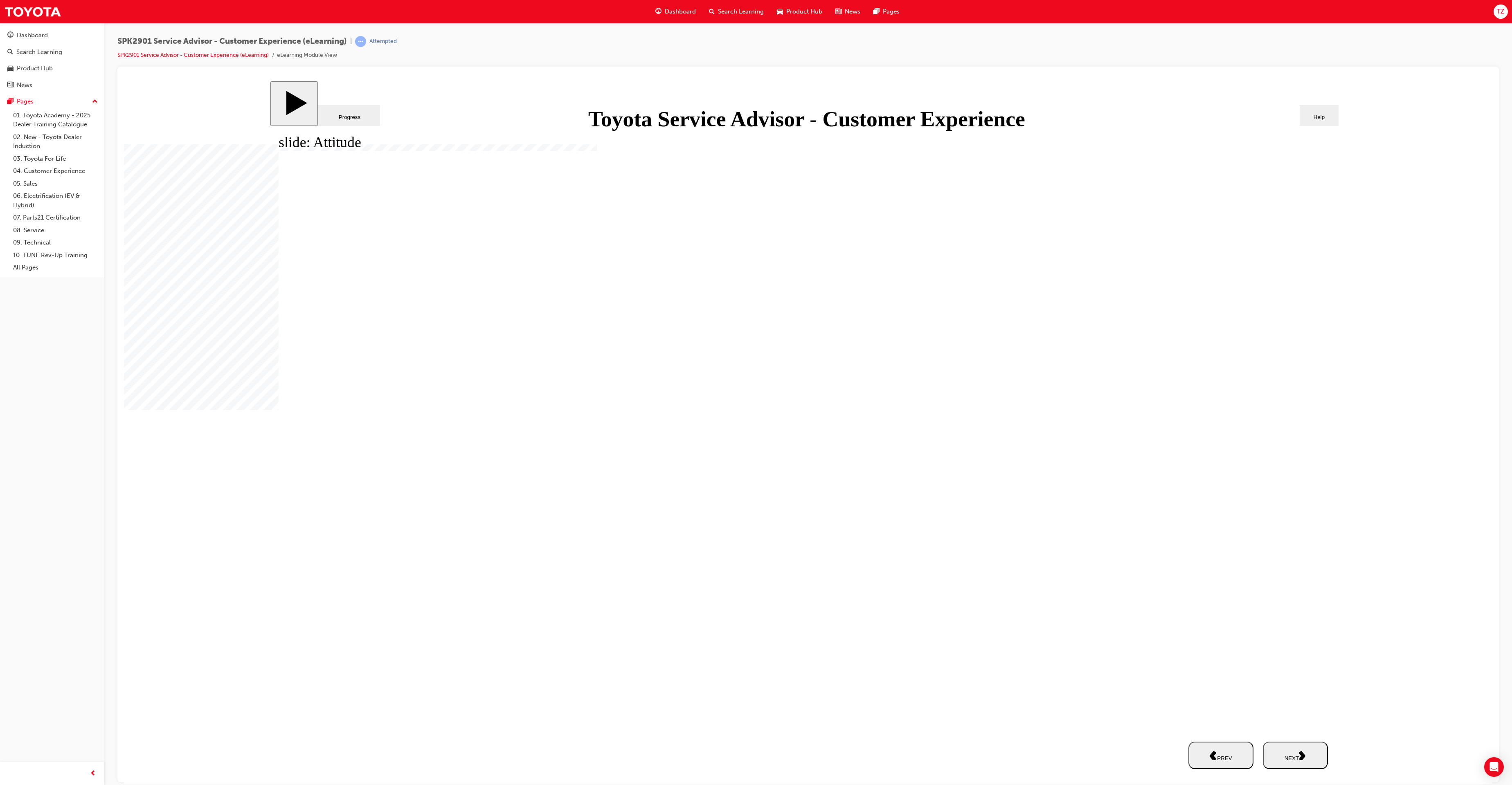 click 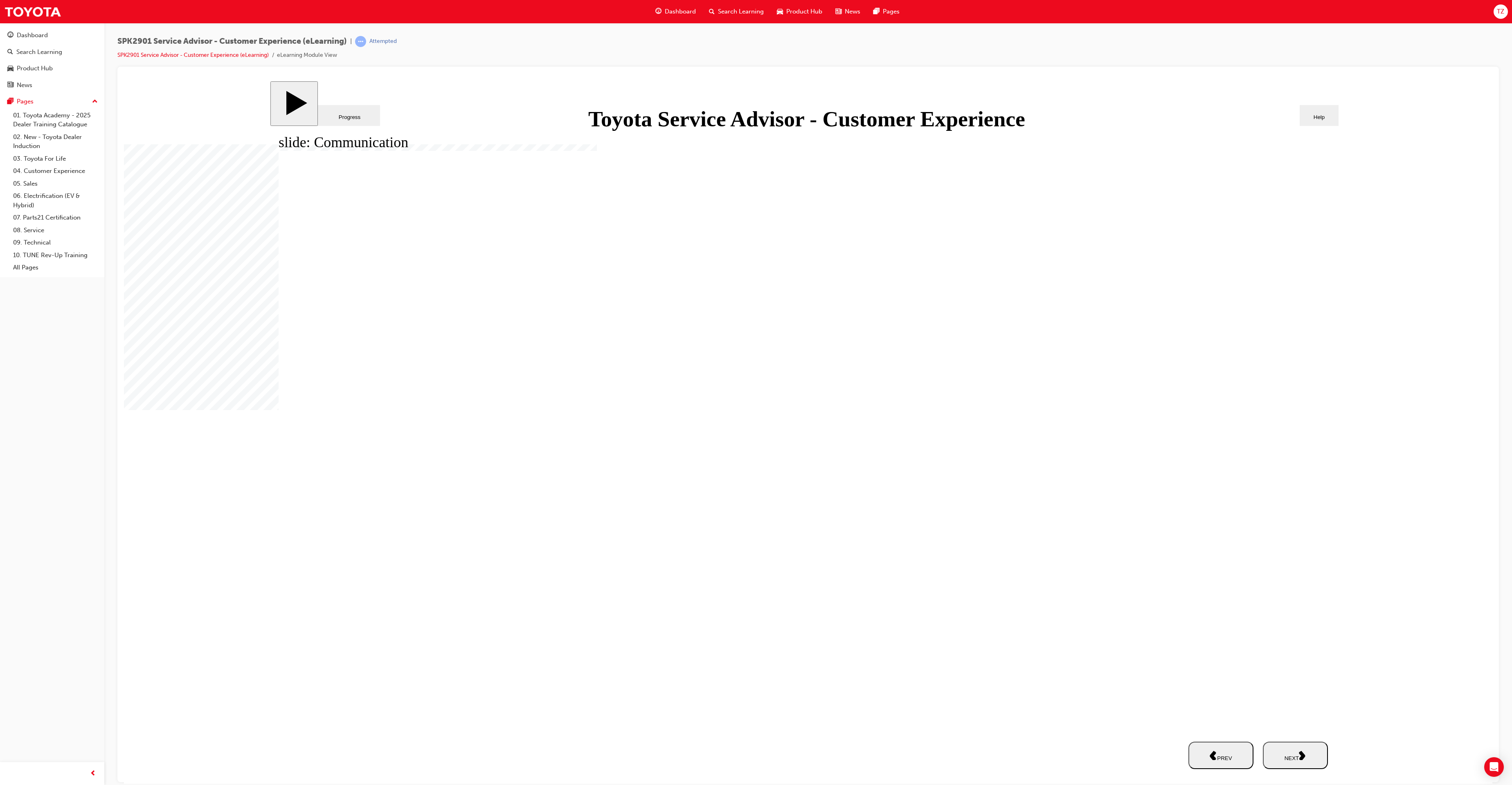 drag, startPoint x: 525, startPoint y: 483, endPoint x: 524, endPoint y: 491, distance: 8.06226 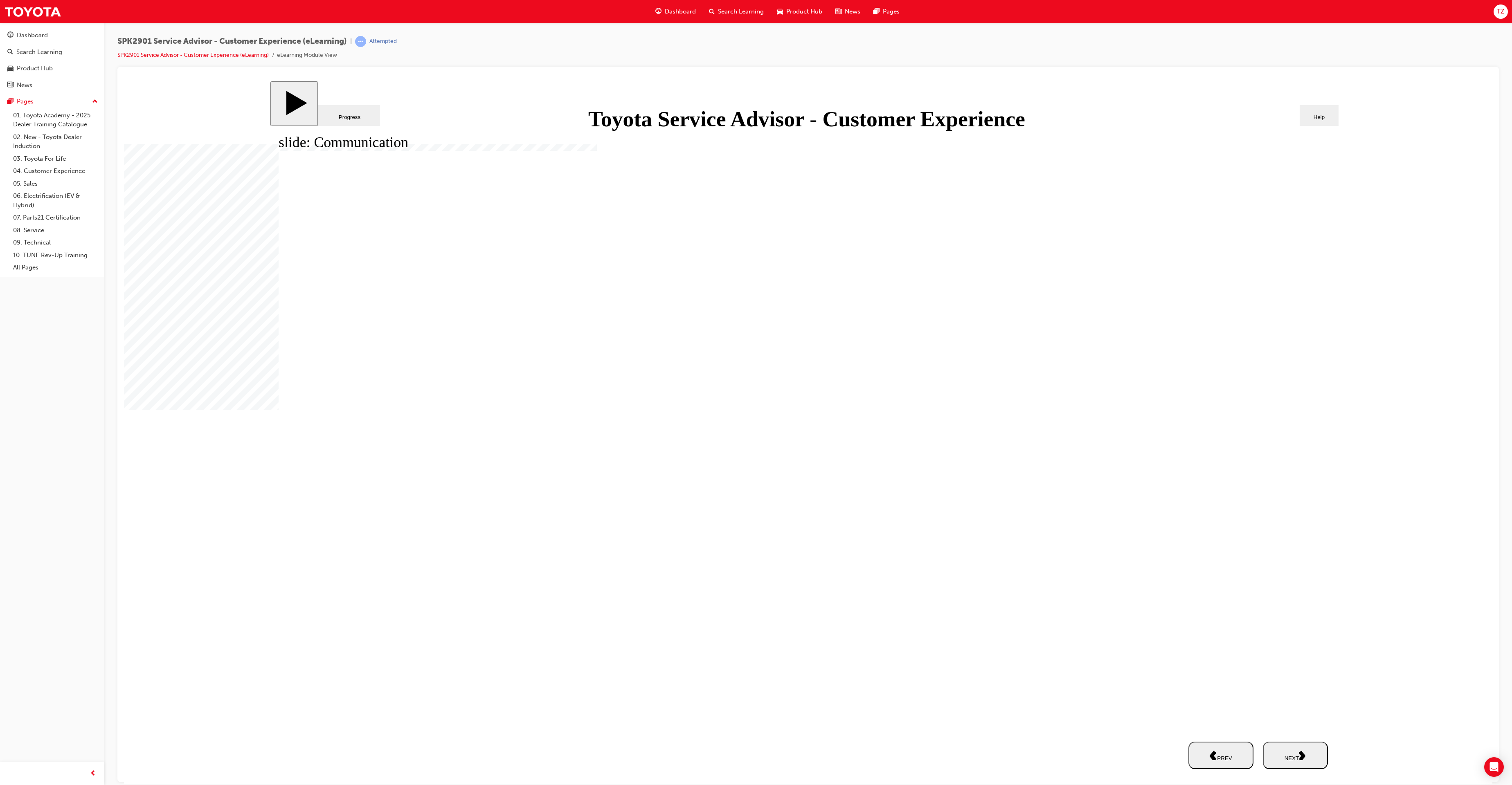 click 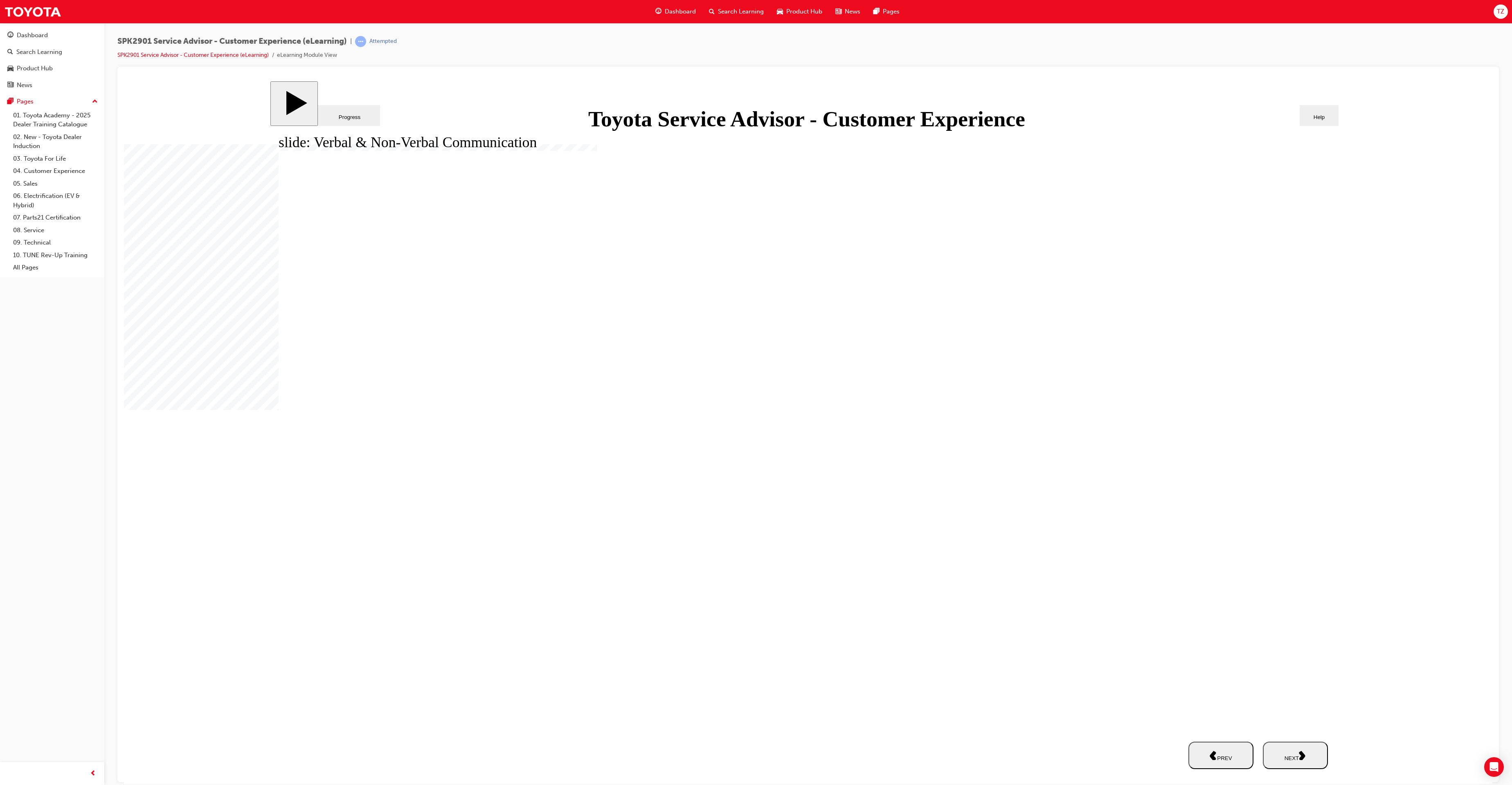 click 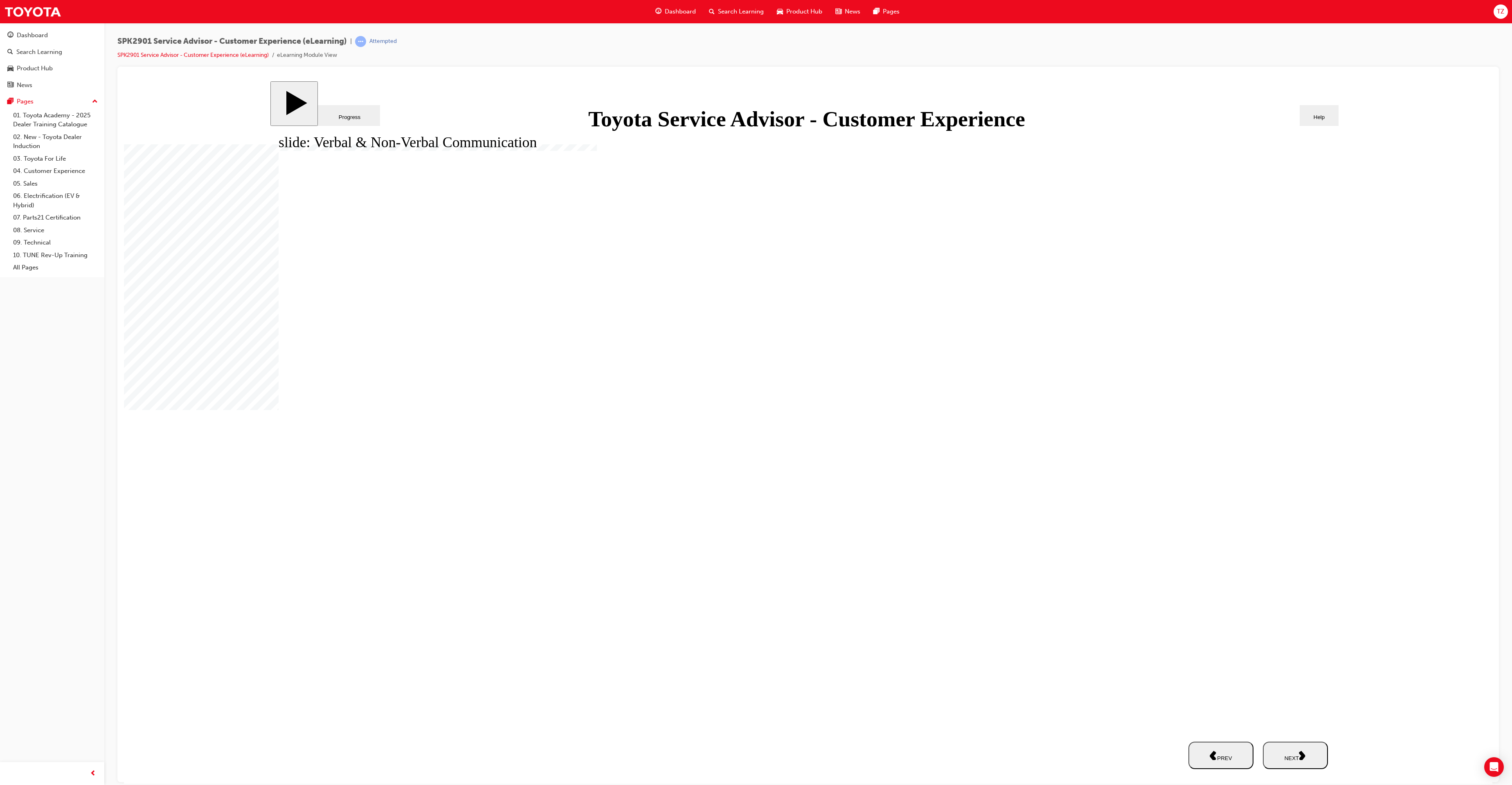 click 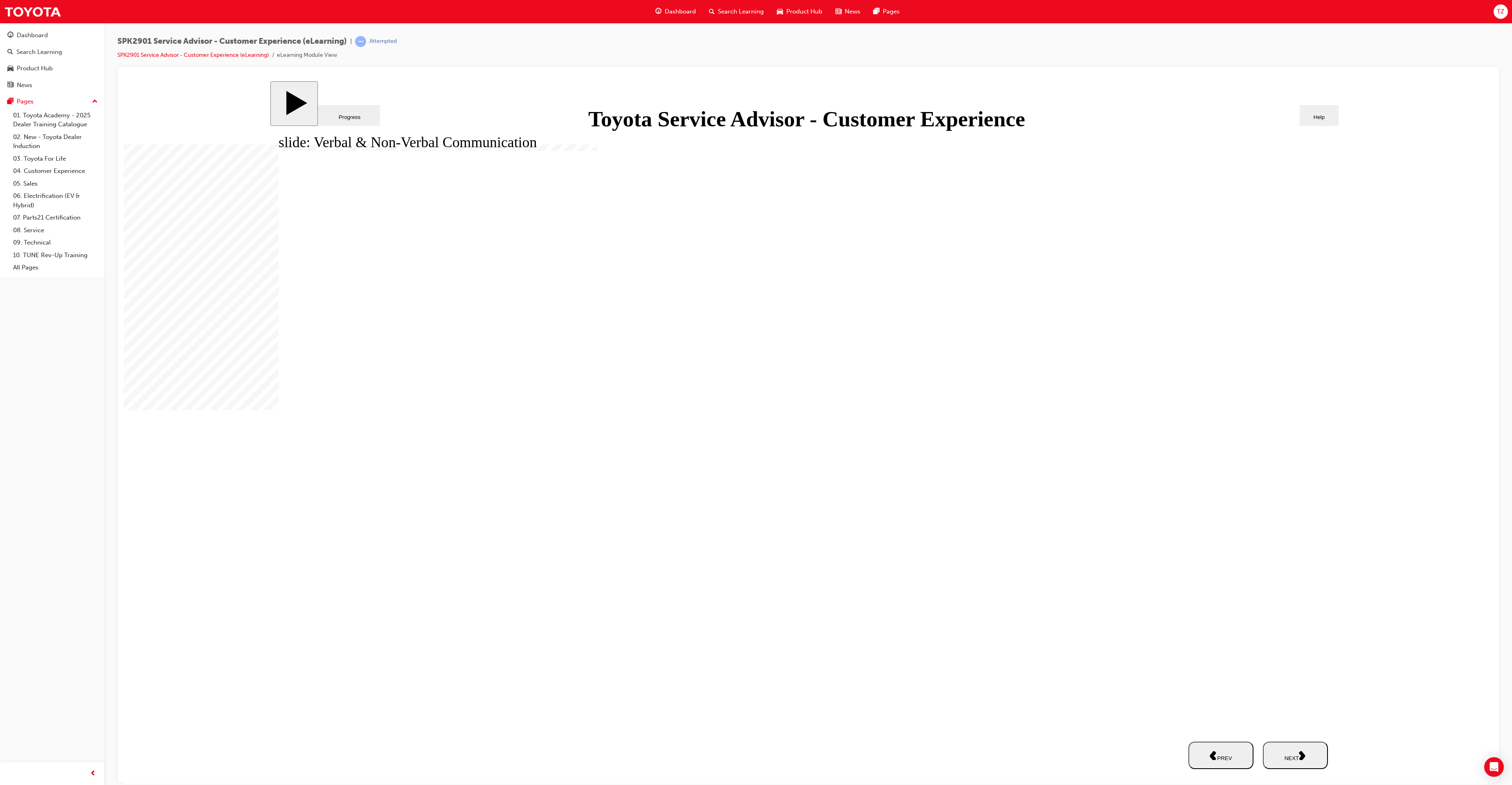 click on "NEXT" at bounding box center [1295, 755] 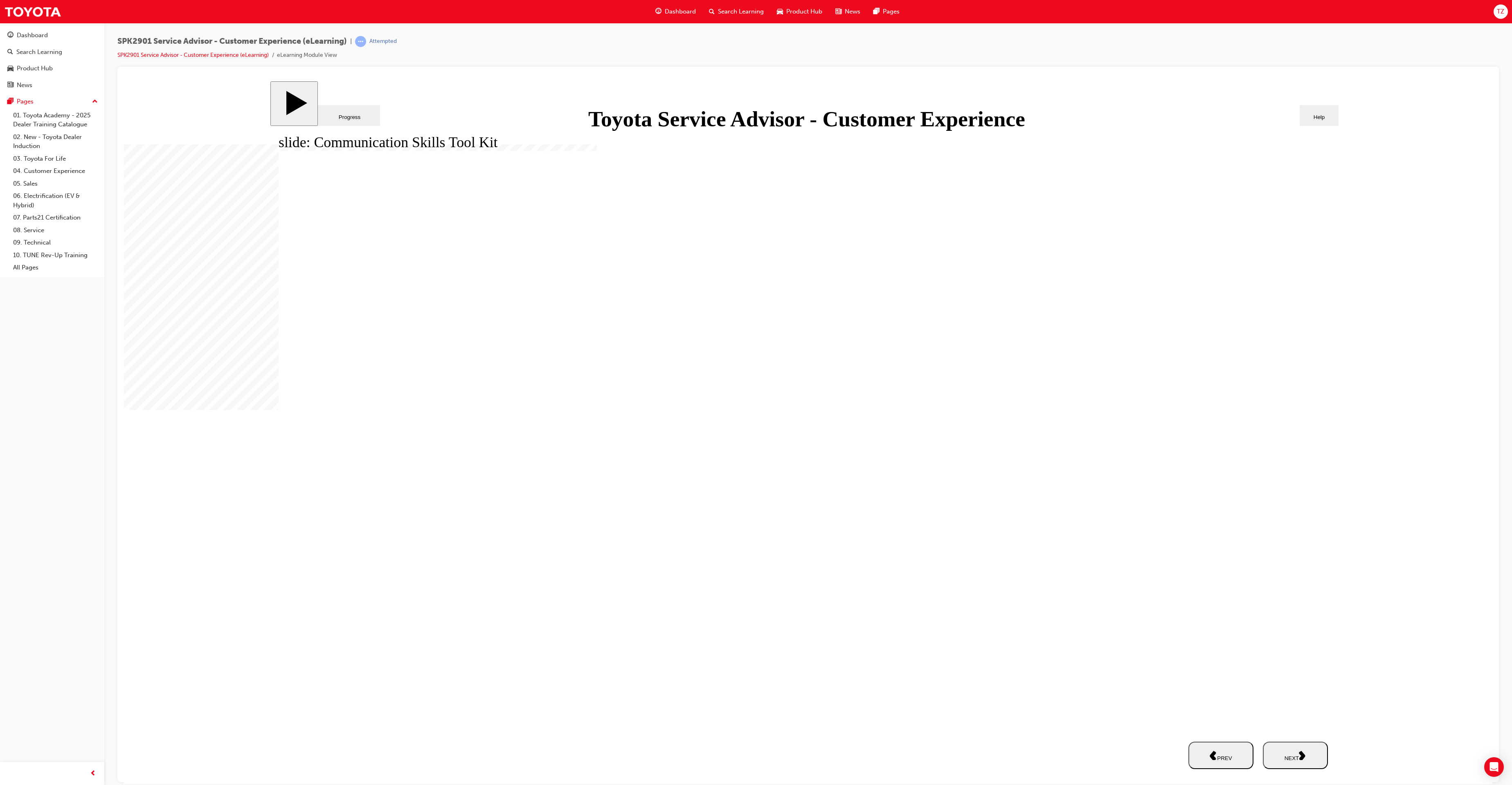 drag, startPoint x: 1234, startPoint y: 605, endPoint x: 1232, endPoint y: 610, distance: 5.385165 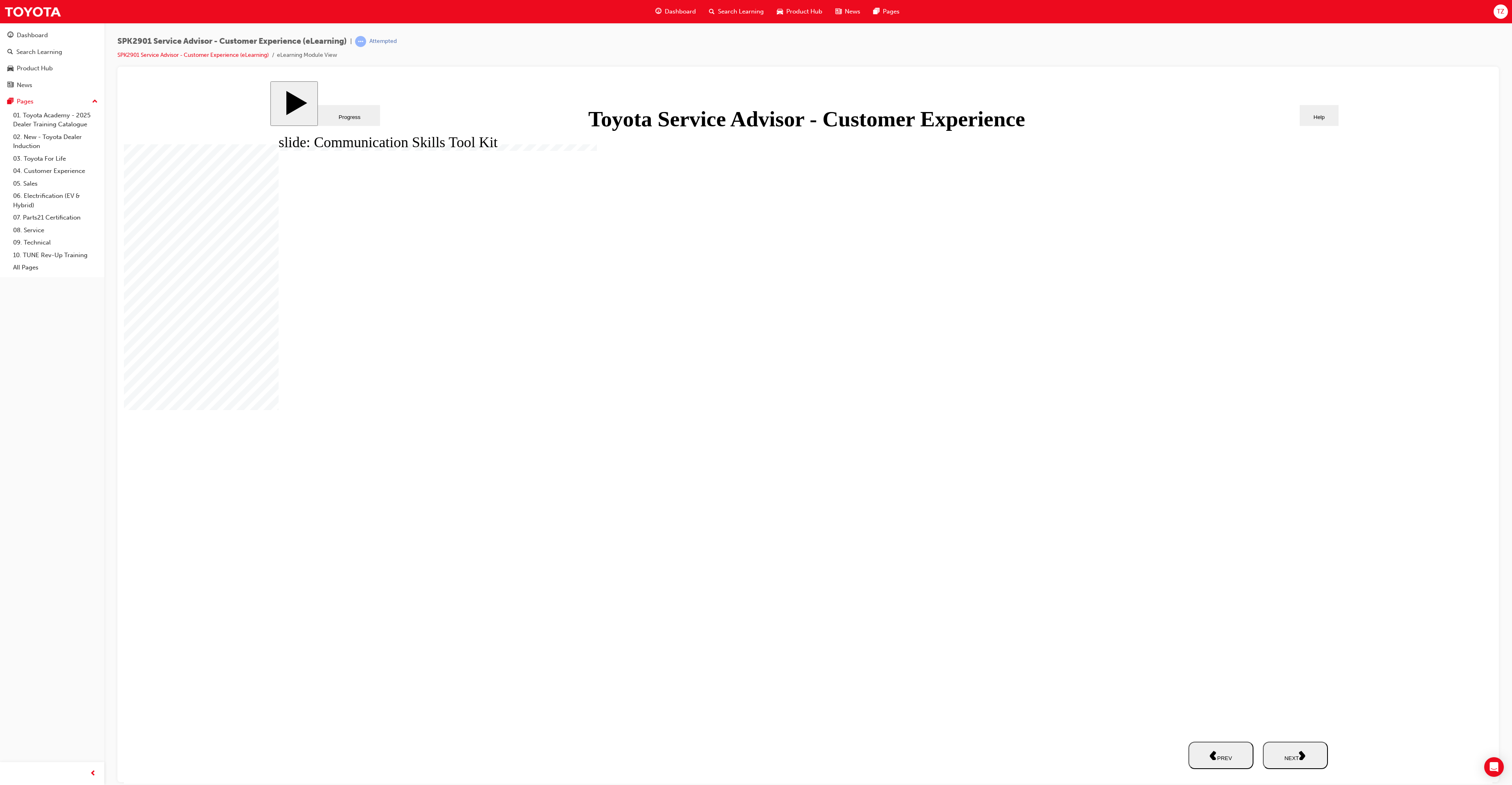 click 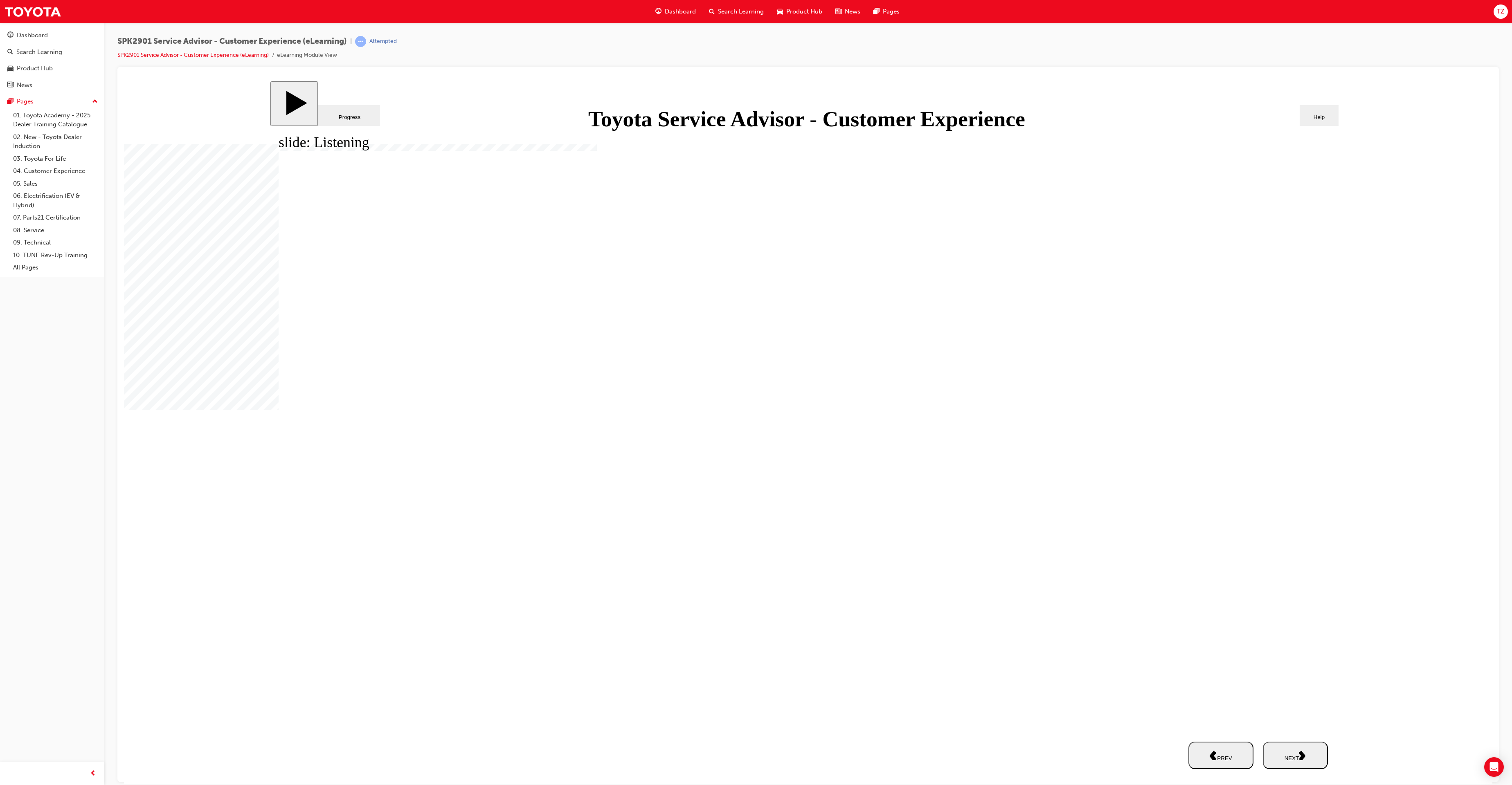 click 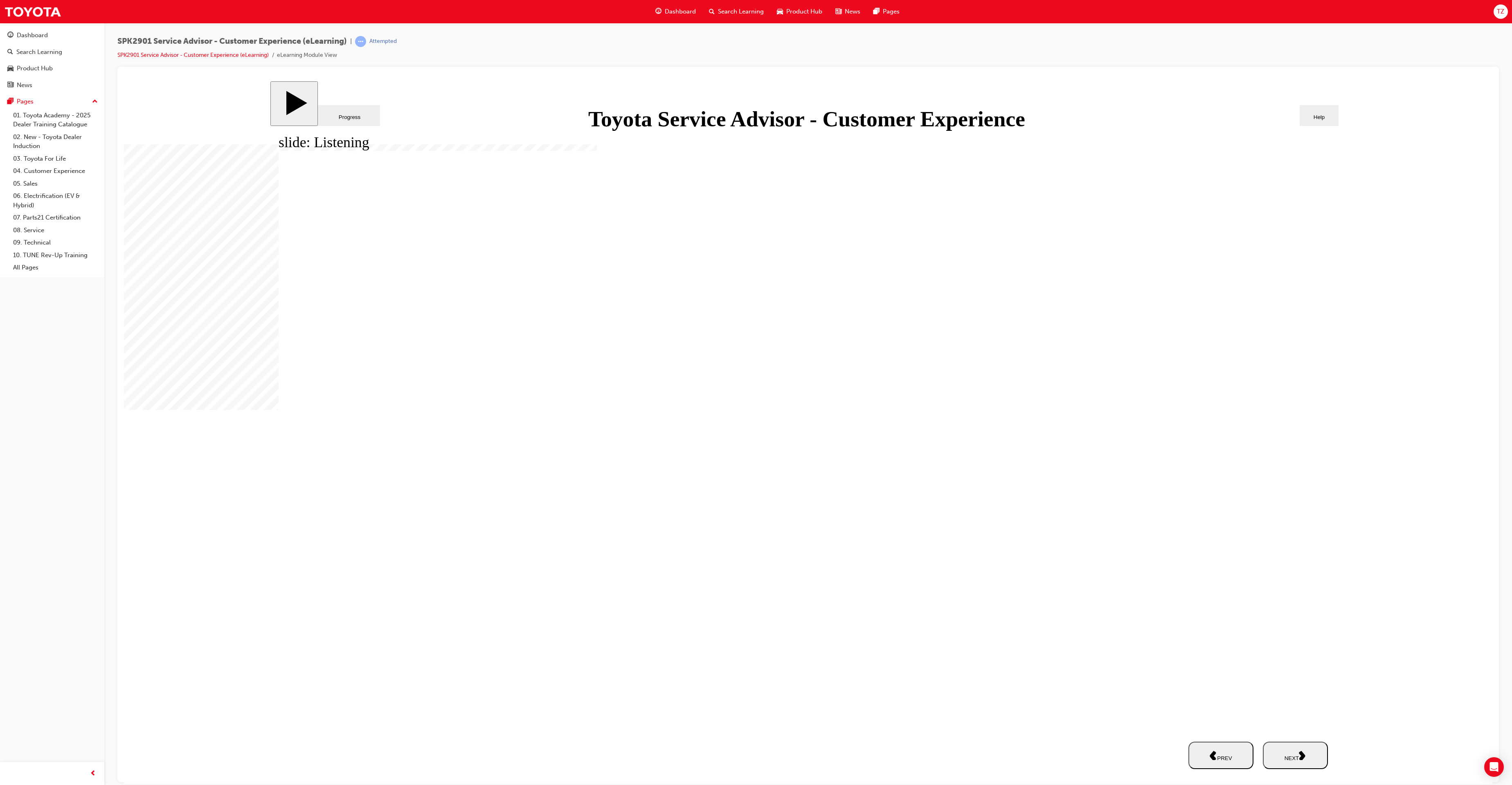 click on "NEXT" at bounding box center [1295, 755] 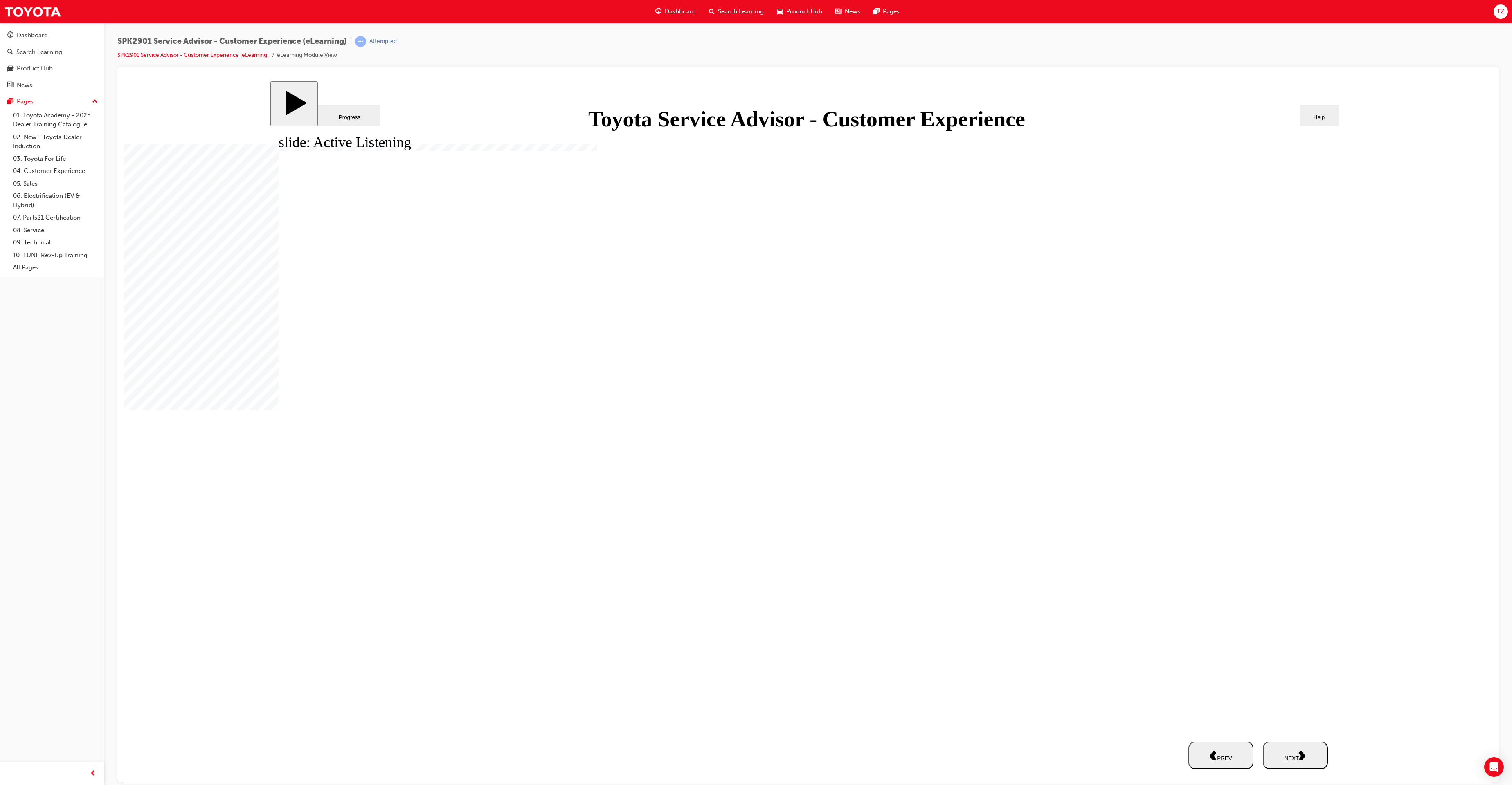 click 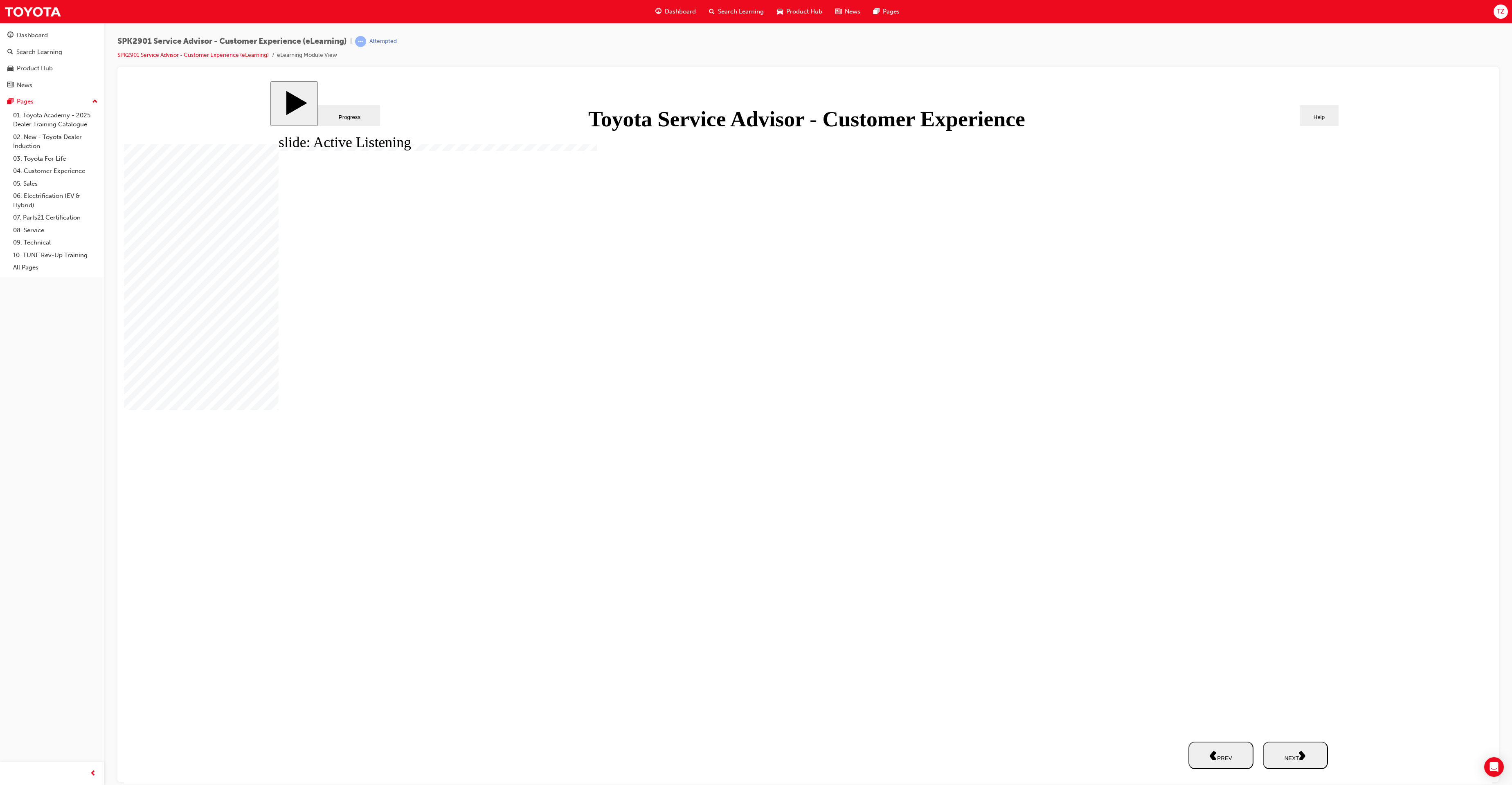 click on "NEXT" at bounding box center (1295, 755) 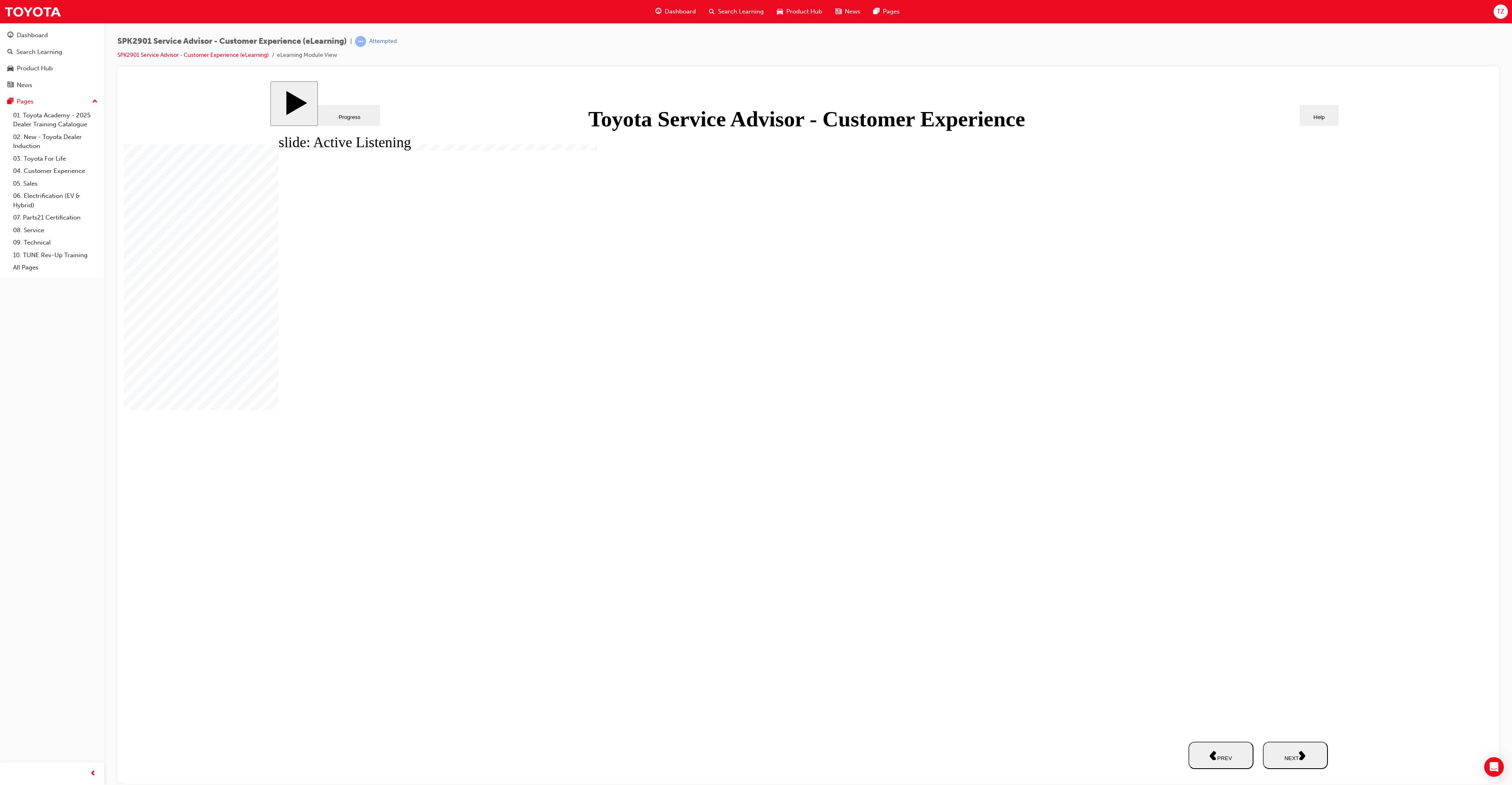 drag, startPoint x: 673, startPoint y: 464, endPoint x: 671, endPoint y: 468, distance: 4.472136 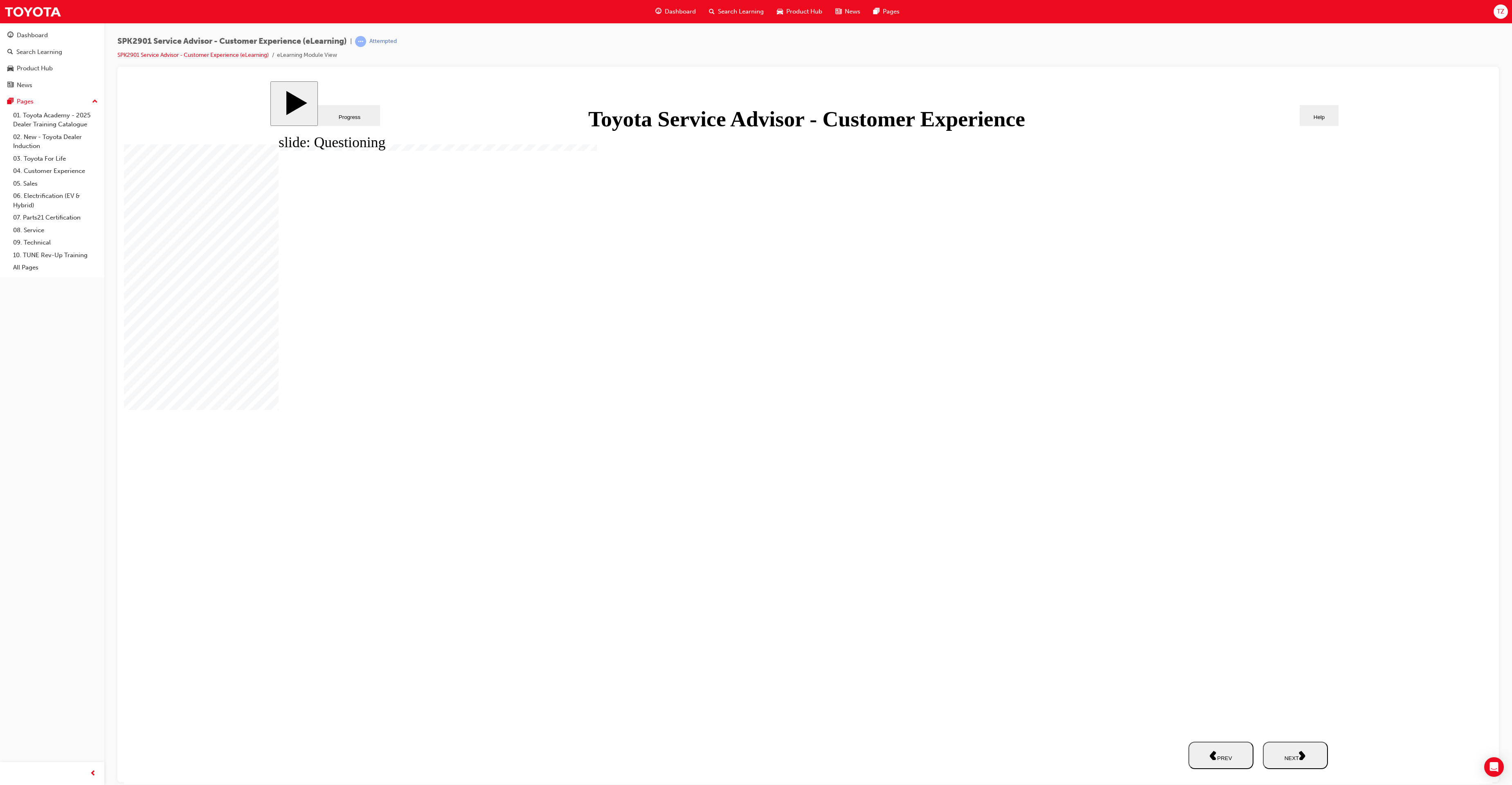 click 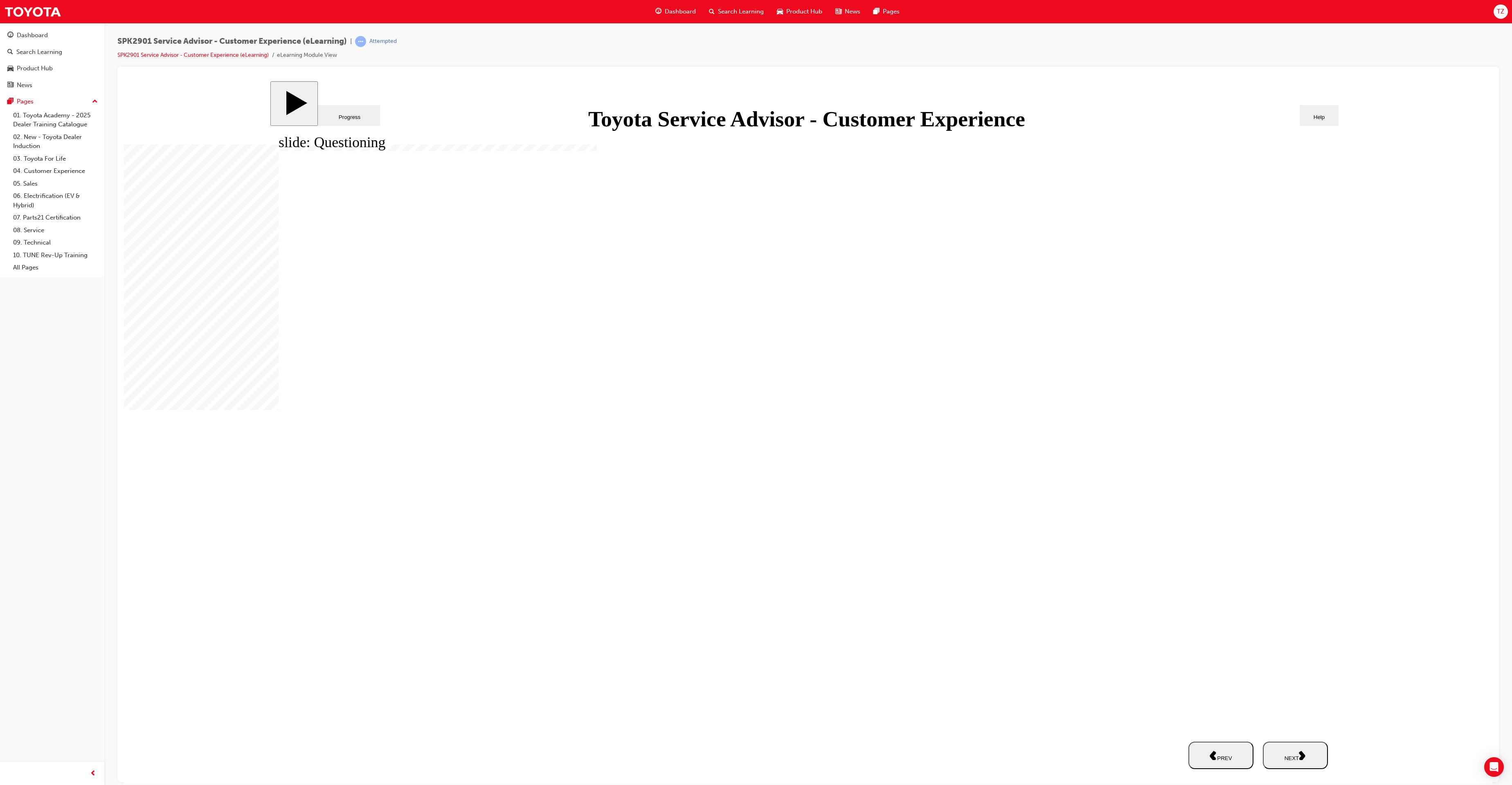 click 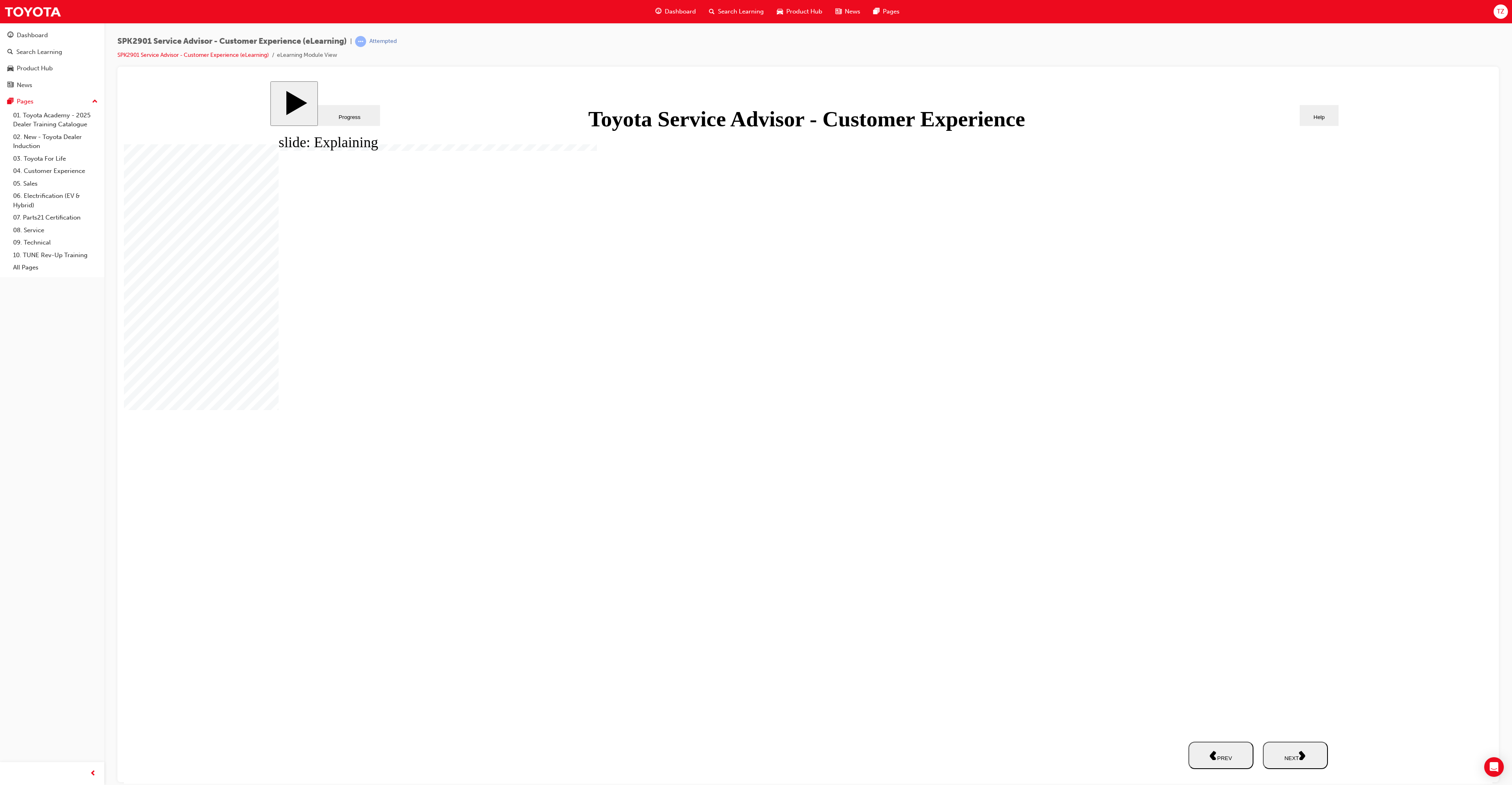 click 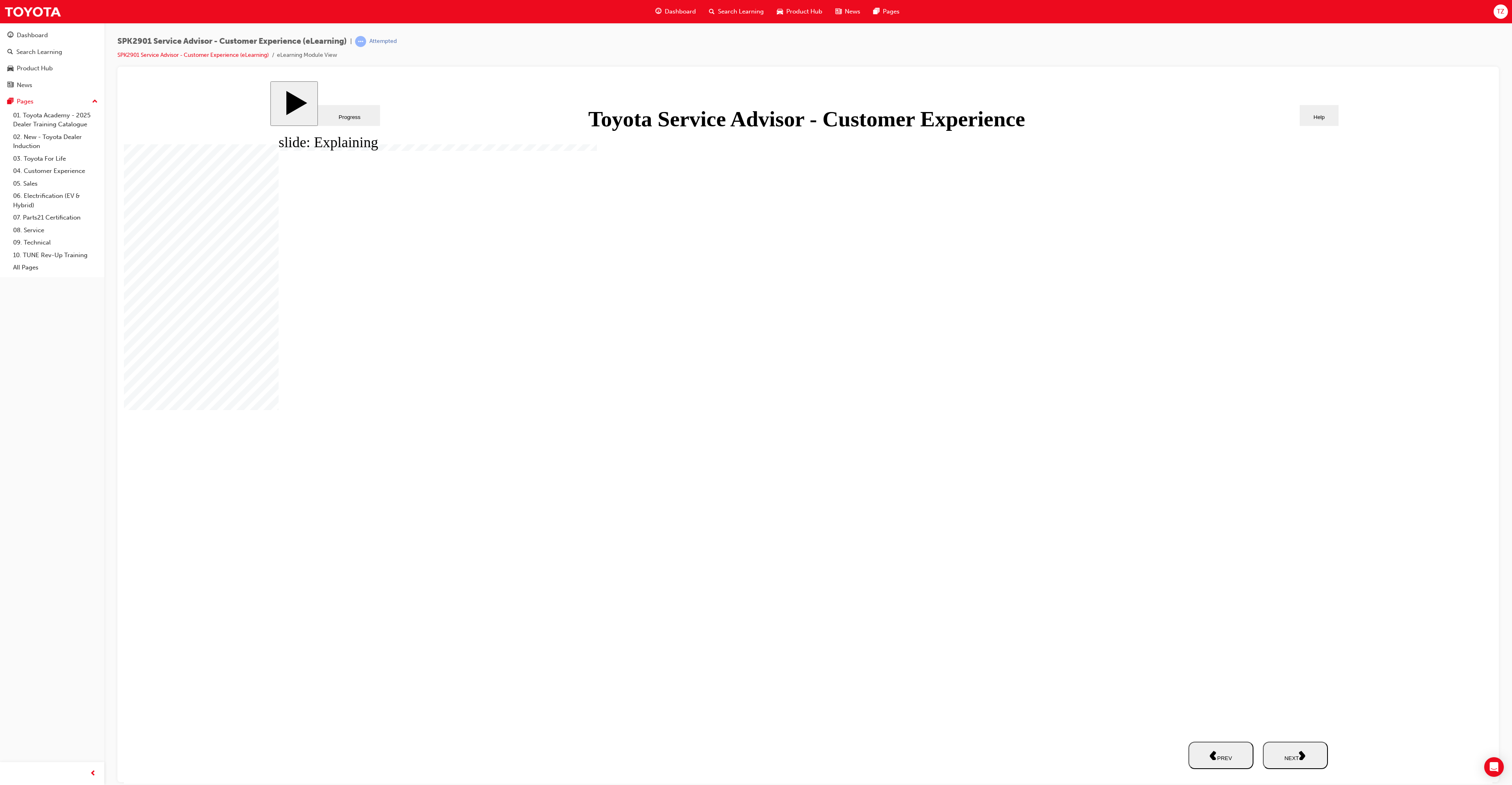 drag, startPoint x: 858, startPoint y: 469, endPoint x: 869, endPoint y: 473, distance: 11.7047 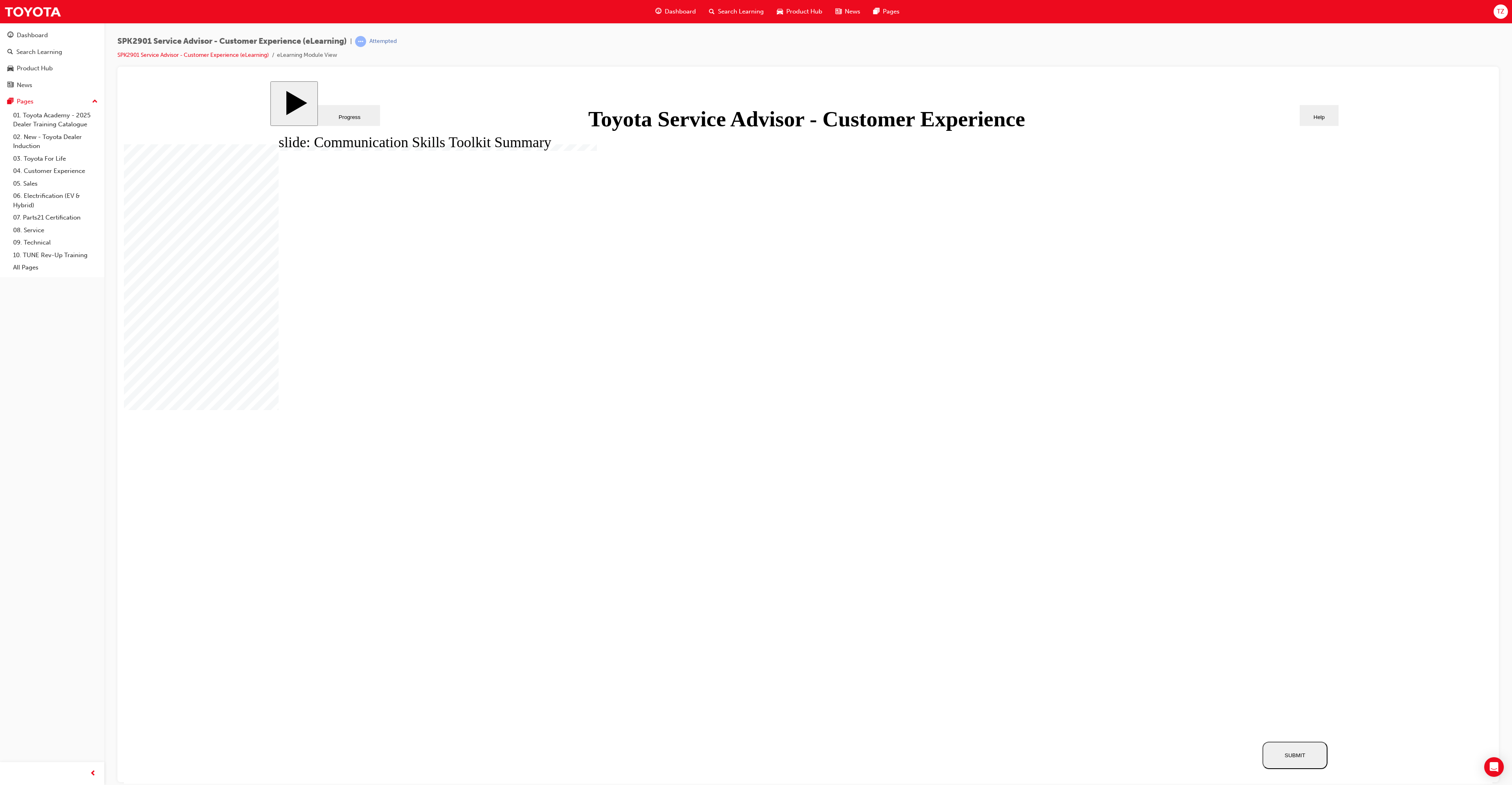 drag, startPoint x: 533, startPoint y: 317, endPoint x: 787, endPoint y: 379, distance: 261.4575 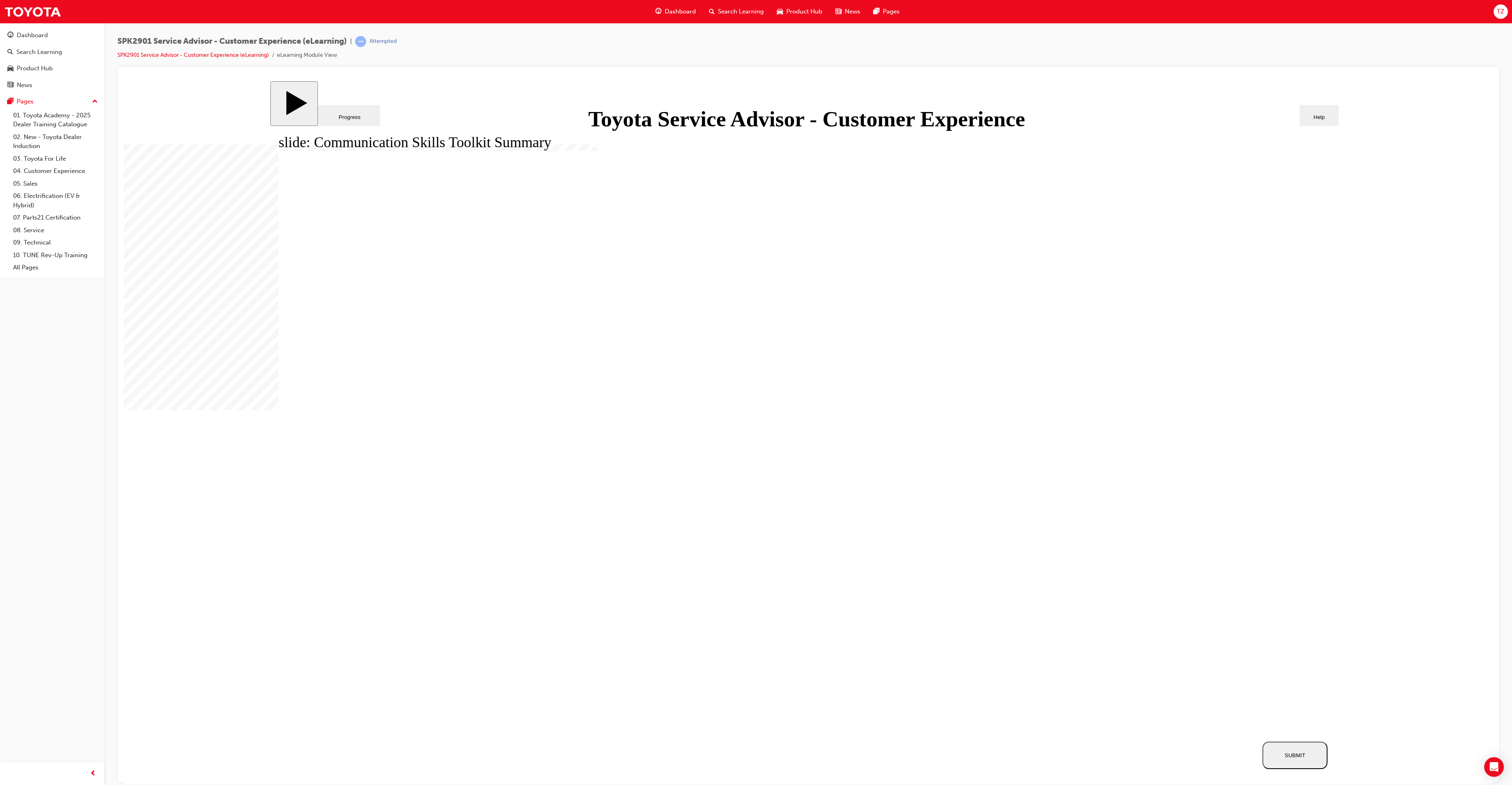 drag, startPoint x: 766, startPoint y: 593, endPoint x: 833, endPoint y: 576, distance: 69.12308 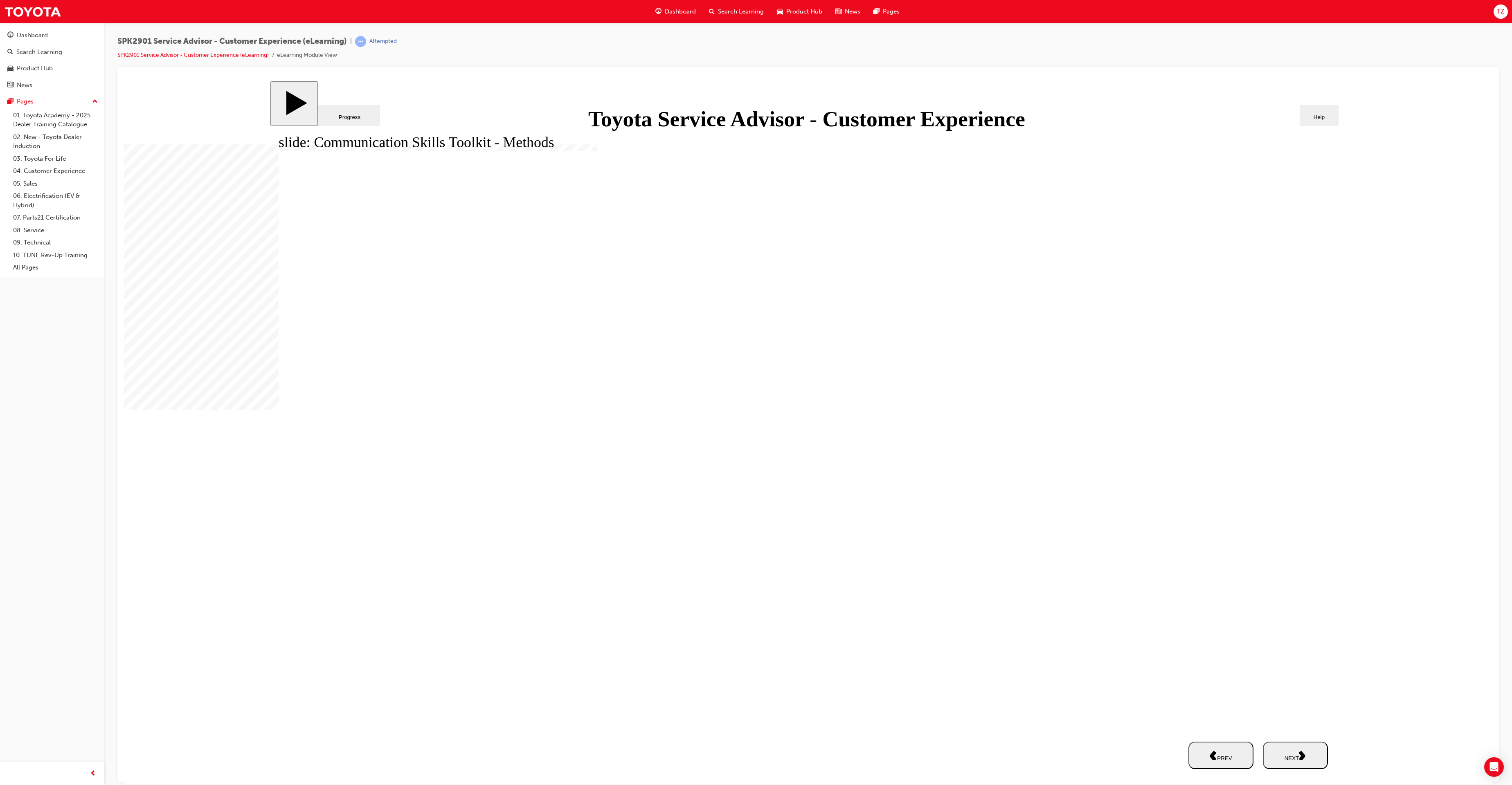 click 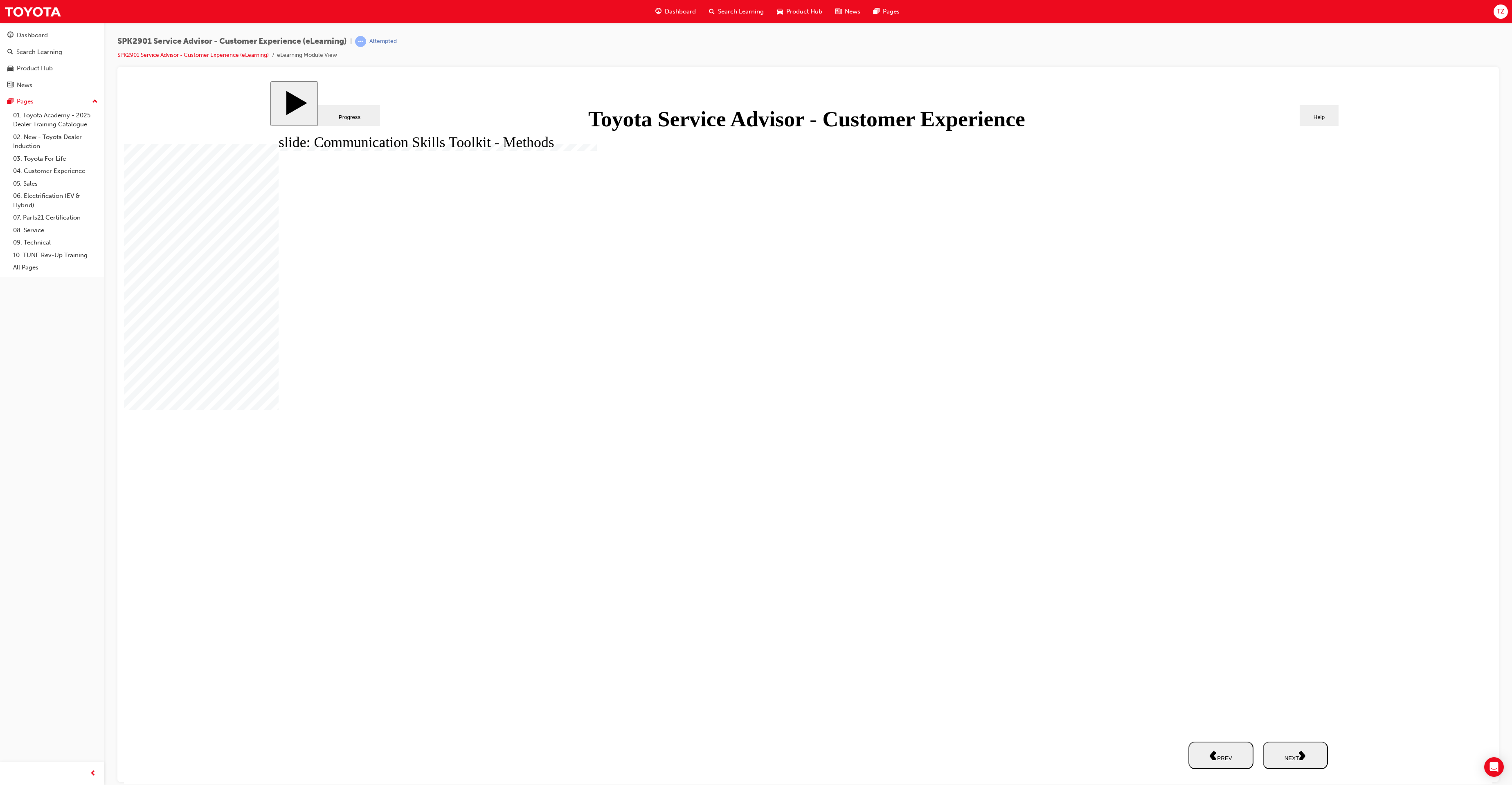 click on "NEXT" at bounding box center [1295, 755] 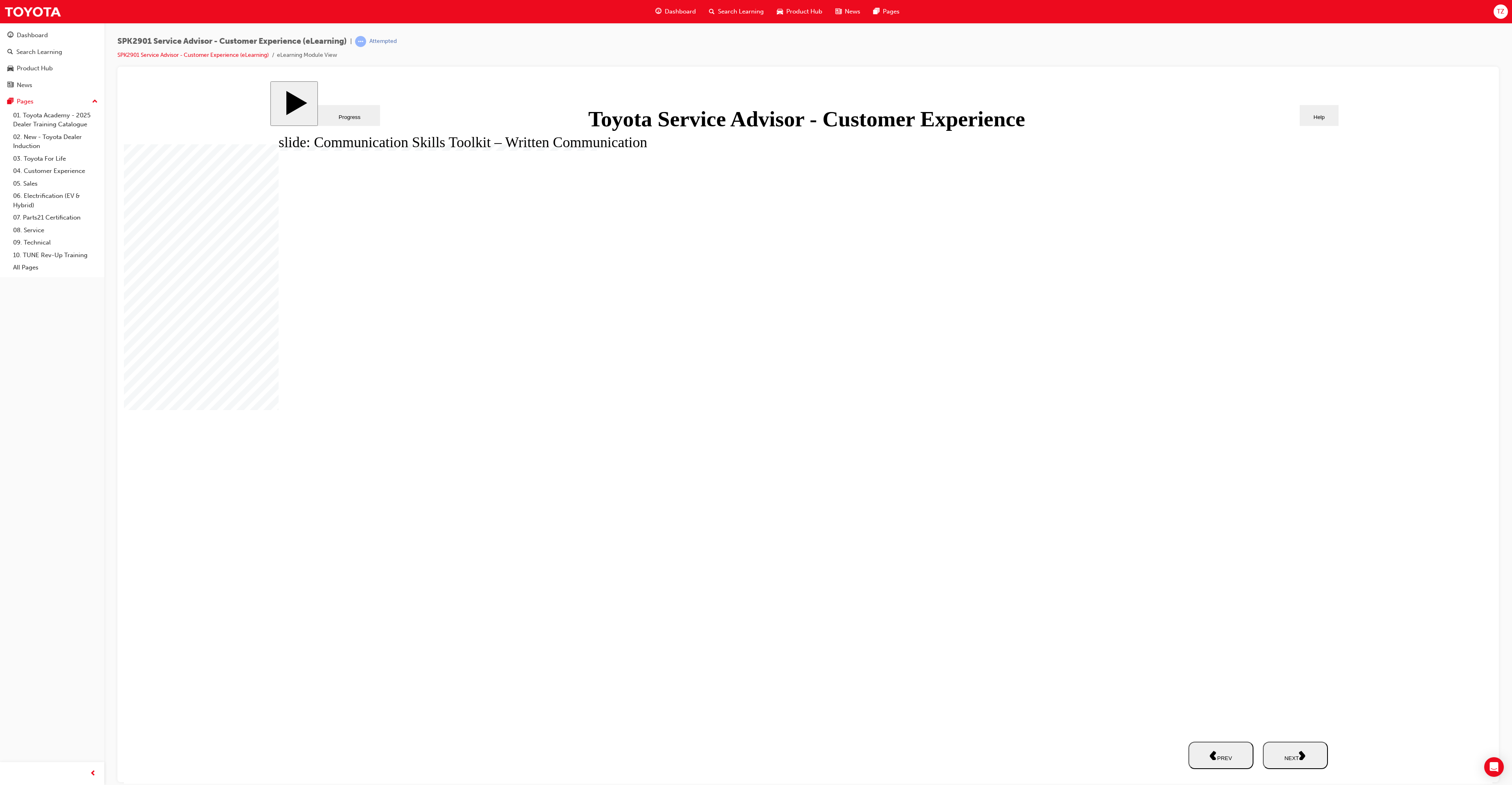 drag, startPoint x: 603, startPoint y: 340, endPoint x: 983, endPoint y: 561, distance: 439.5919 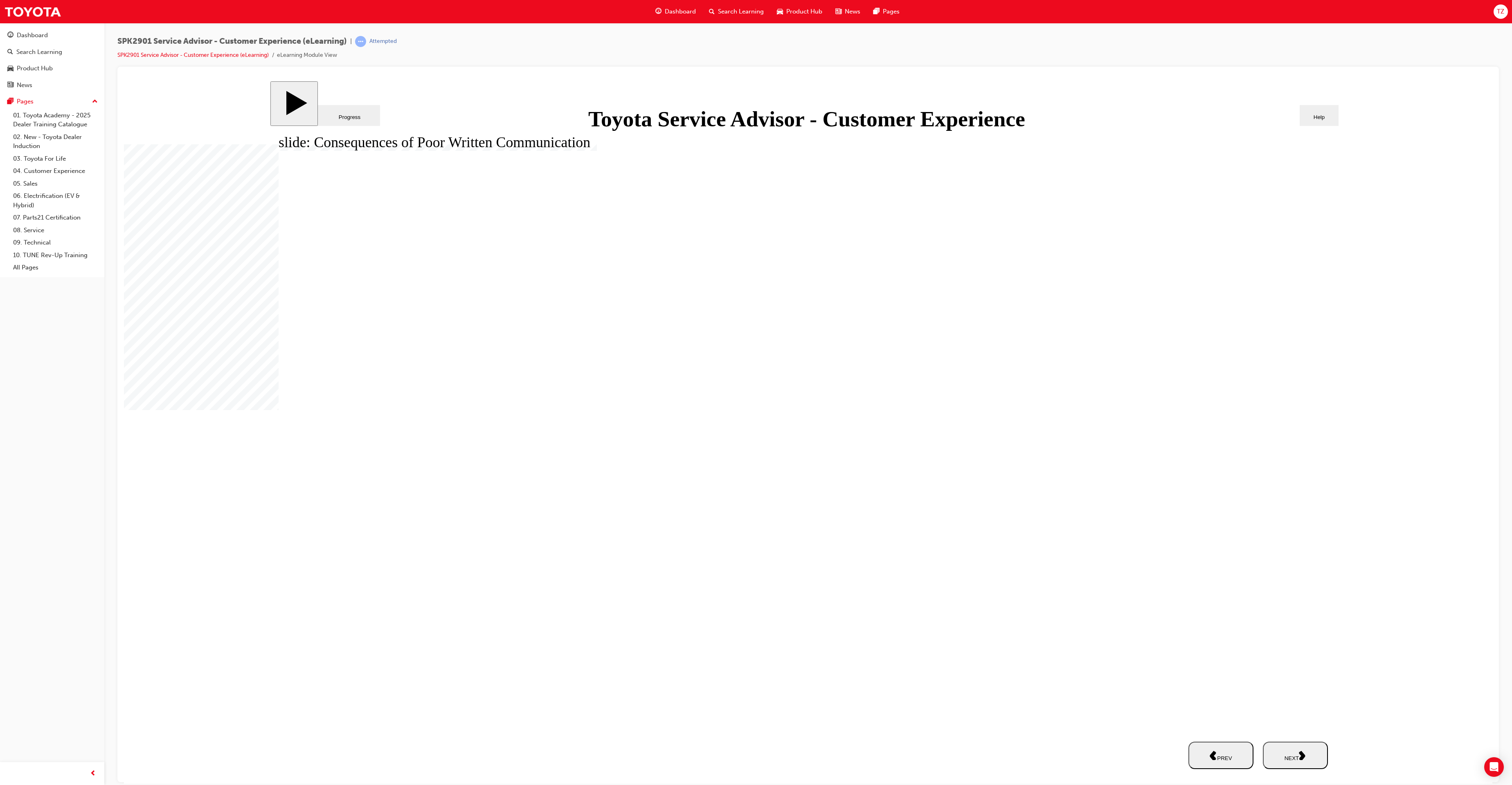 click on "NEXT" at bounding box center (1295, 755) 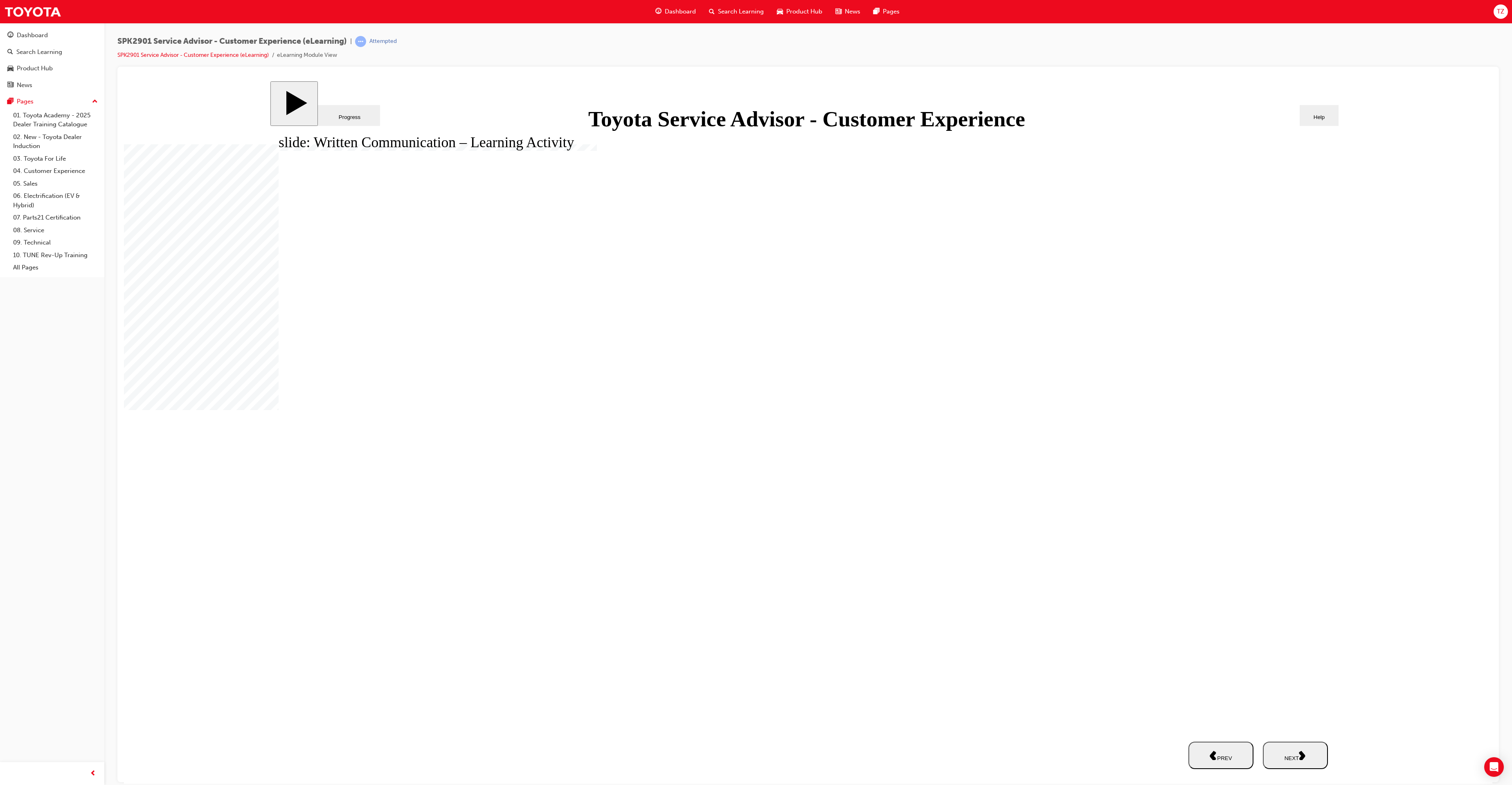 drag, startPoint x: 1147, startPoint y: 517, endPoint x: 1143, endPoint y: 523, distance: 7.211103 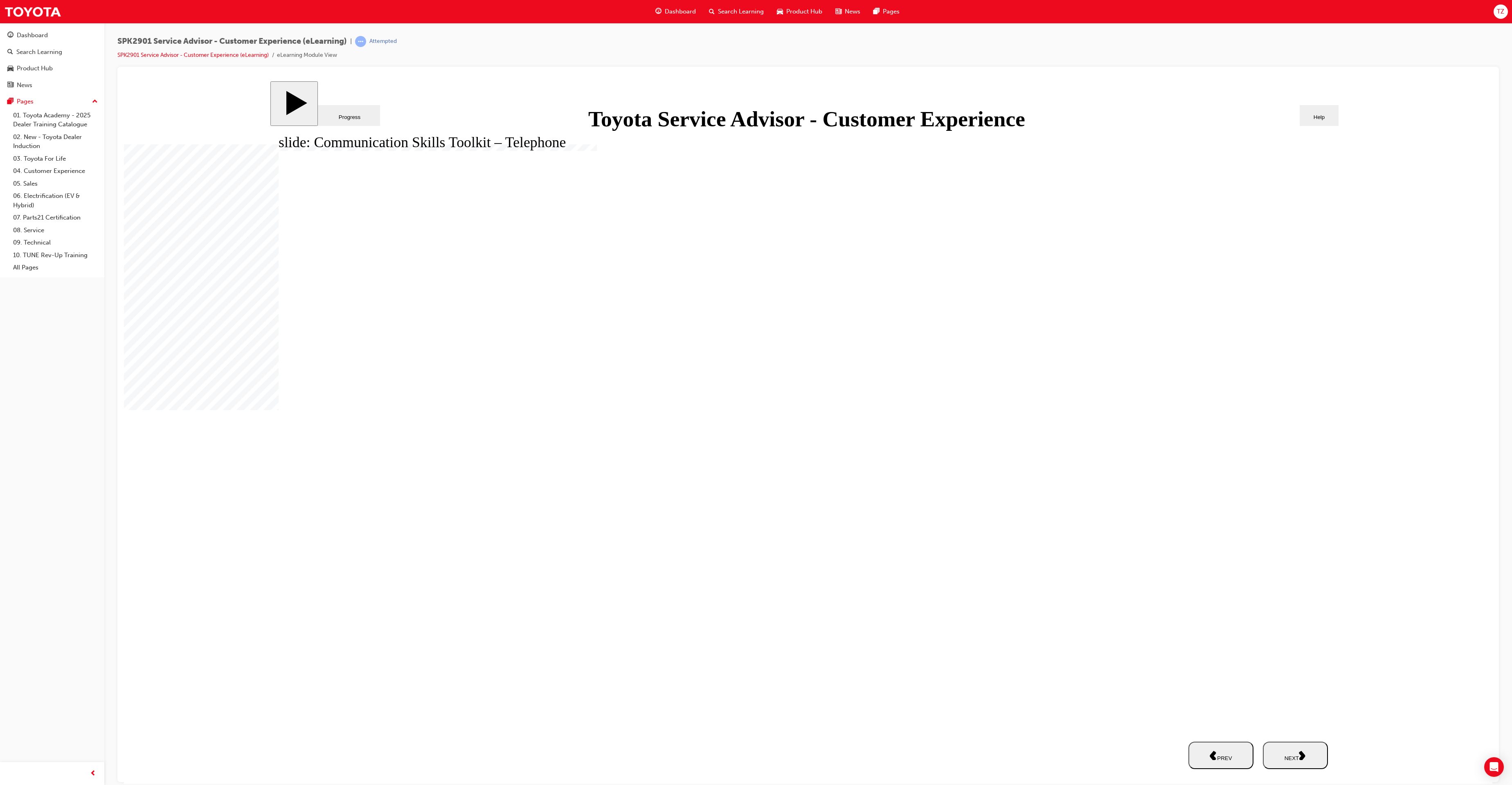 click on "NEXT" at bounding box center (1295, 755) 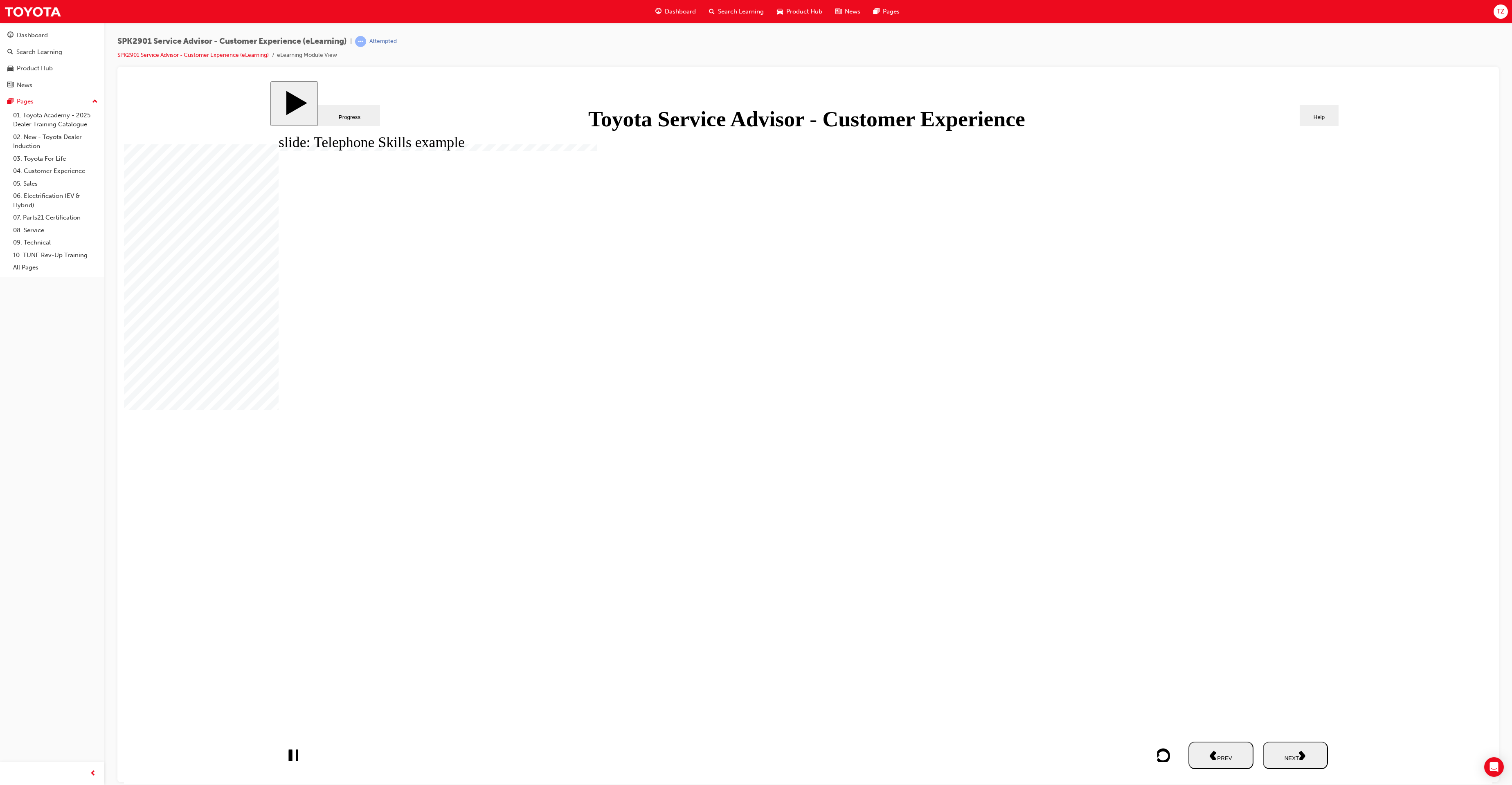 click on "slide: Telephone Skills example Telephone Skills example Round Same Side Corner 1 Line 2 Line 2 Rectangle 1 GUEST EXPERIENCE Rectangle 2 Video – Scenario 1 Let’s view an example Rectangle 1 Rectangle 2 Group
1 Oval 1 Triangle 1 Group
1 Please click ‘Play’ to watch the video Line 1 Line 1 Telephone Skills example Video – Scenario 1 Let’s view an example Please click ‘Play’ to watch  the video GUEST EXPERIENCE Skip navigation. Press enter to return to the slide. SUBMIT NEXT
PREV" at bounding box center (808, 432) 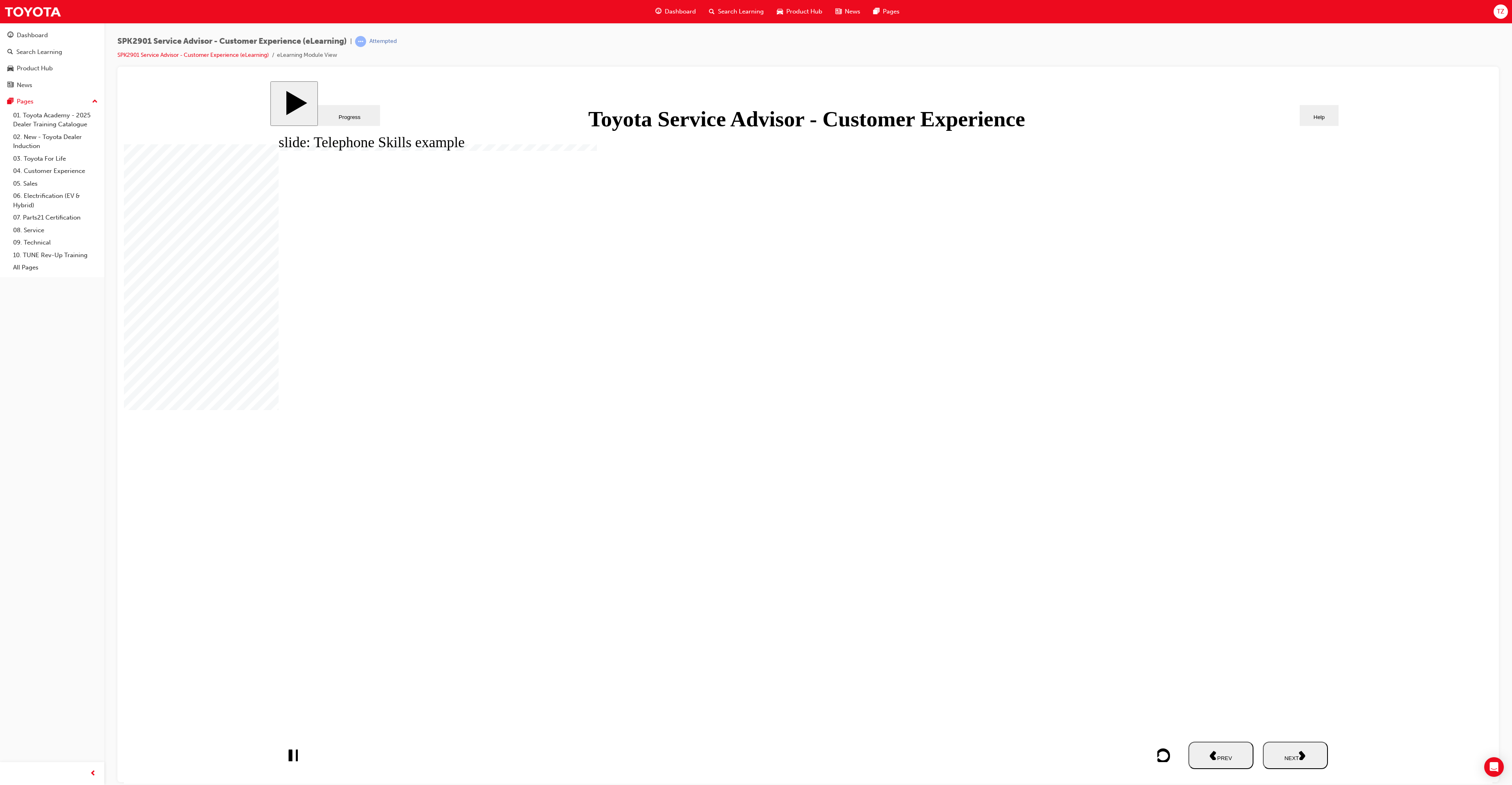 click on "NEXT" at bounding box center [1295, 755] 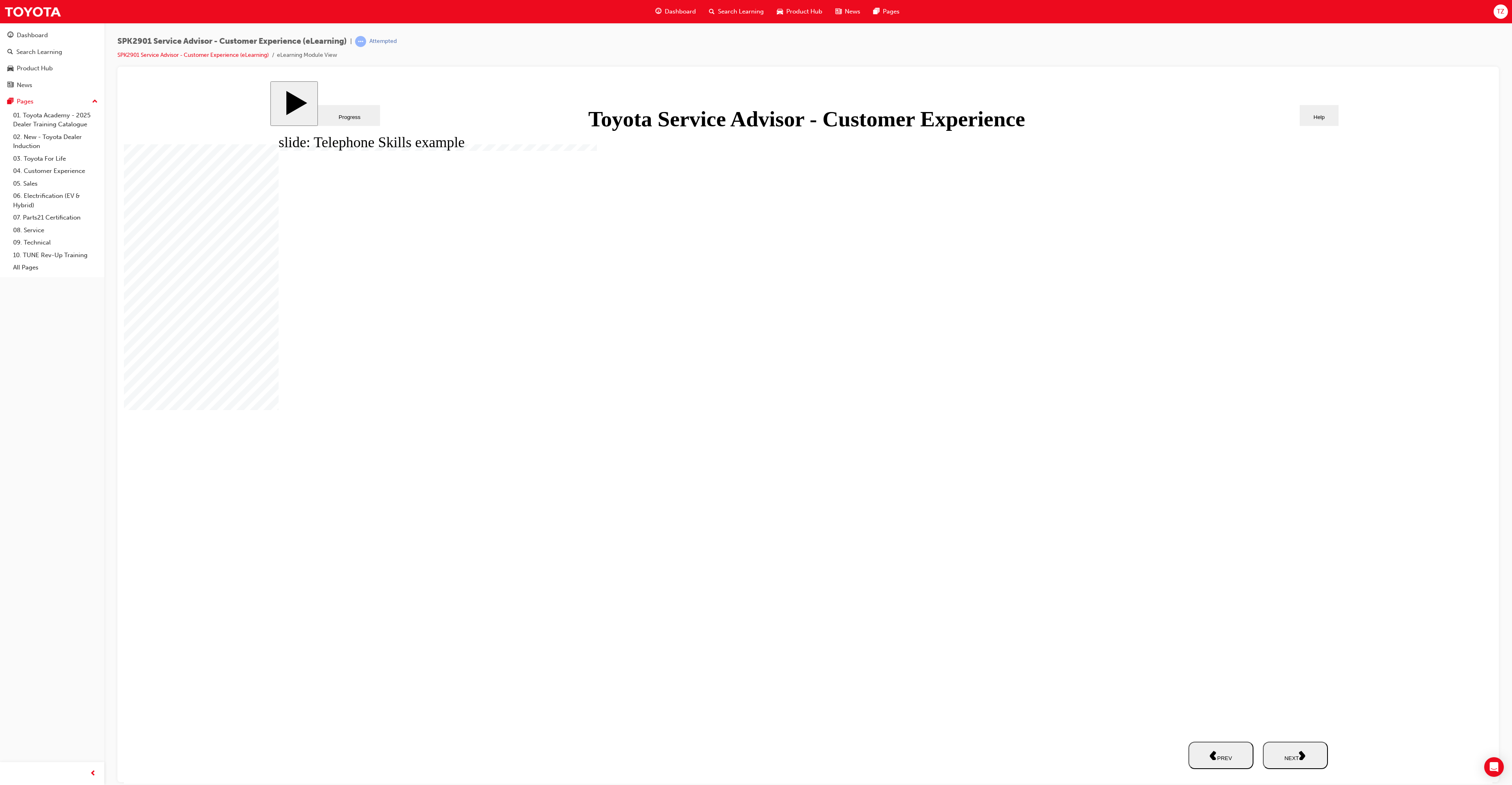 click on "NEXT" at bounding box center (1295, 755) 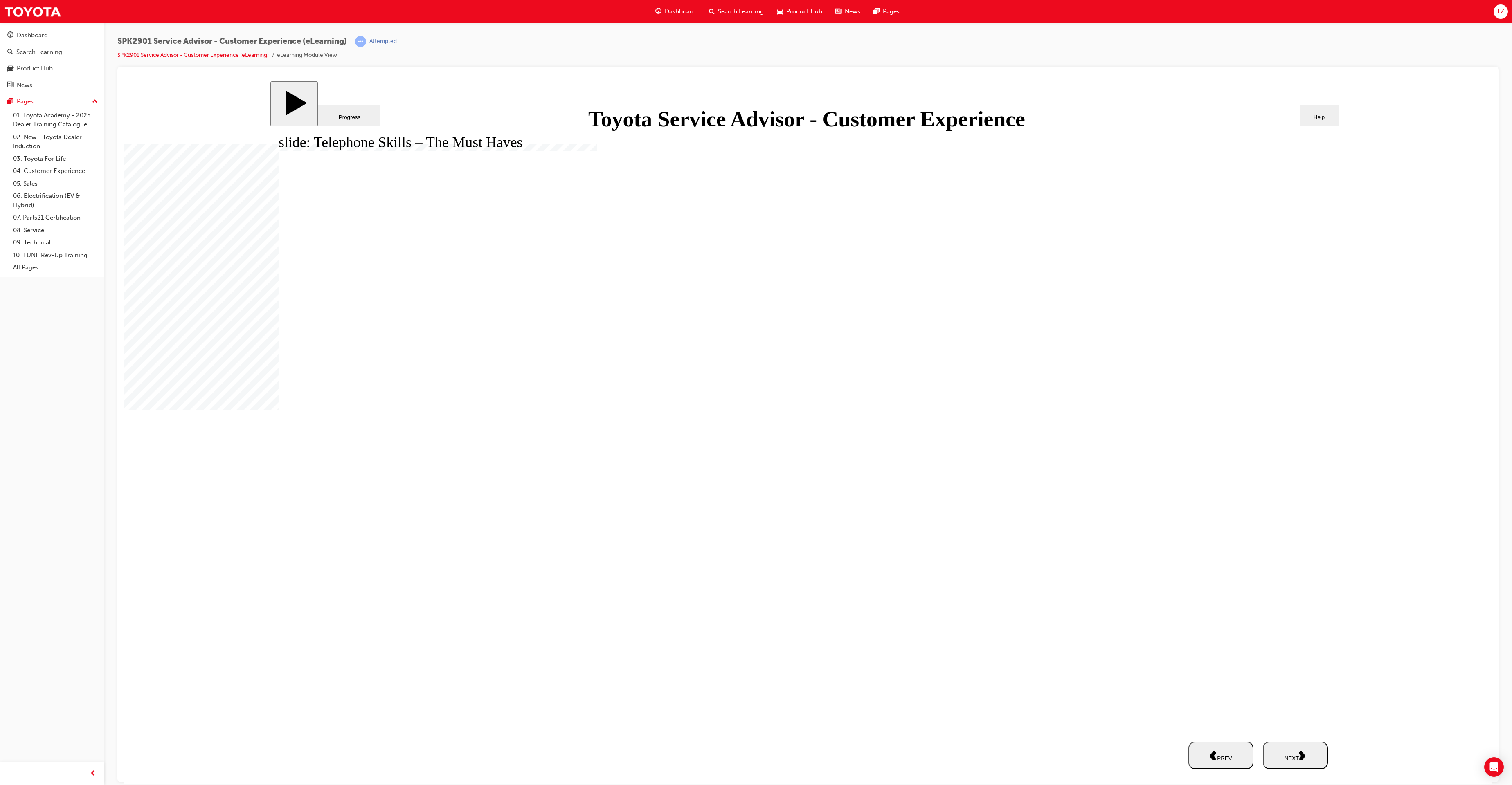 click on "NEXT" at bounding box center [1295, 755] 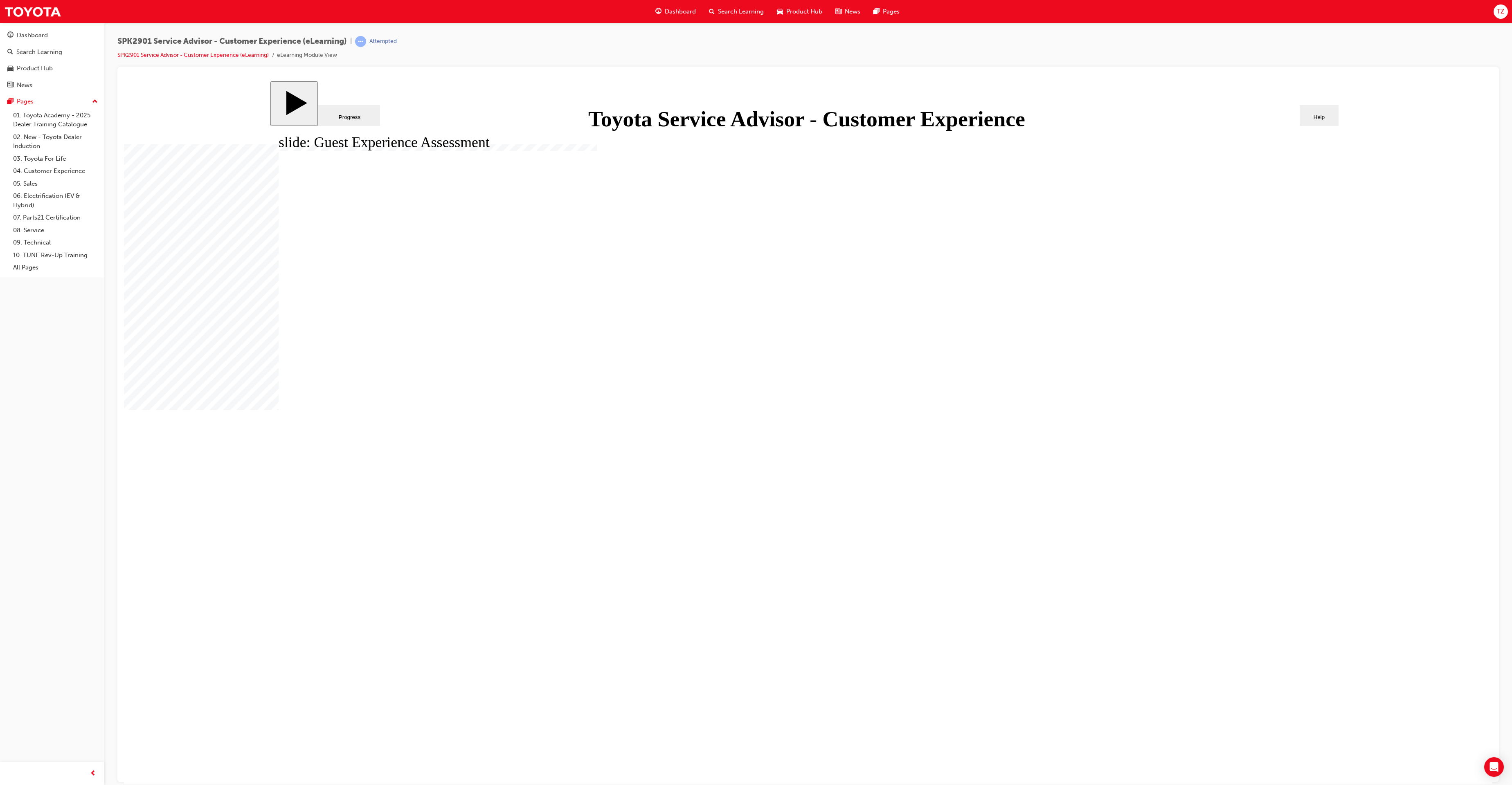 click 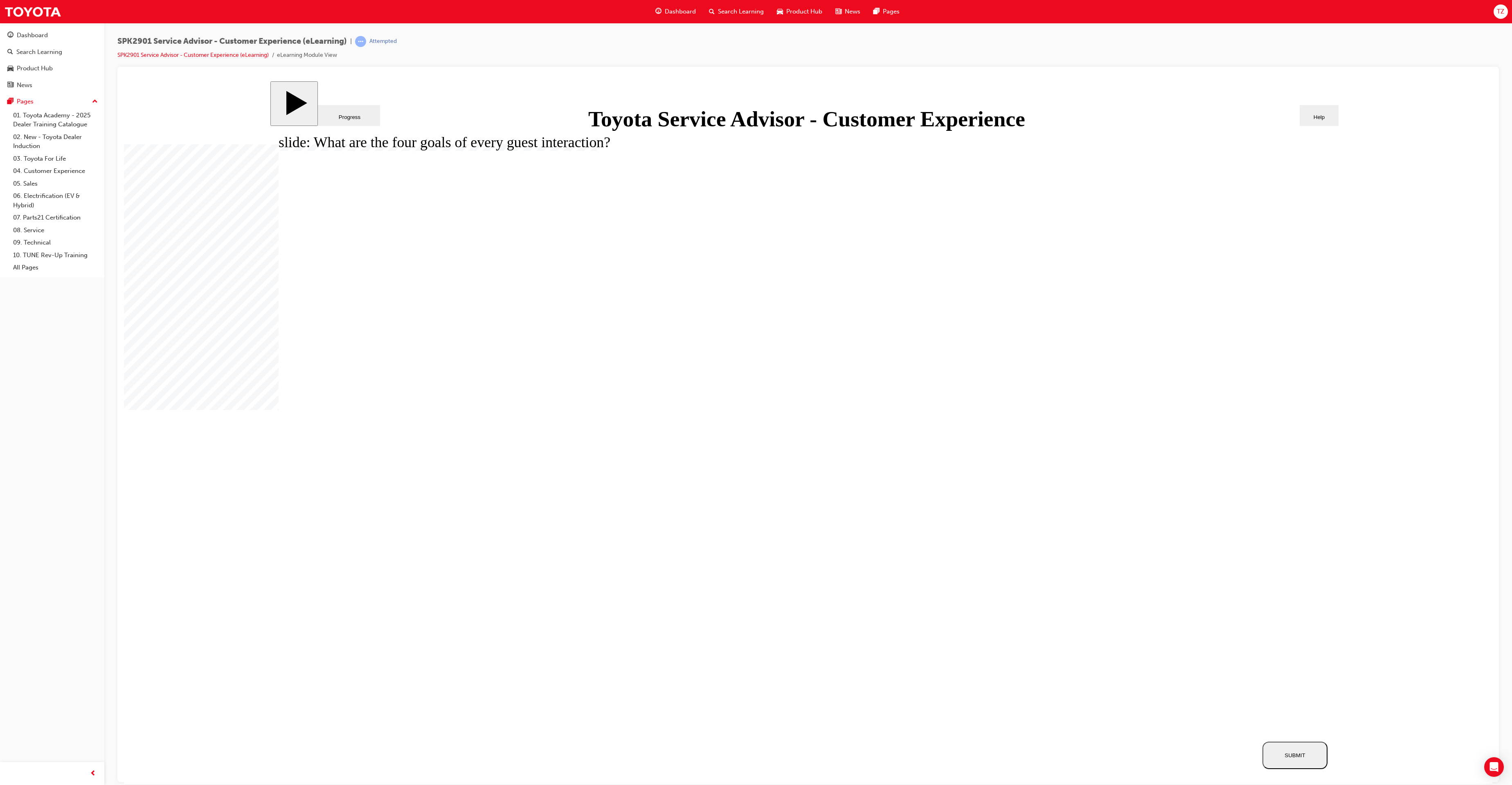 drag, startPoint x: 710, startPoint y: 496, endPoint x: 711, endPoint y: 506, distance: 10.049876 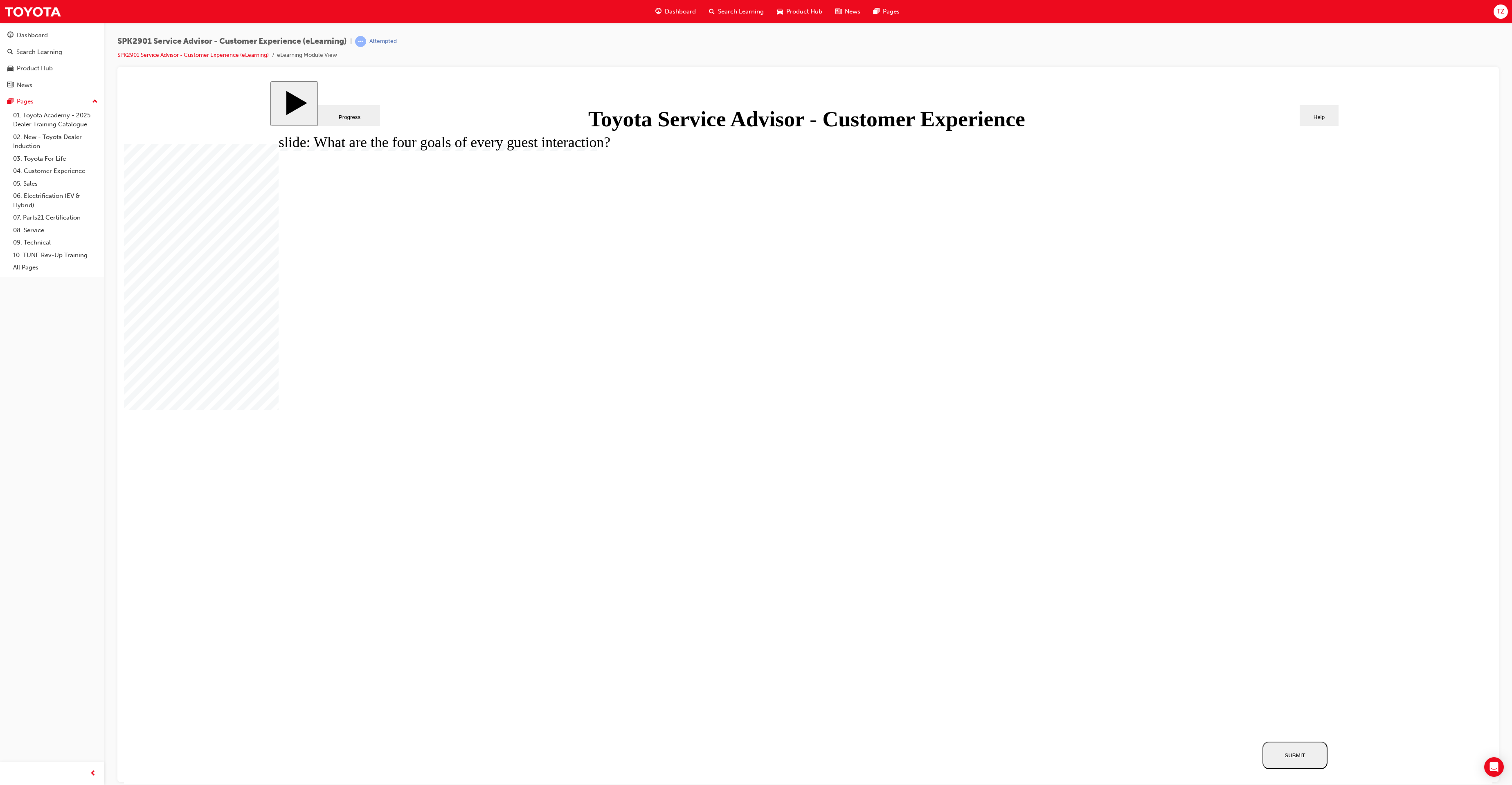 click on "SUBMIT" at bounding box center [1295, 755] 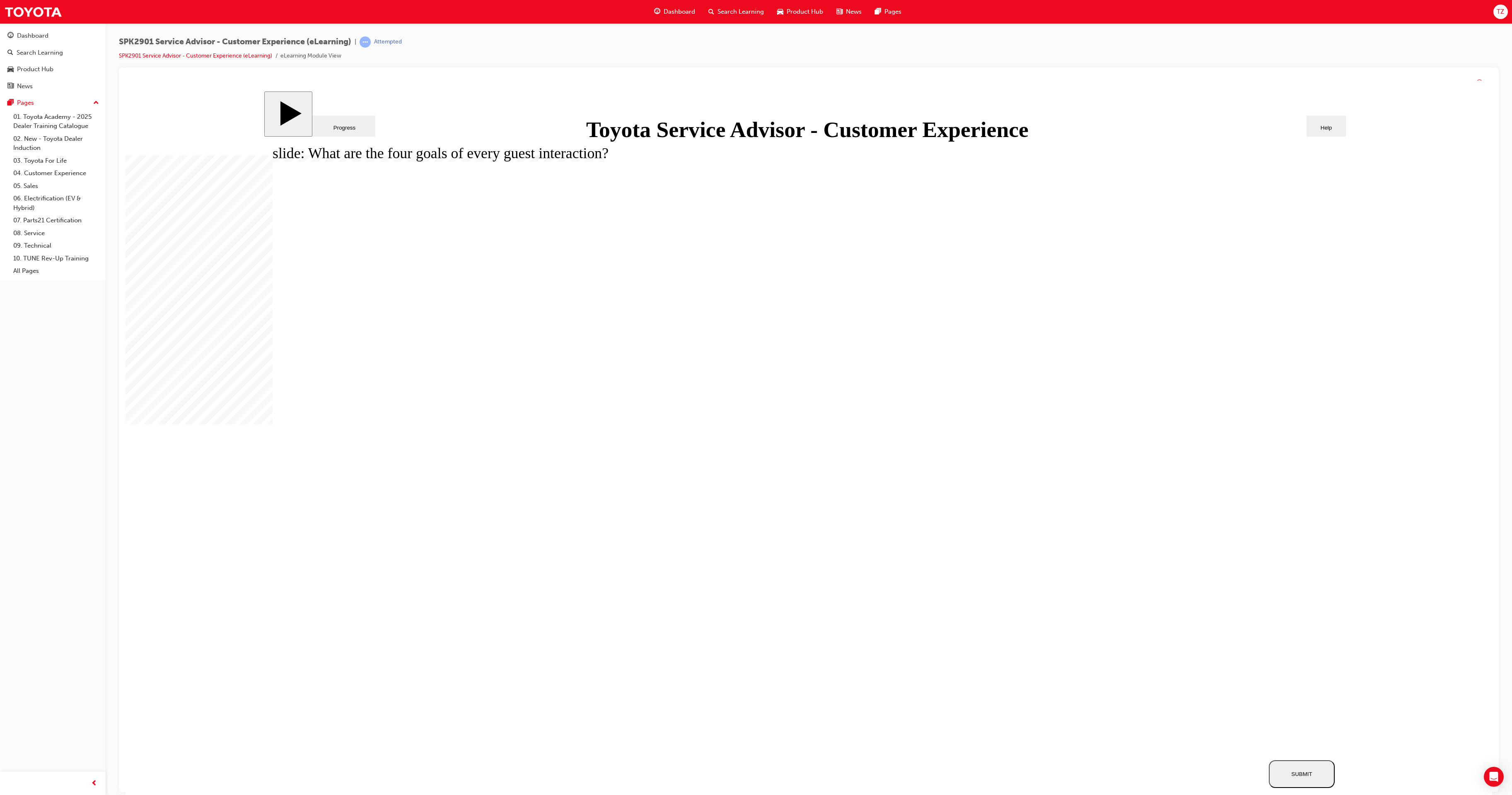 click 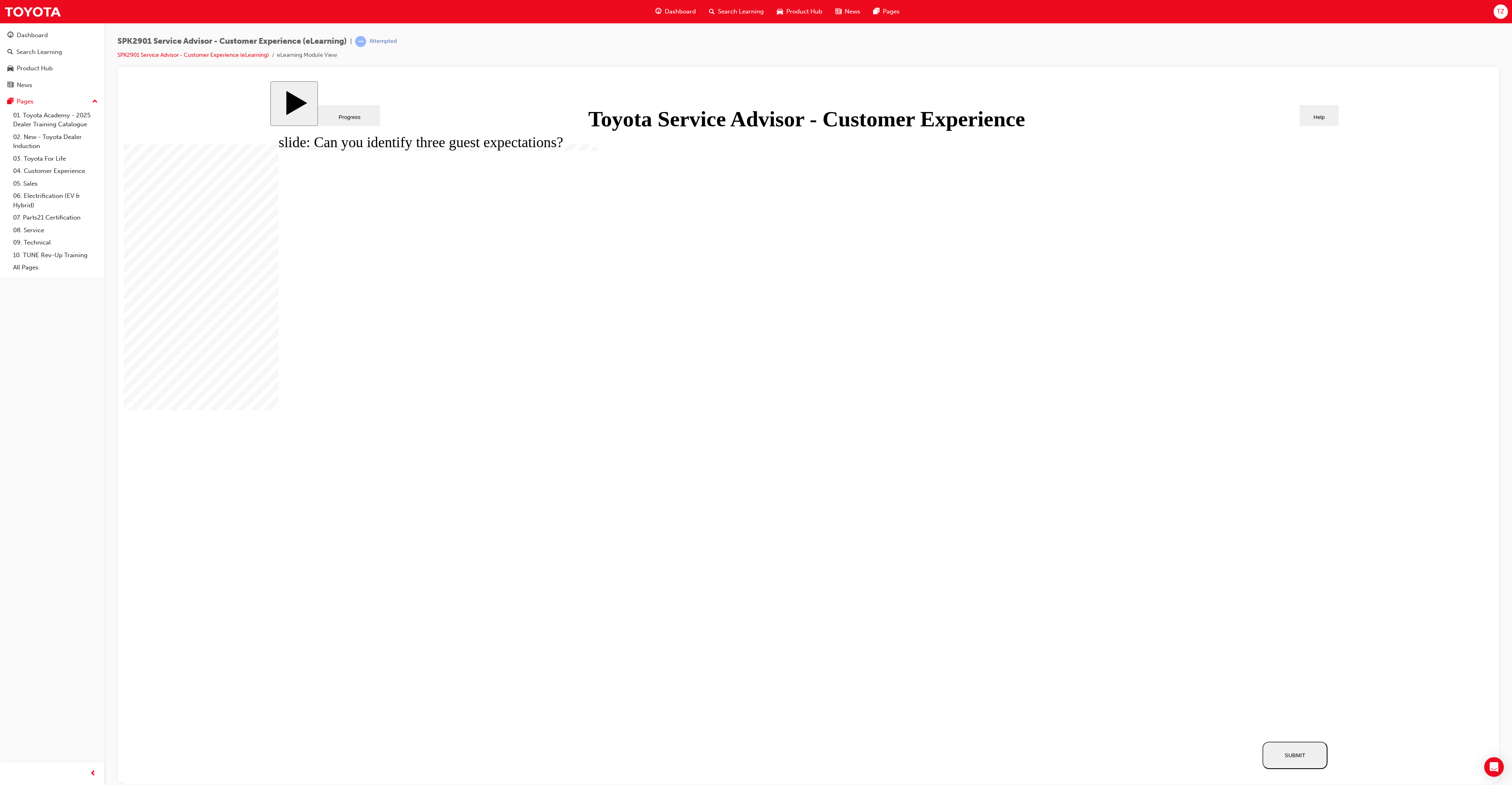 click 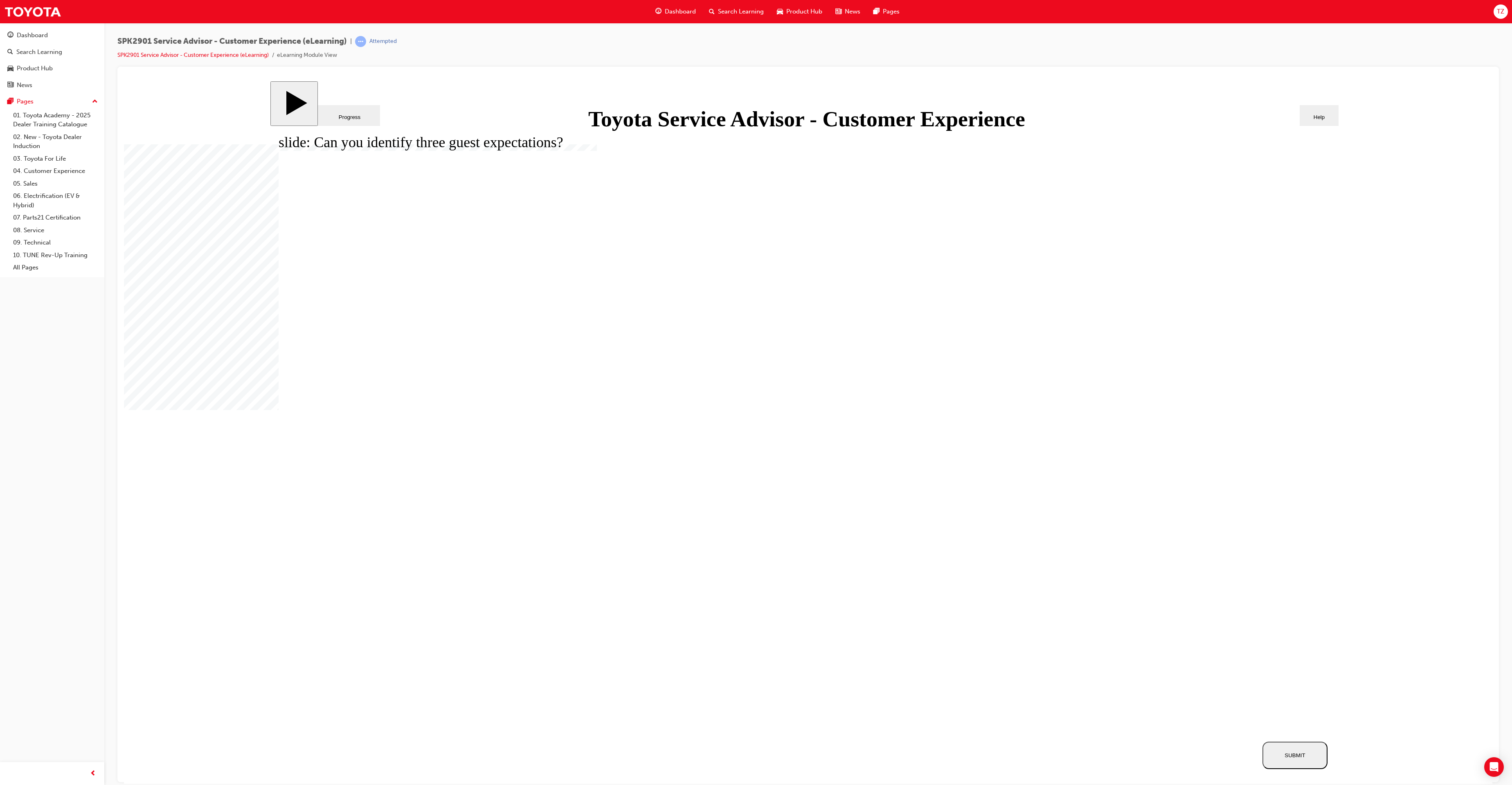 click on "SUBMIT" at bounding box center (1295, 755) 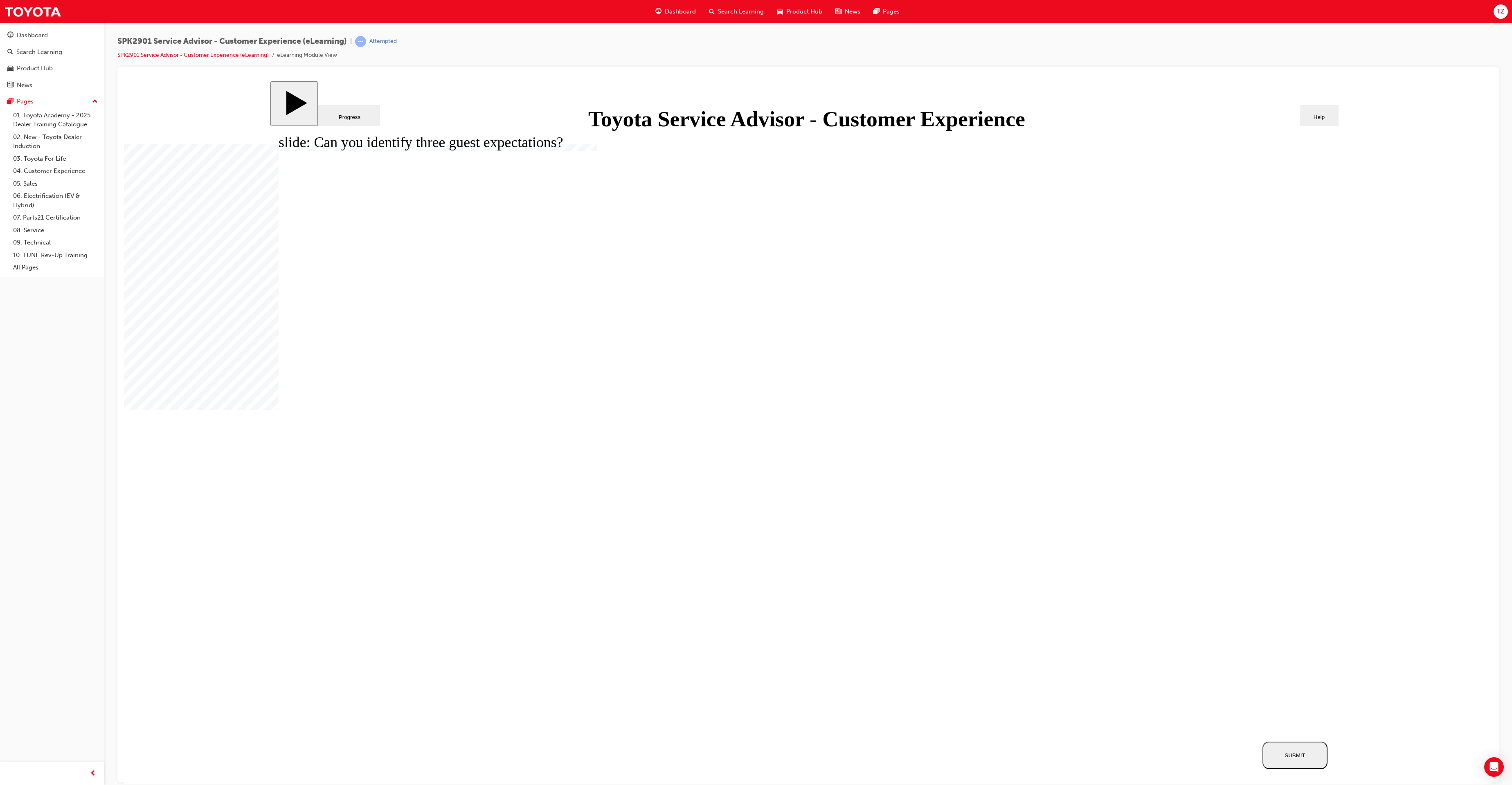 scroll, scrollTop: 0, scrollLeft: 0, axis: both 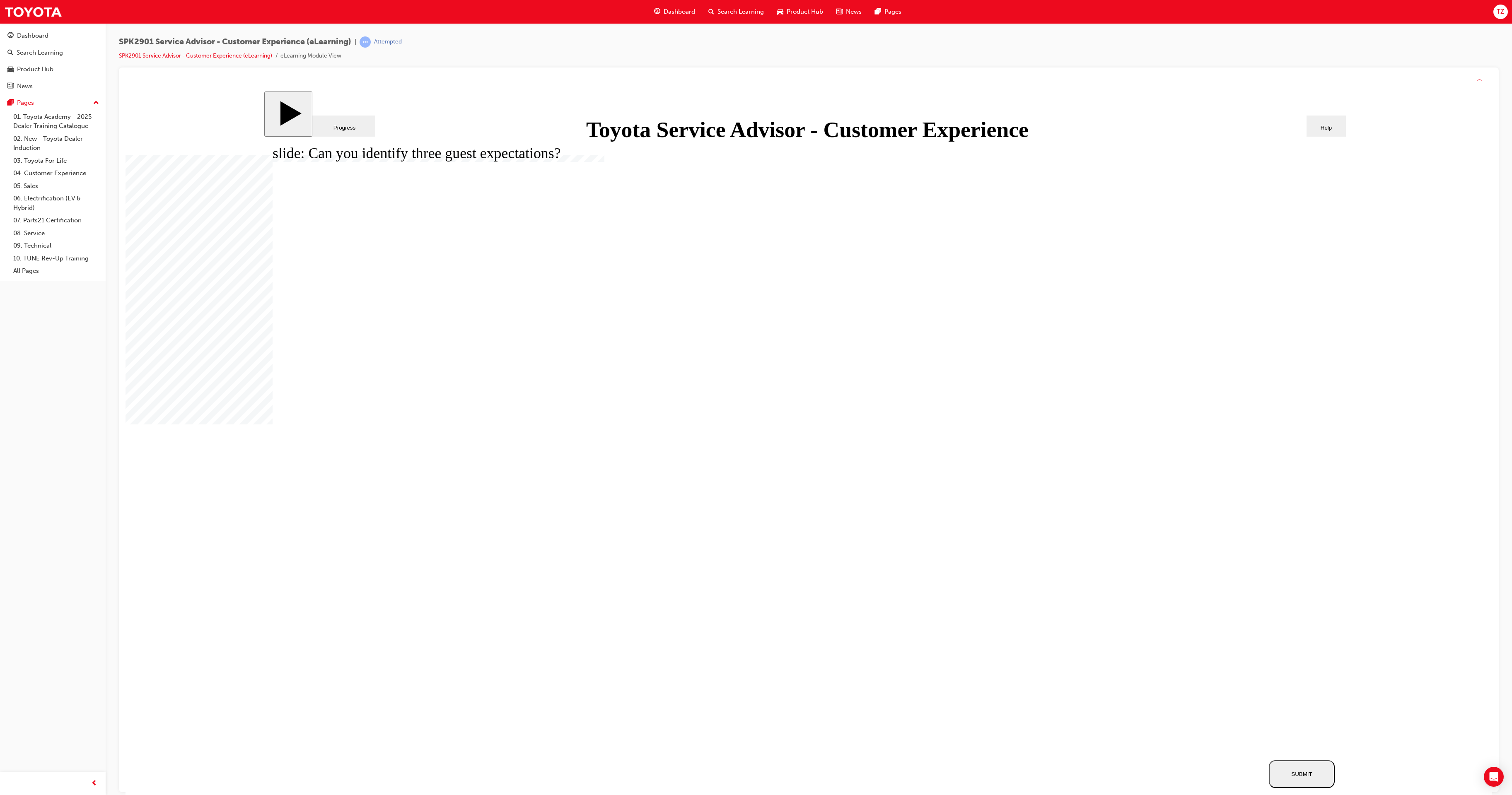 click 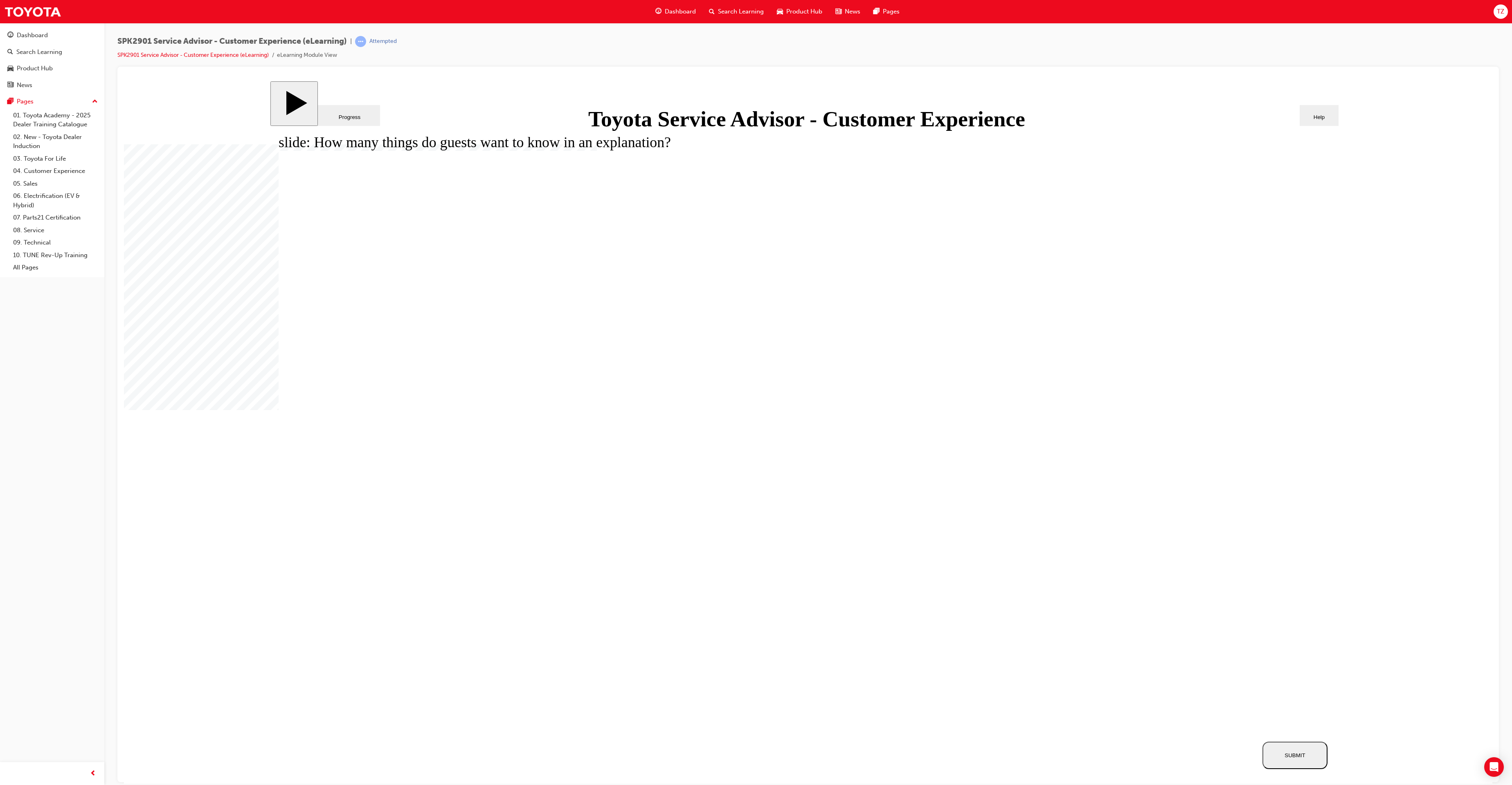 click 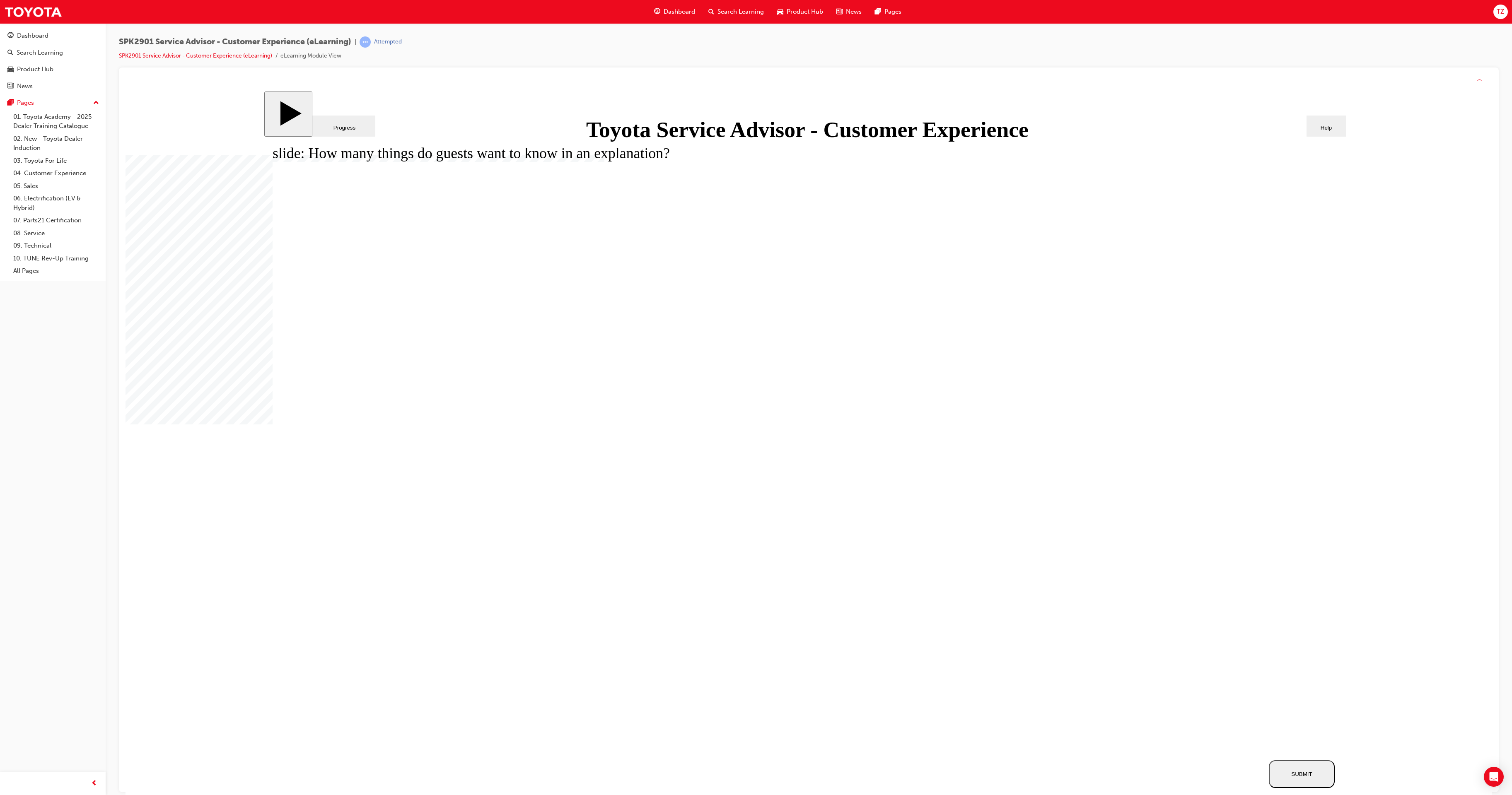 click 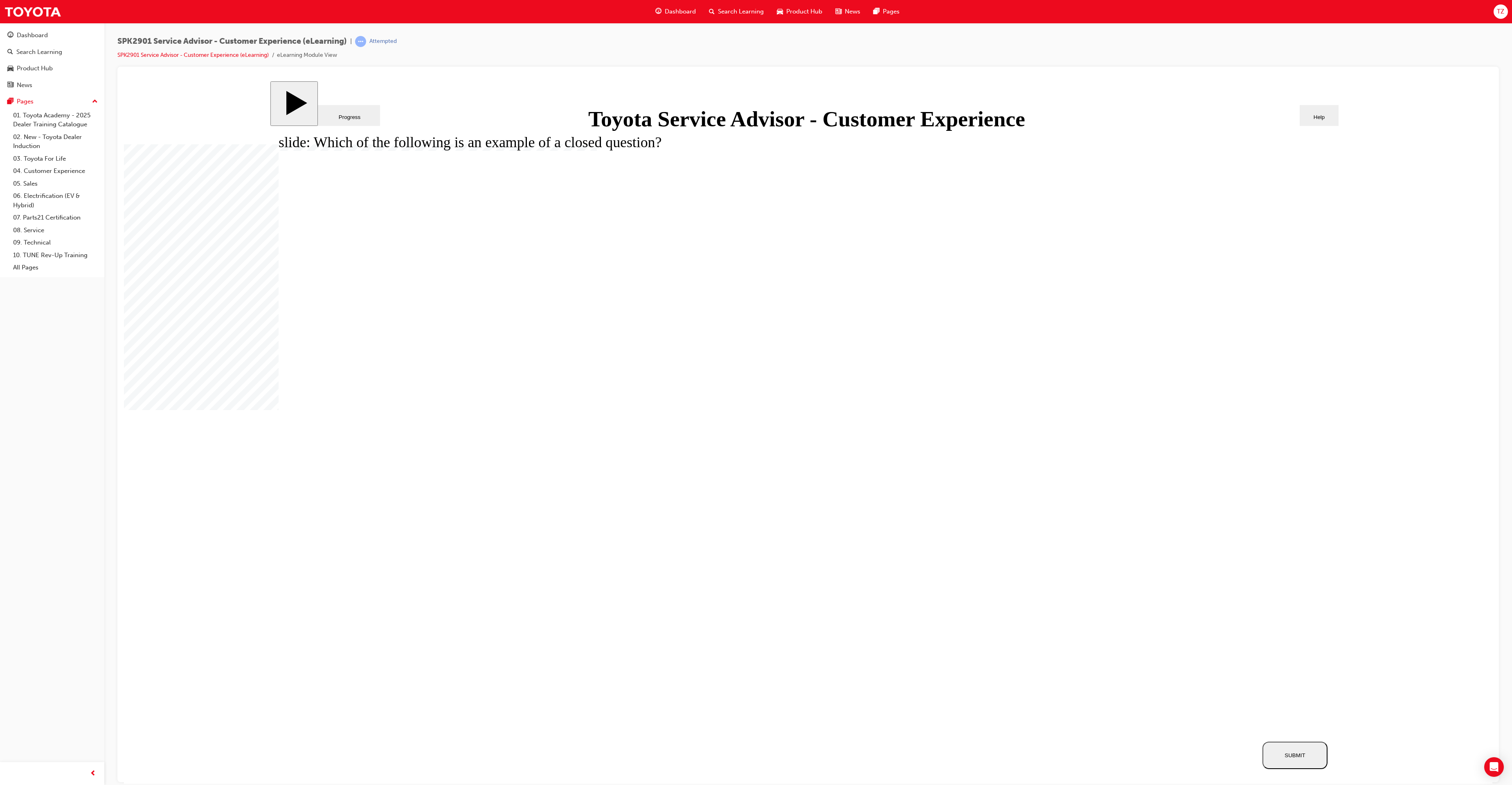 click 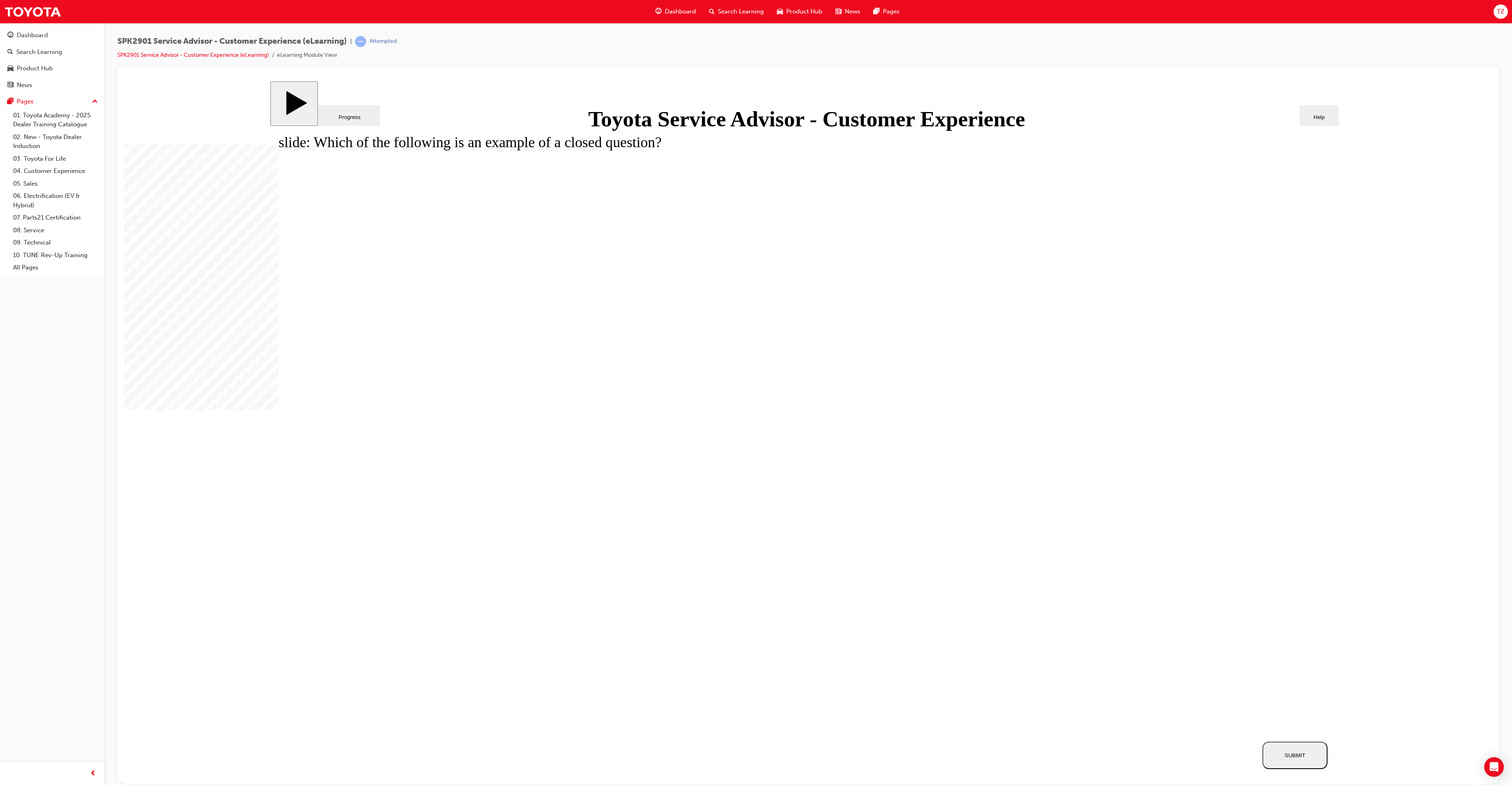 click 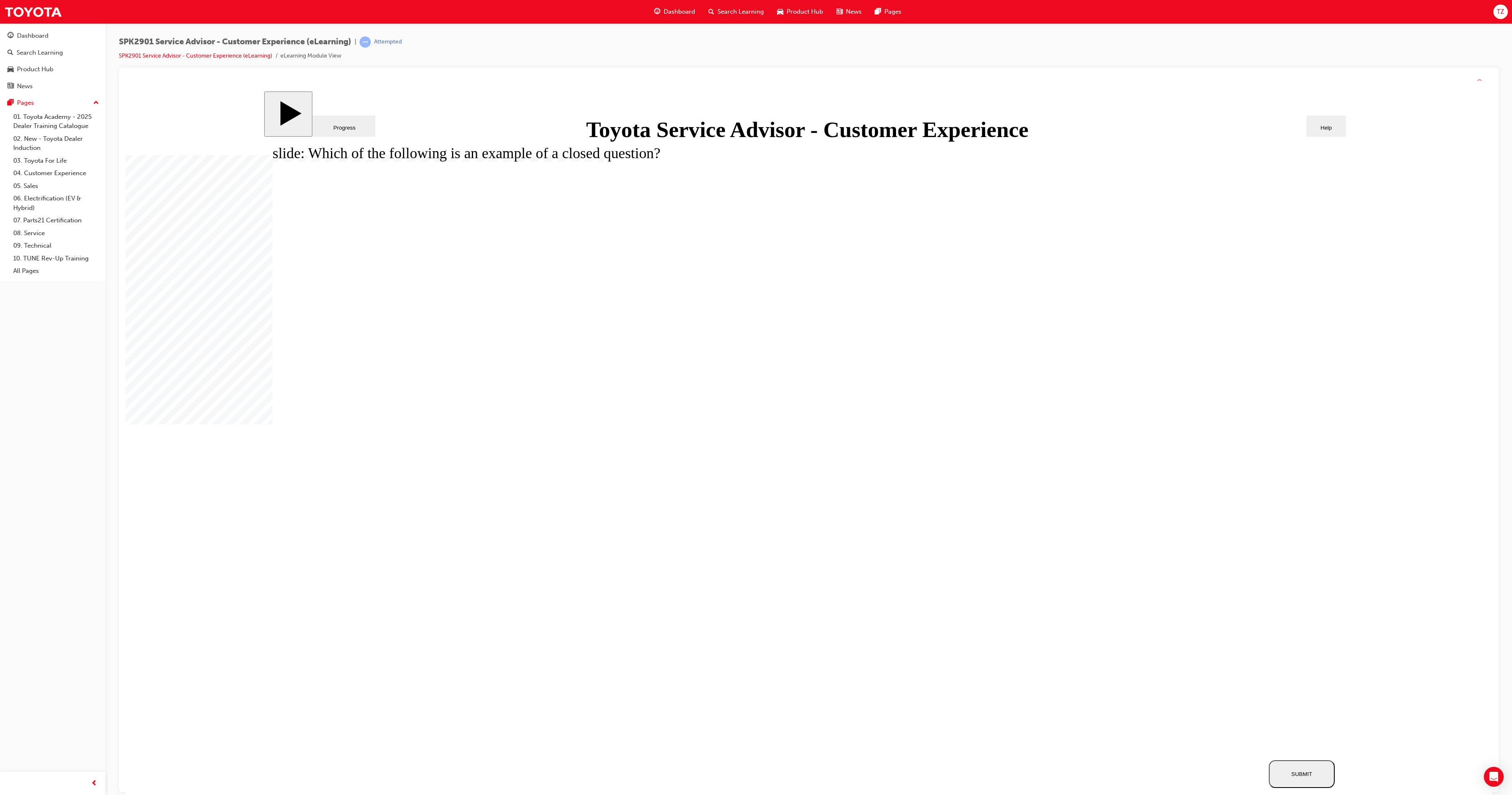 drag, startPoint x: 761, startPoint y: 665, endPoint x: 761, endPoint y: 676, distance: 11 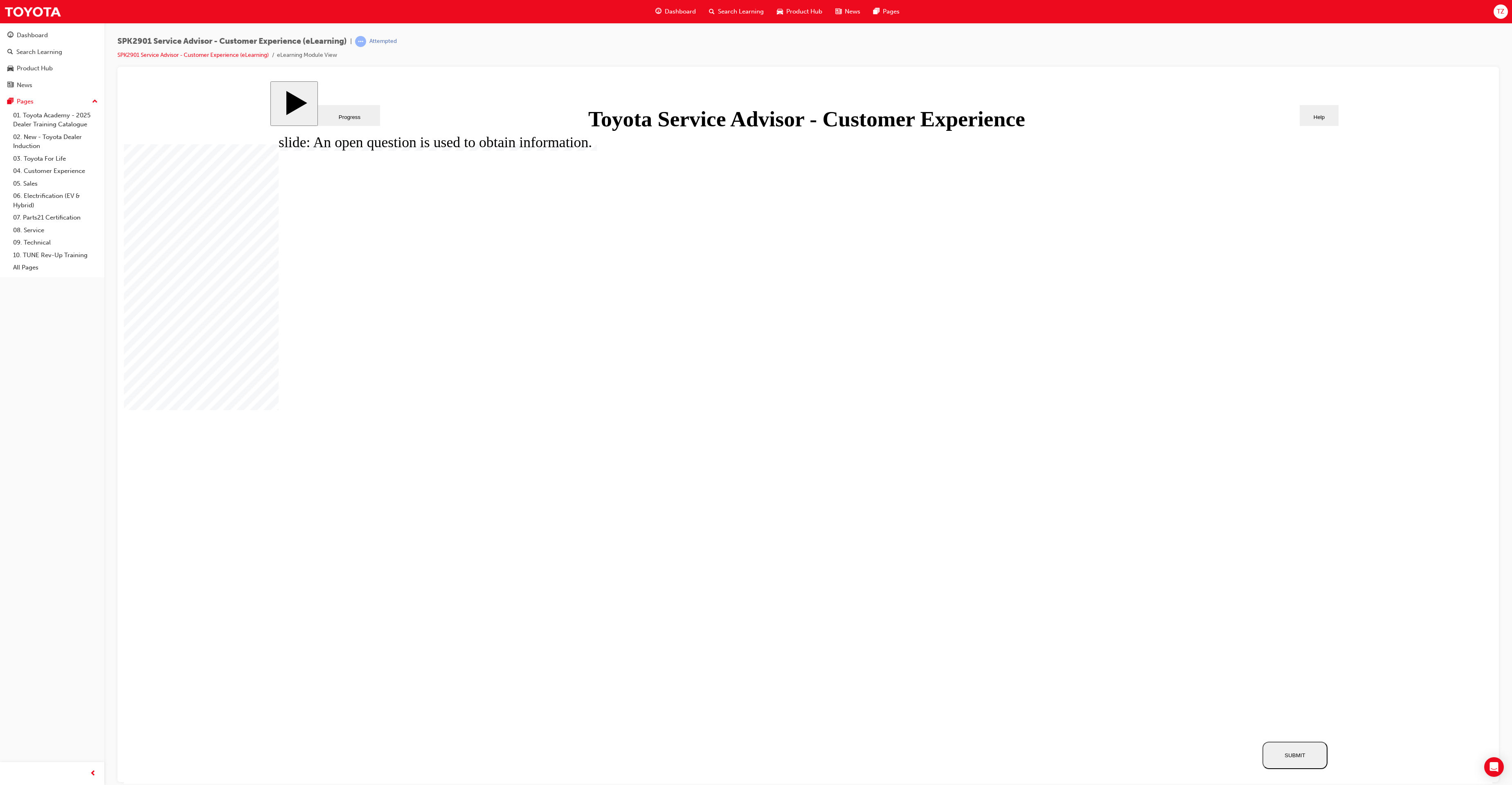 click 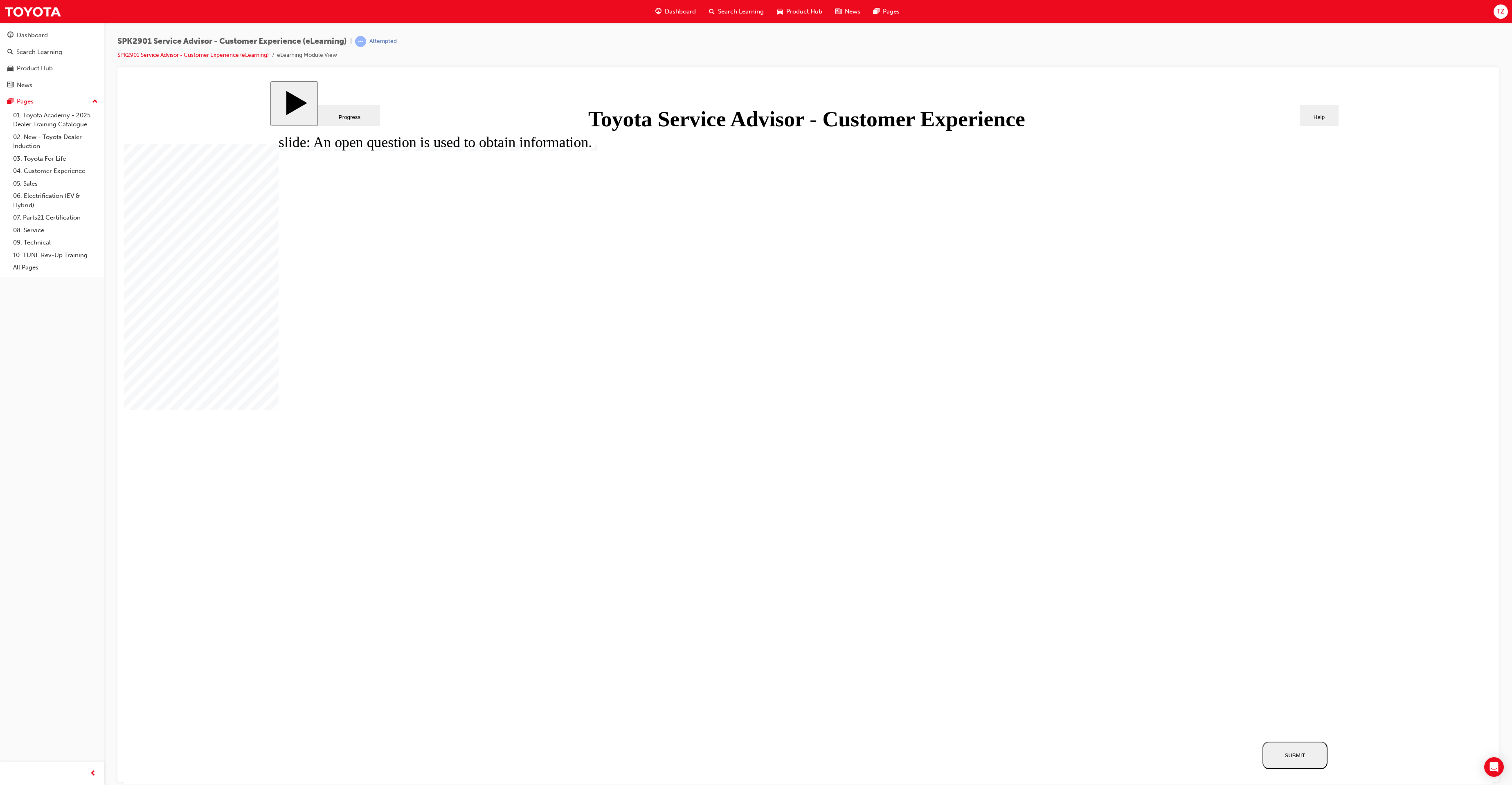 click on "SUBMIT" at bounding box center [1295, 755] 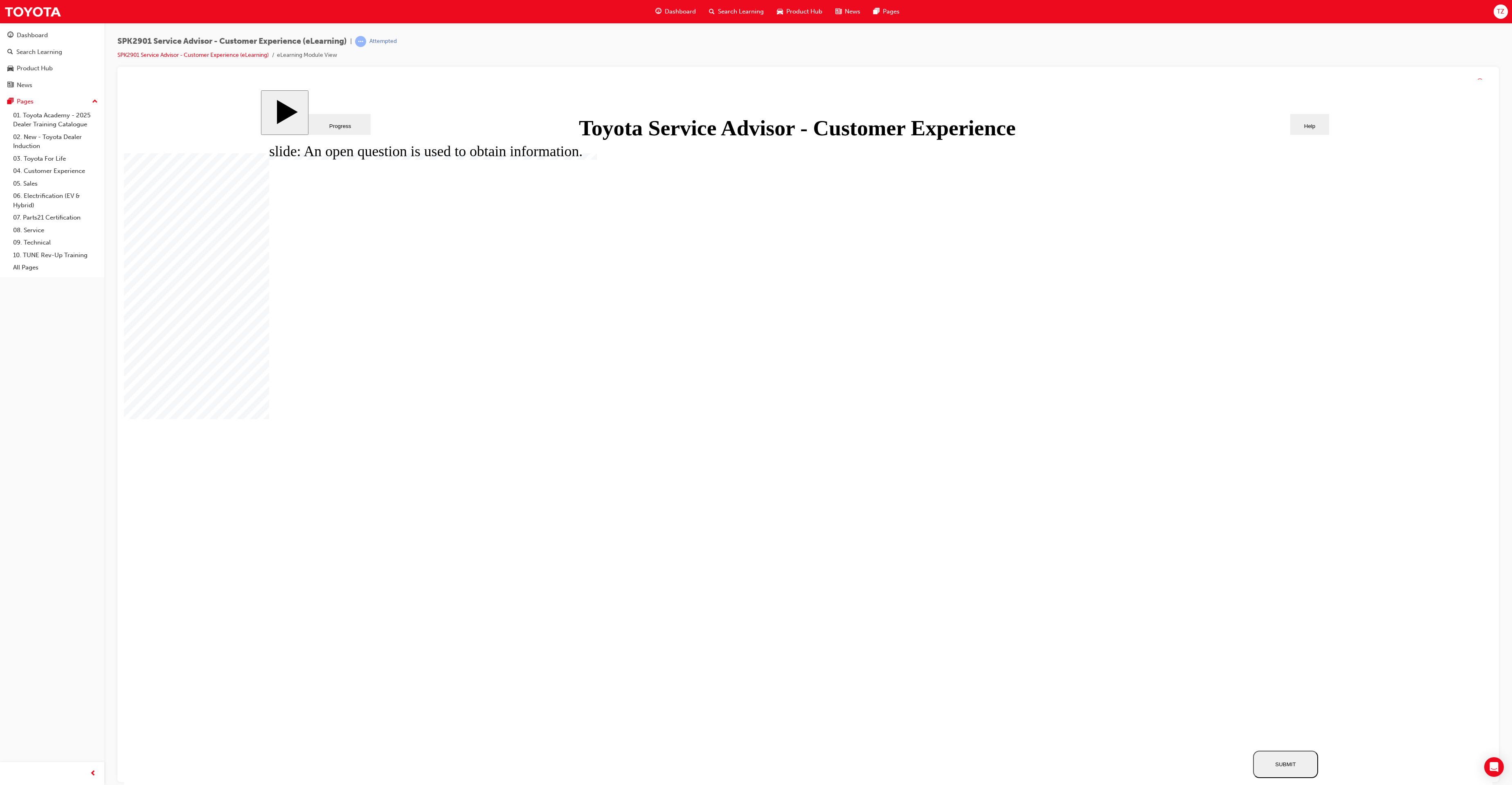 drag, startPoint x: 682, startPoint y: 640, endPoint x: 687, endPoint y: 643, distance: 5.830952 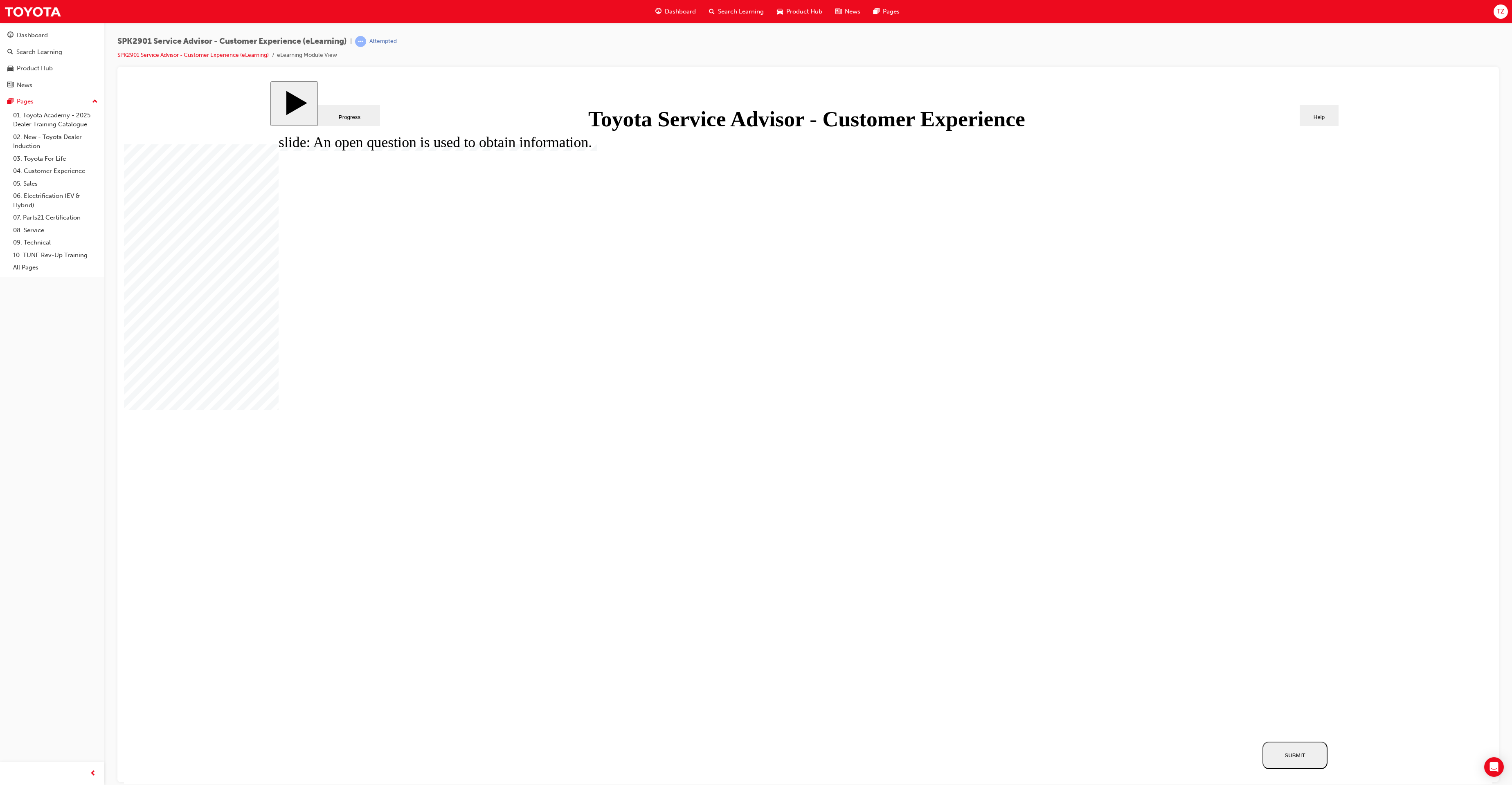 click 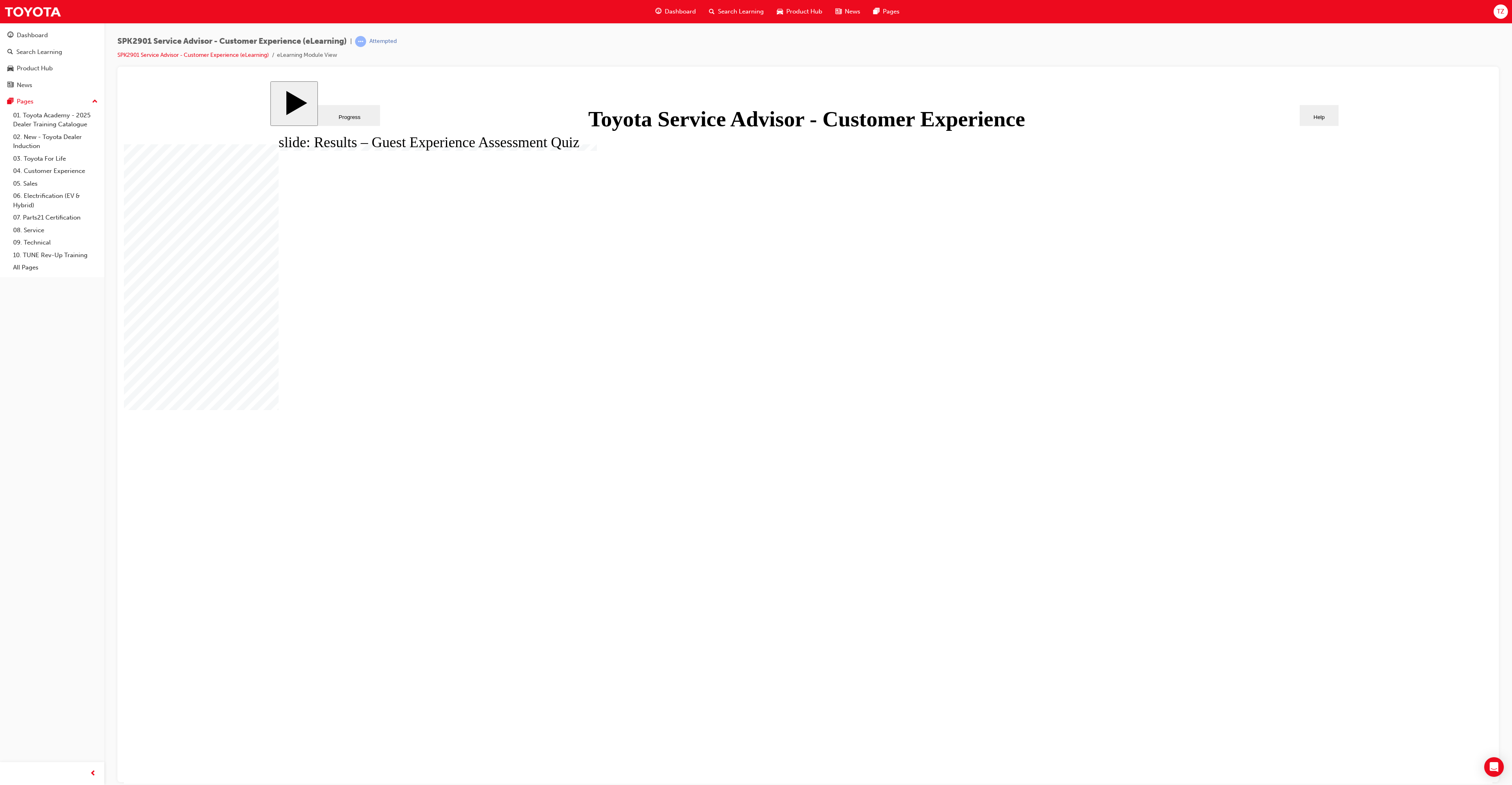 click 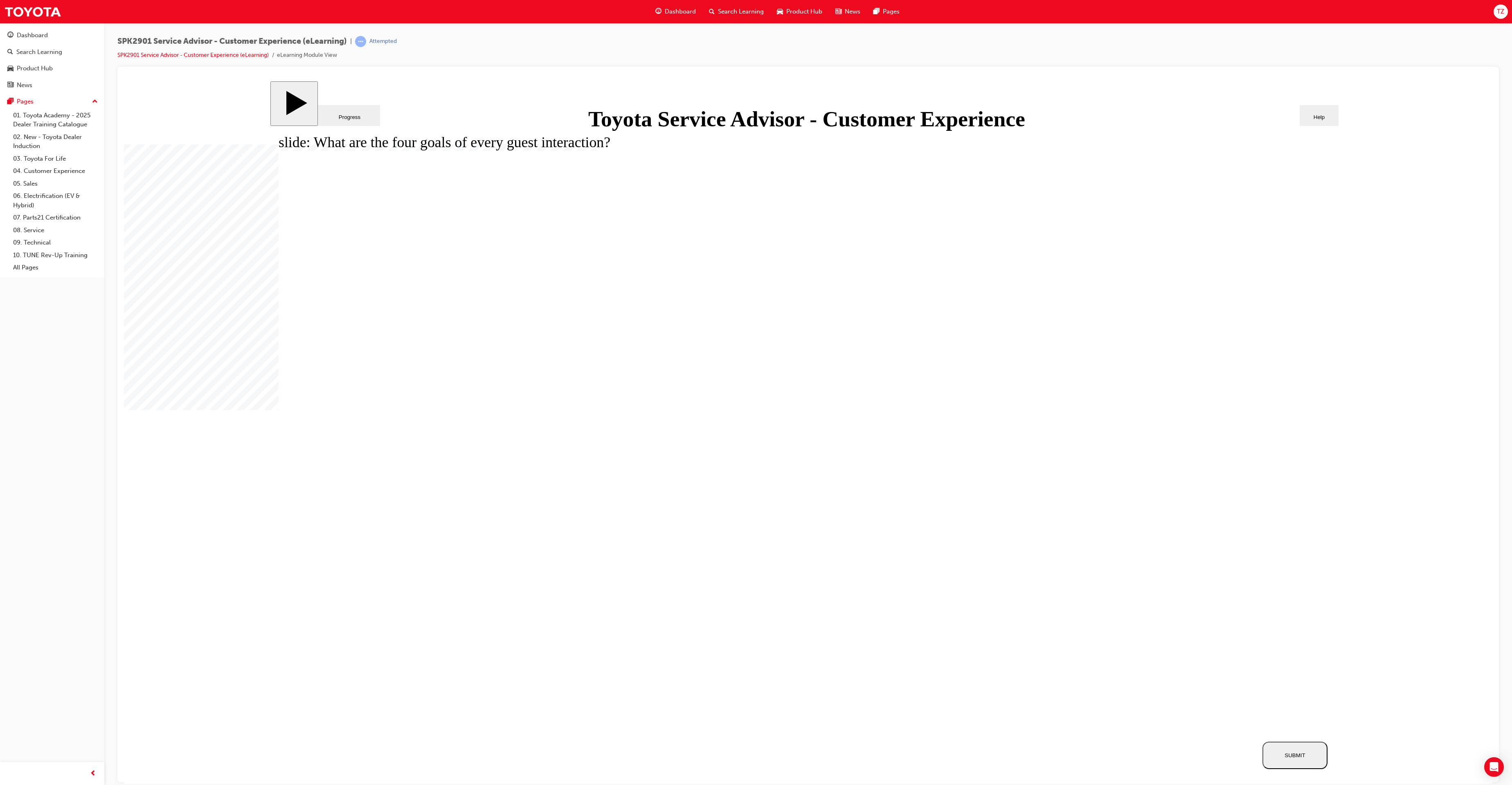click 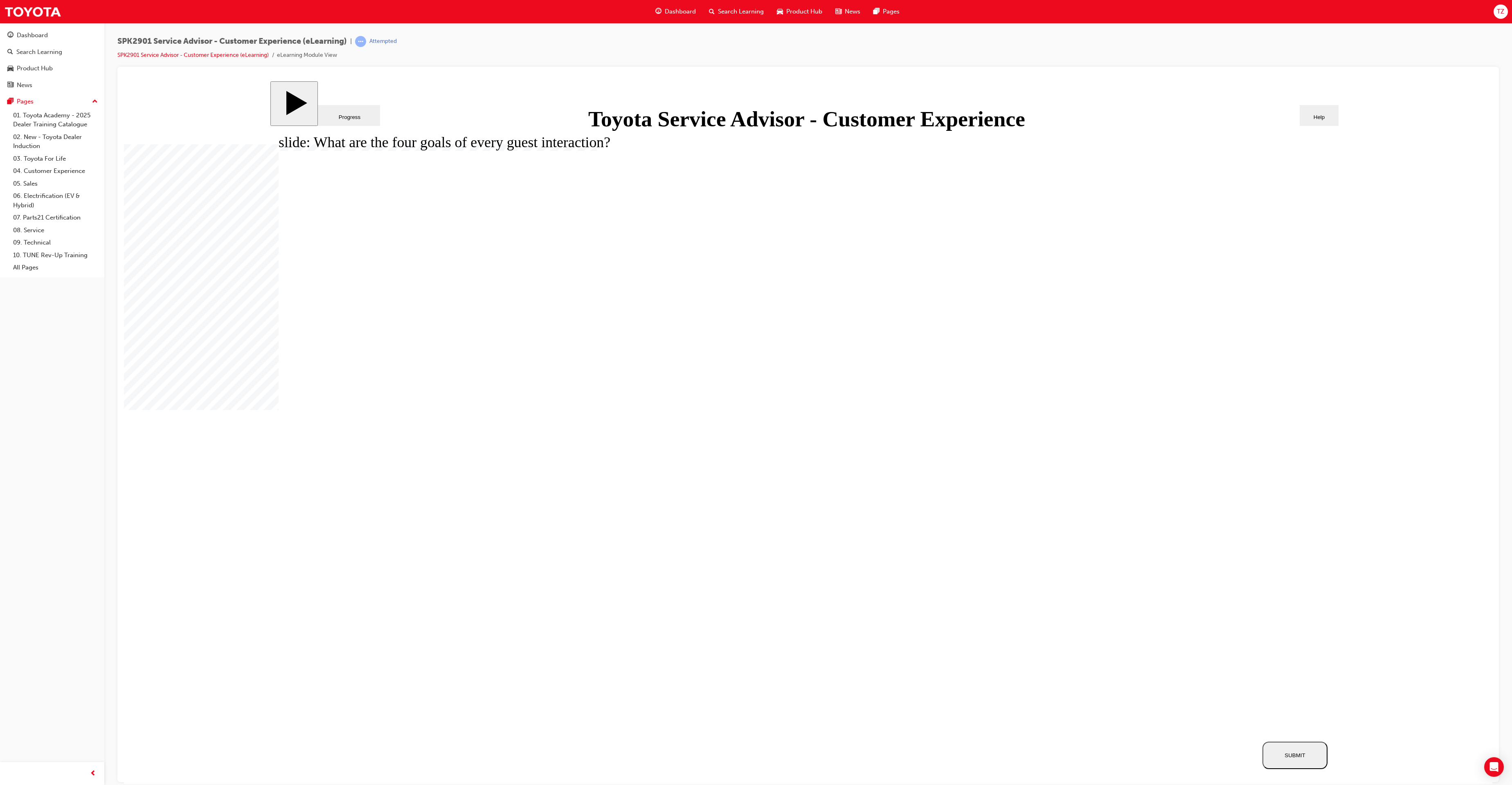 click on "SUBMIT" at bounding box center (1295, 755) 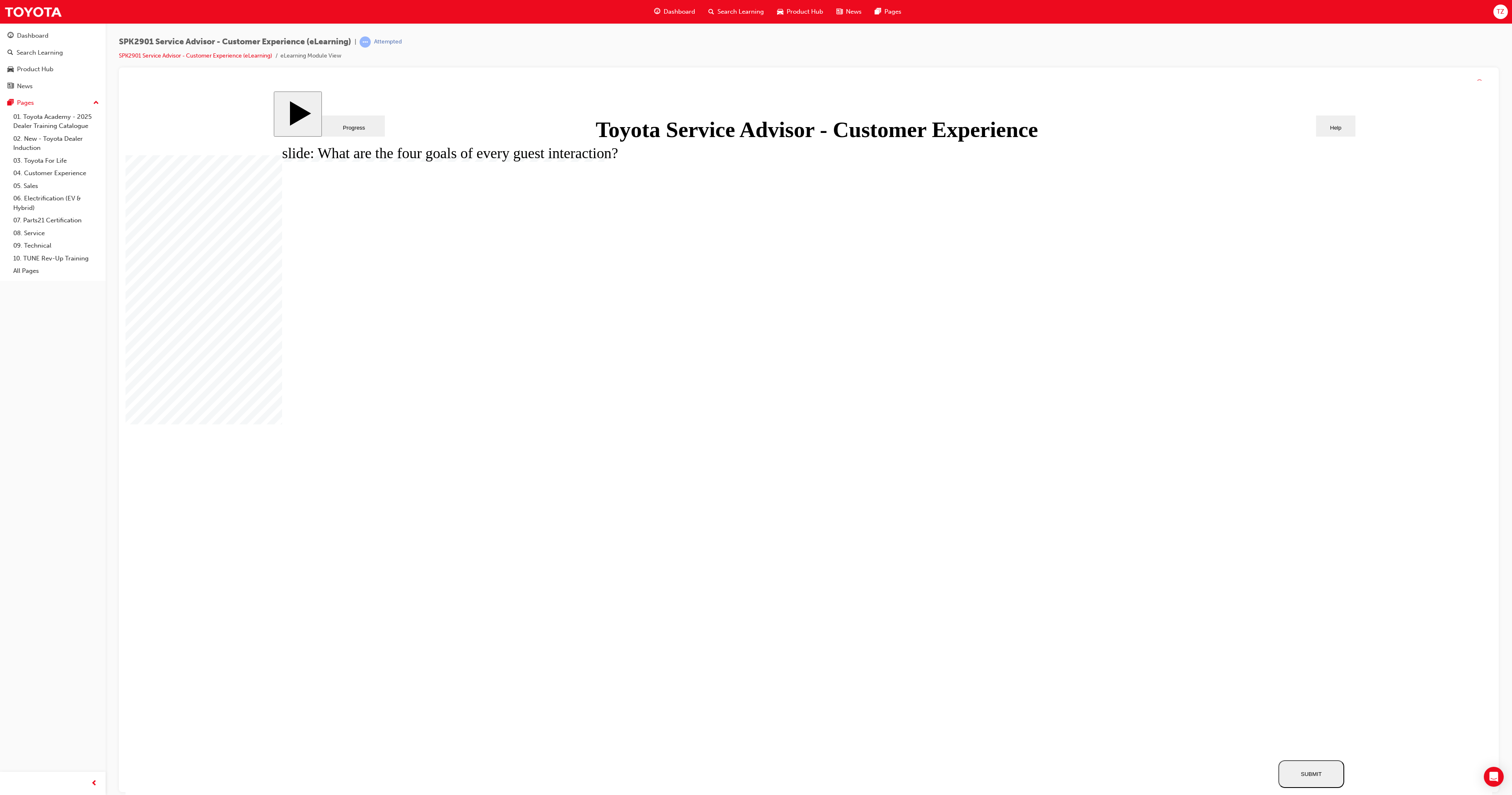 click 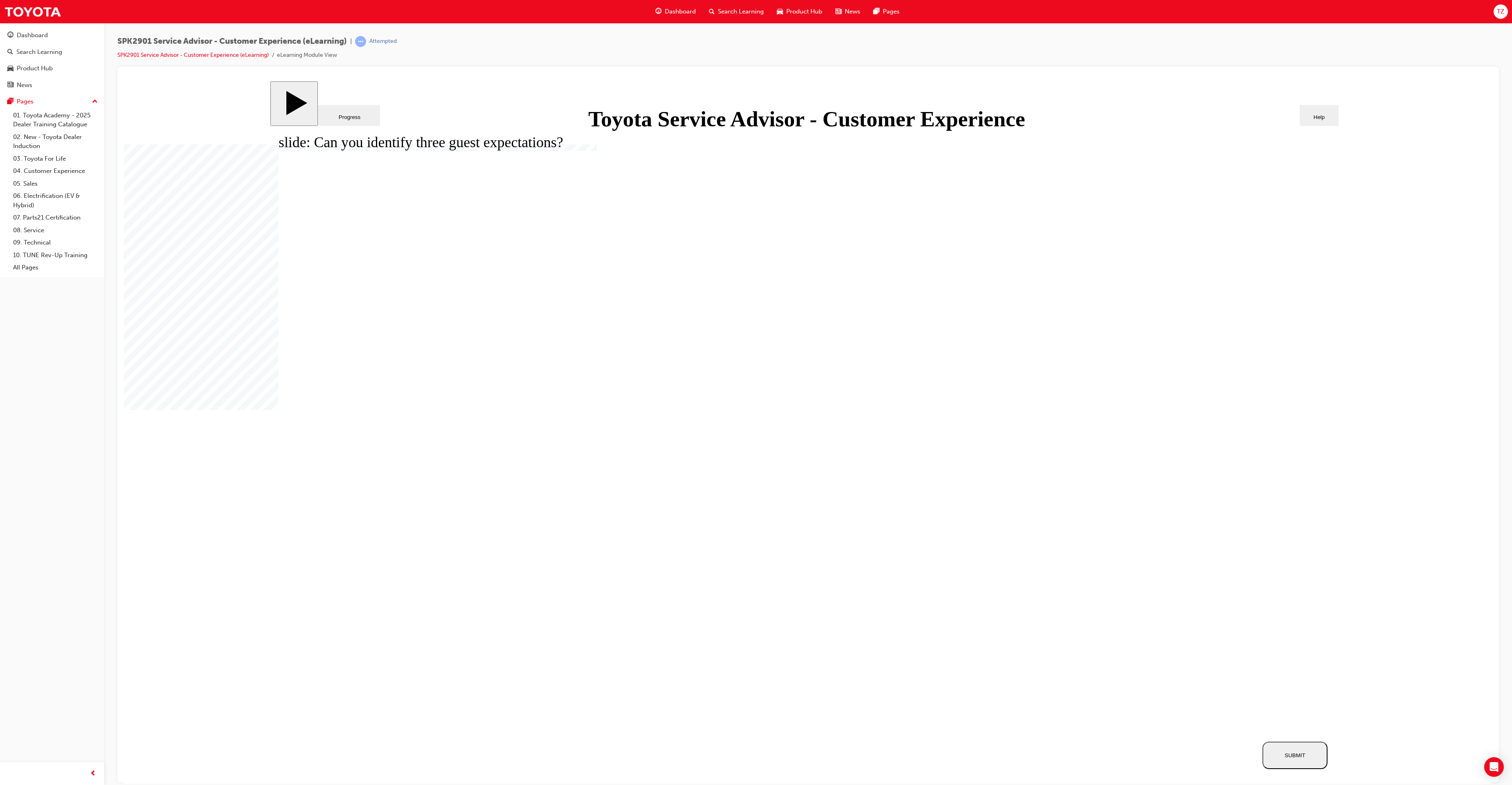 click 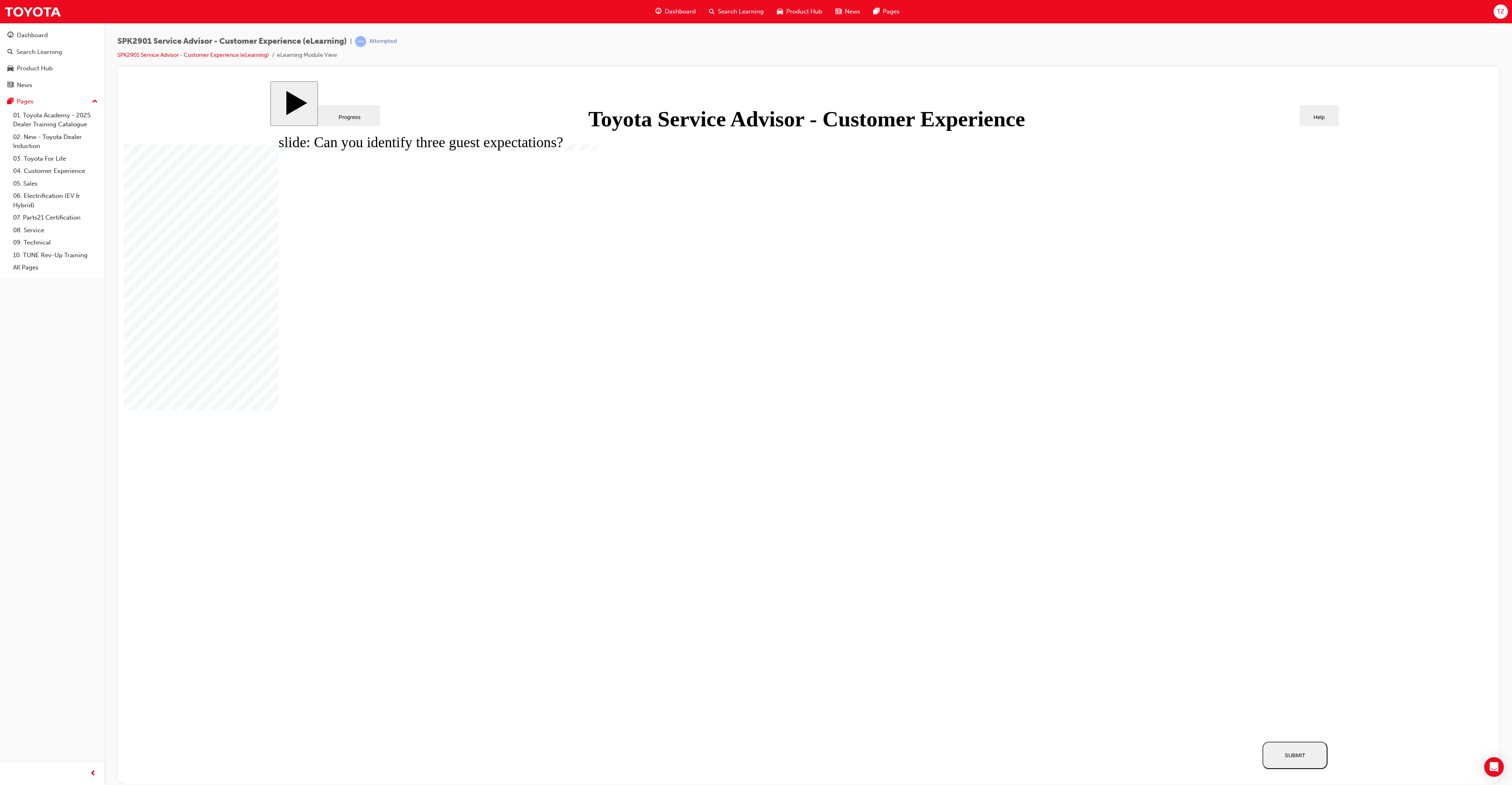 click on "SUBMIT" at bounding box center (1295, 755) 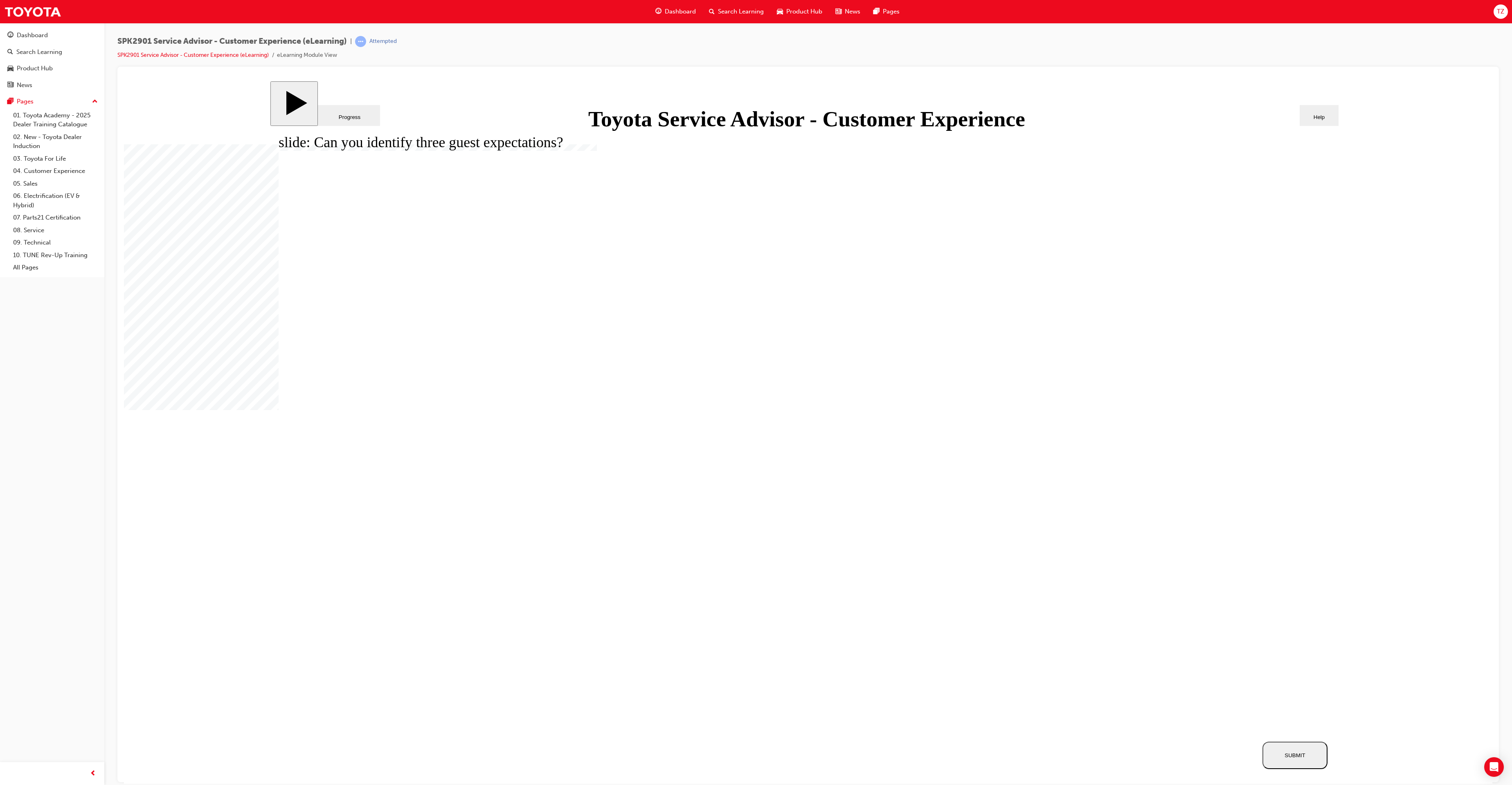 scroll, scrollTop: 0, scrollLeft: 0, axis: both 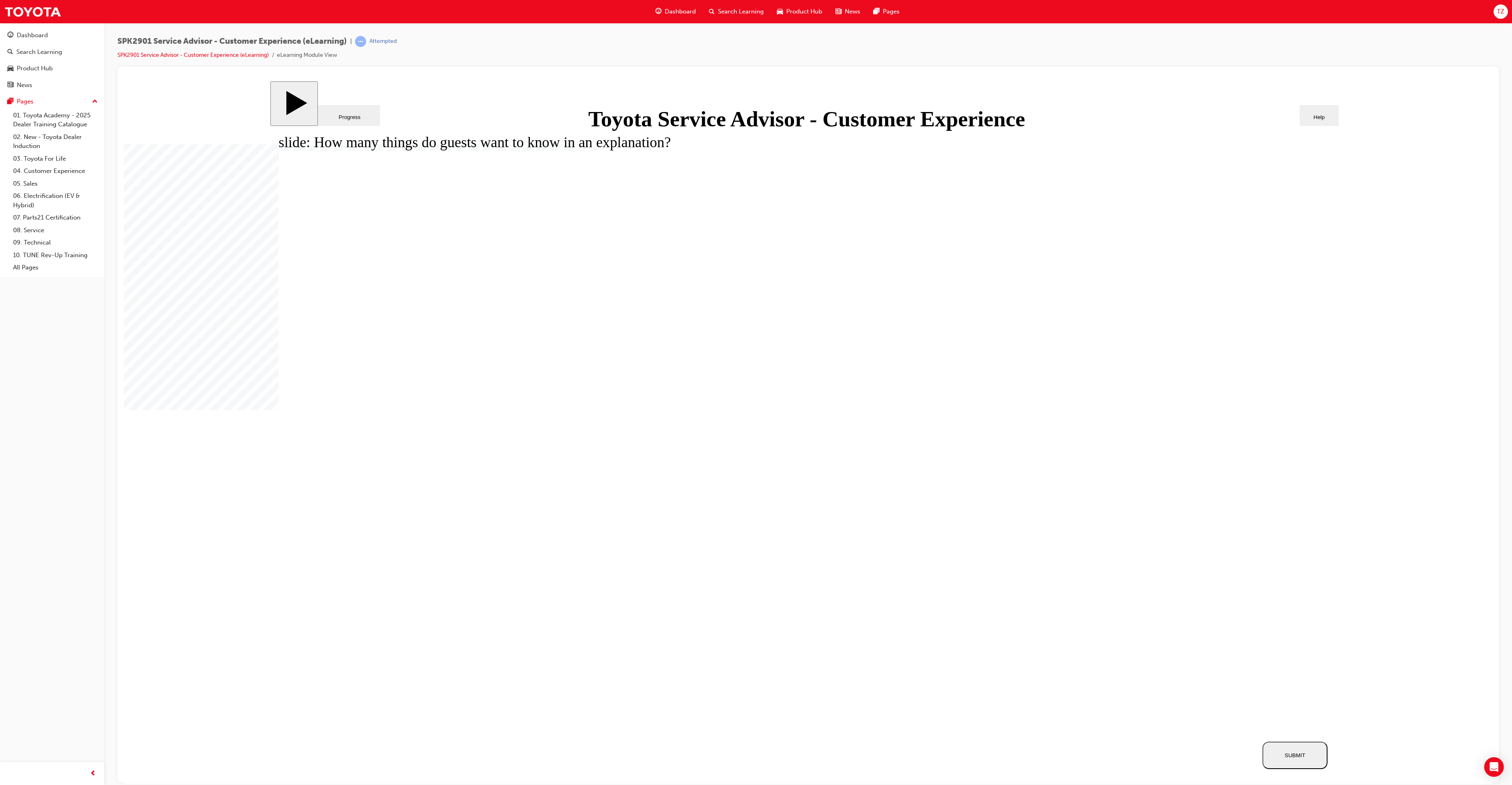 click 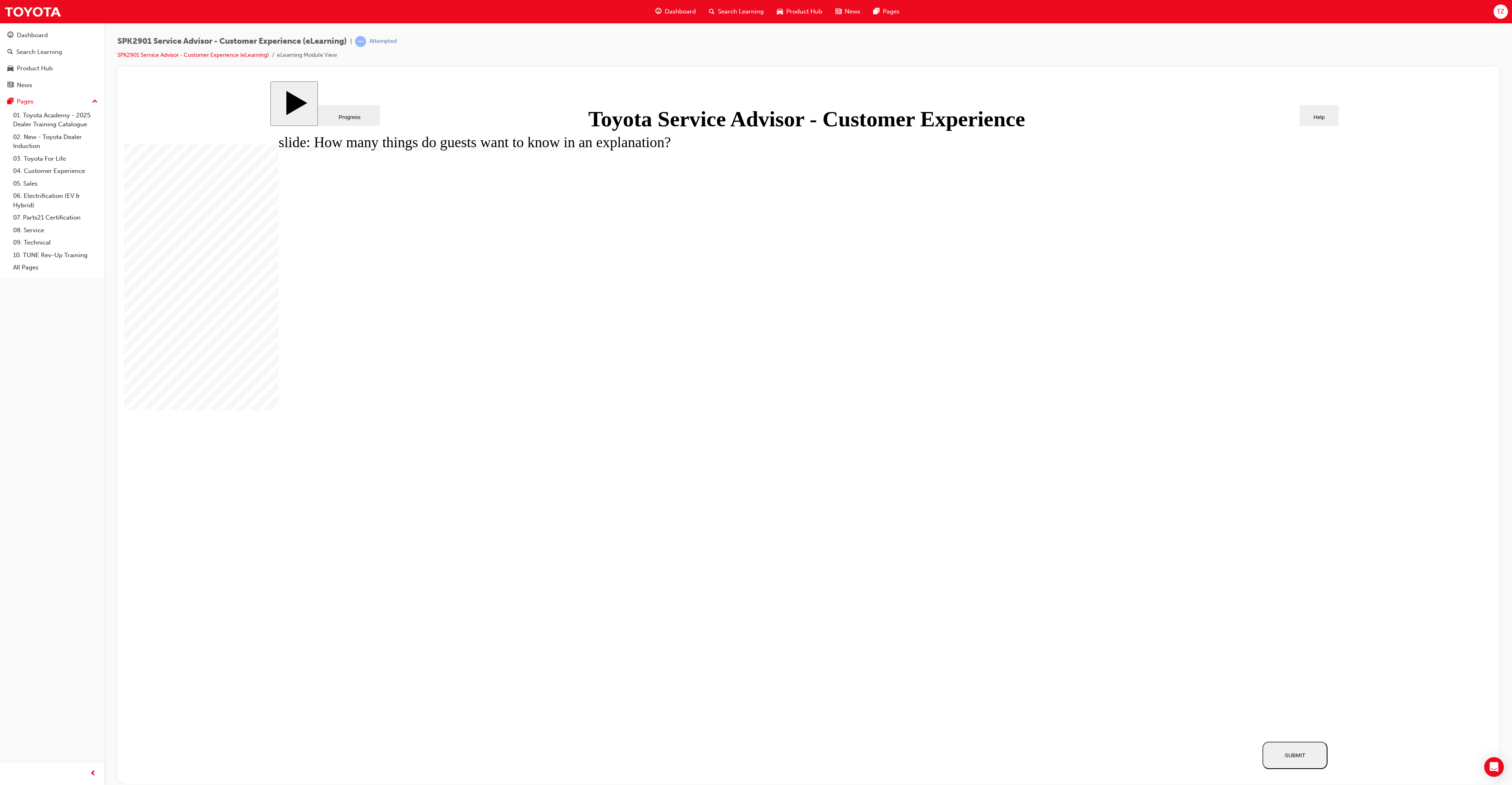 click on "SUBMIT" at bounding box center [1295, 755] 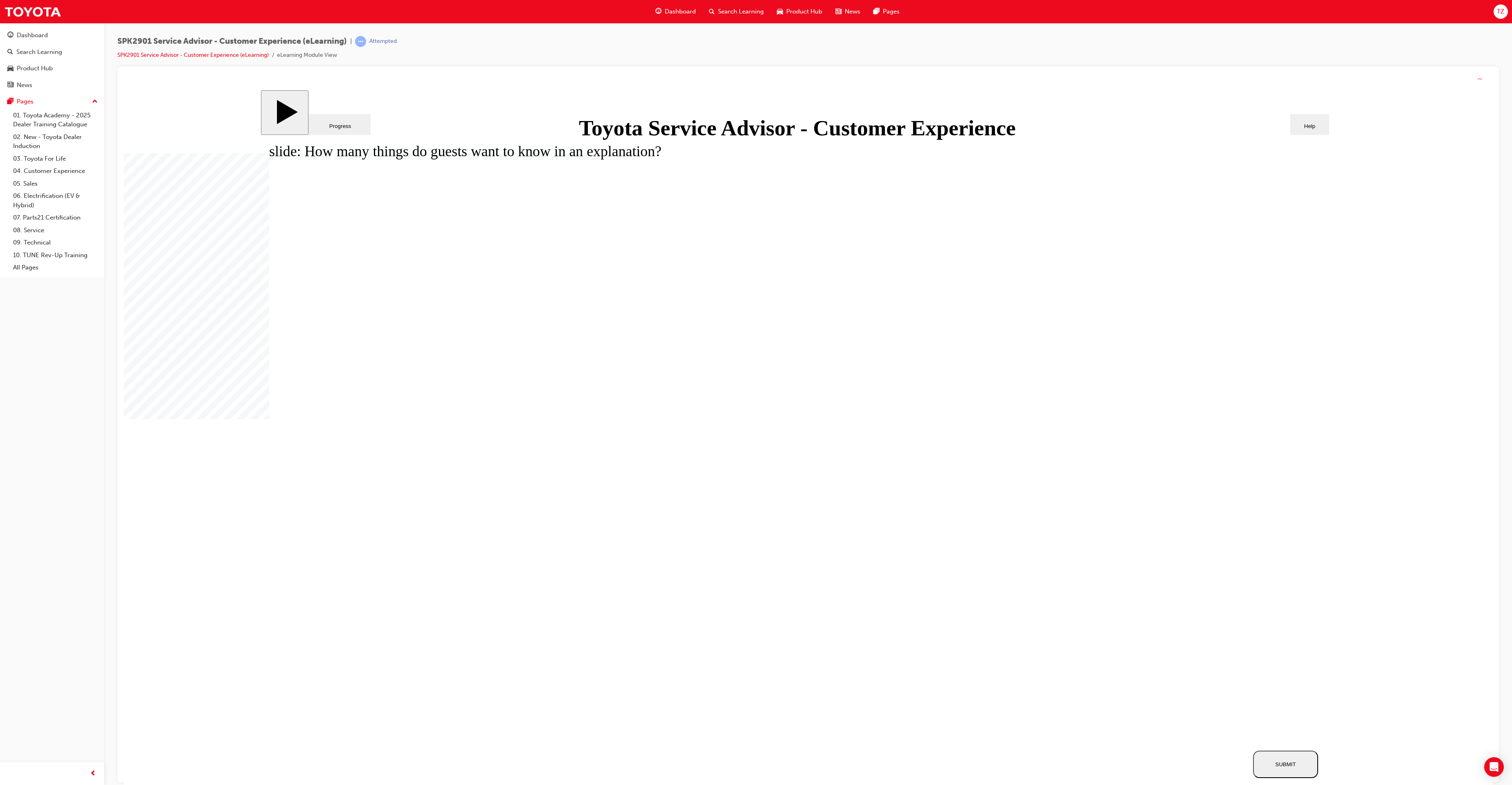 click 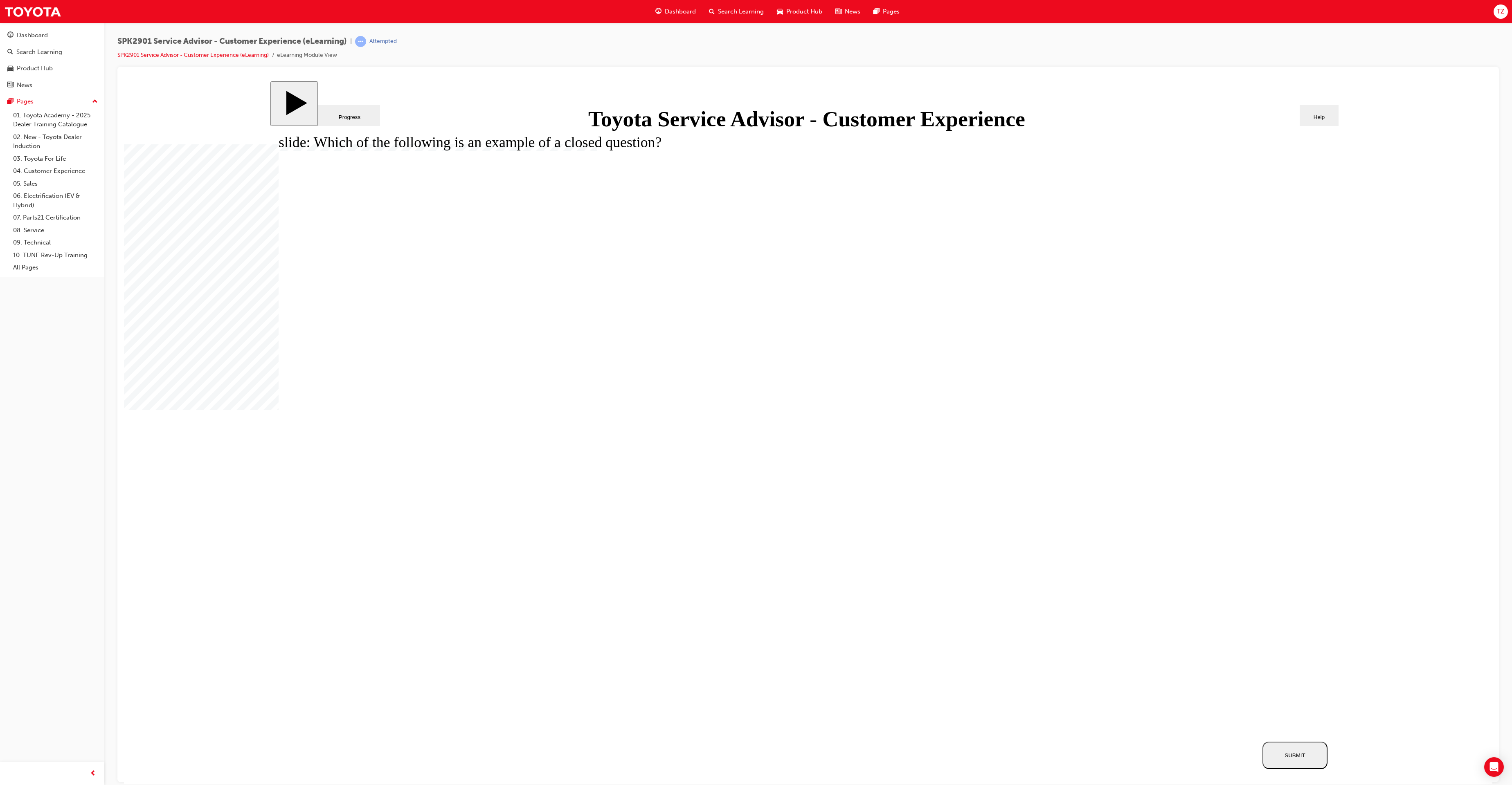 click 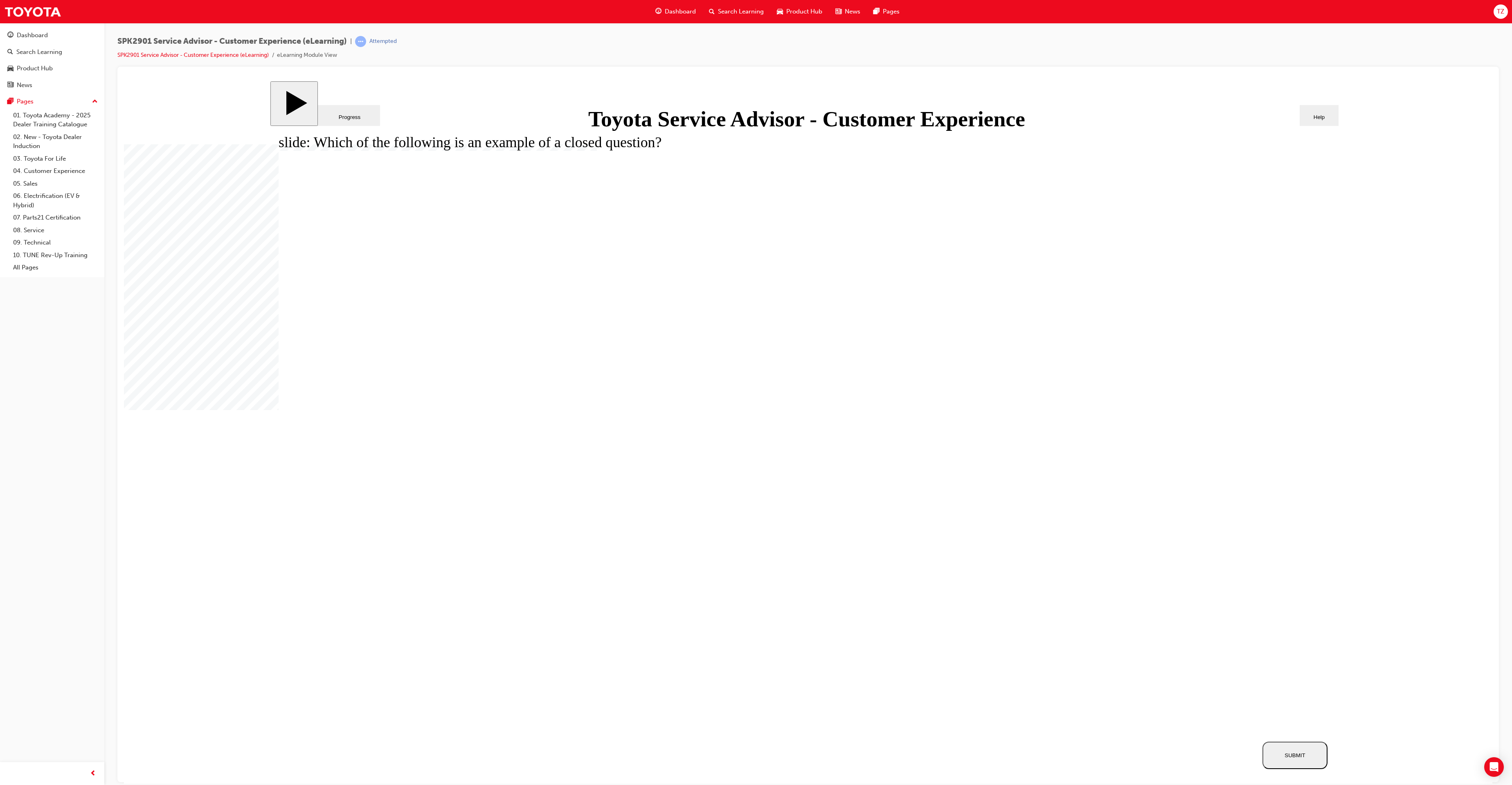 click on "SUBMIT" at bounding box center [1295, 755] 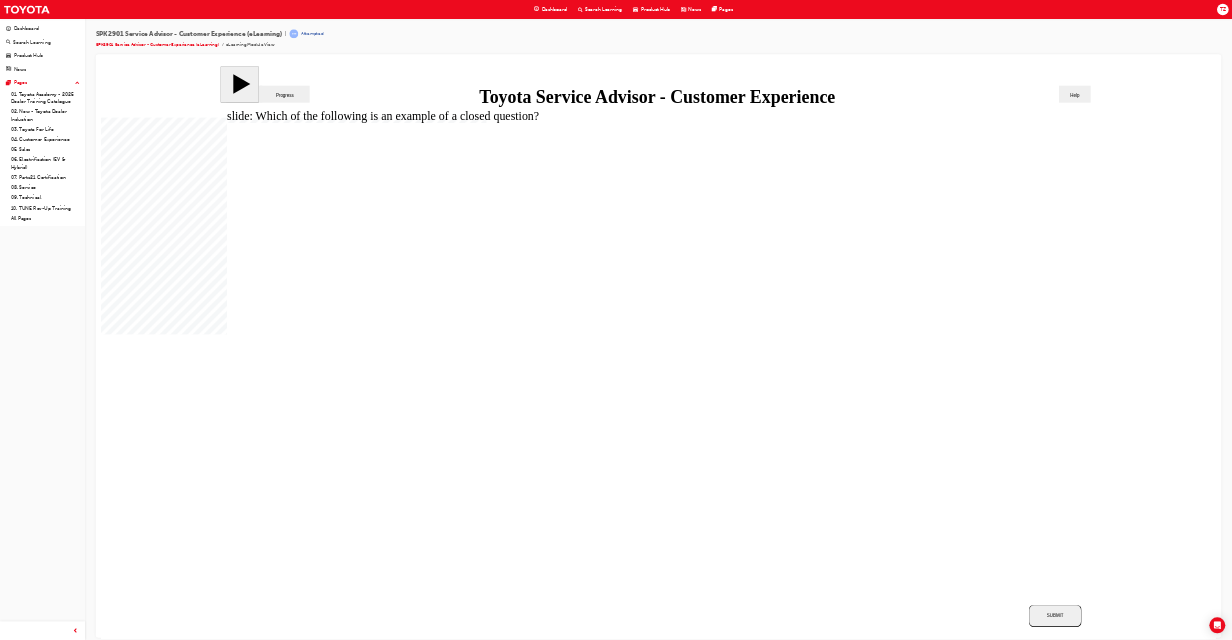 scroll, scrollTop: 0, scrollLeft: 0, axis: both 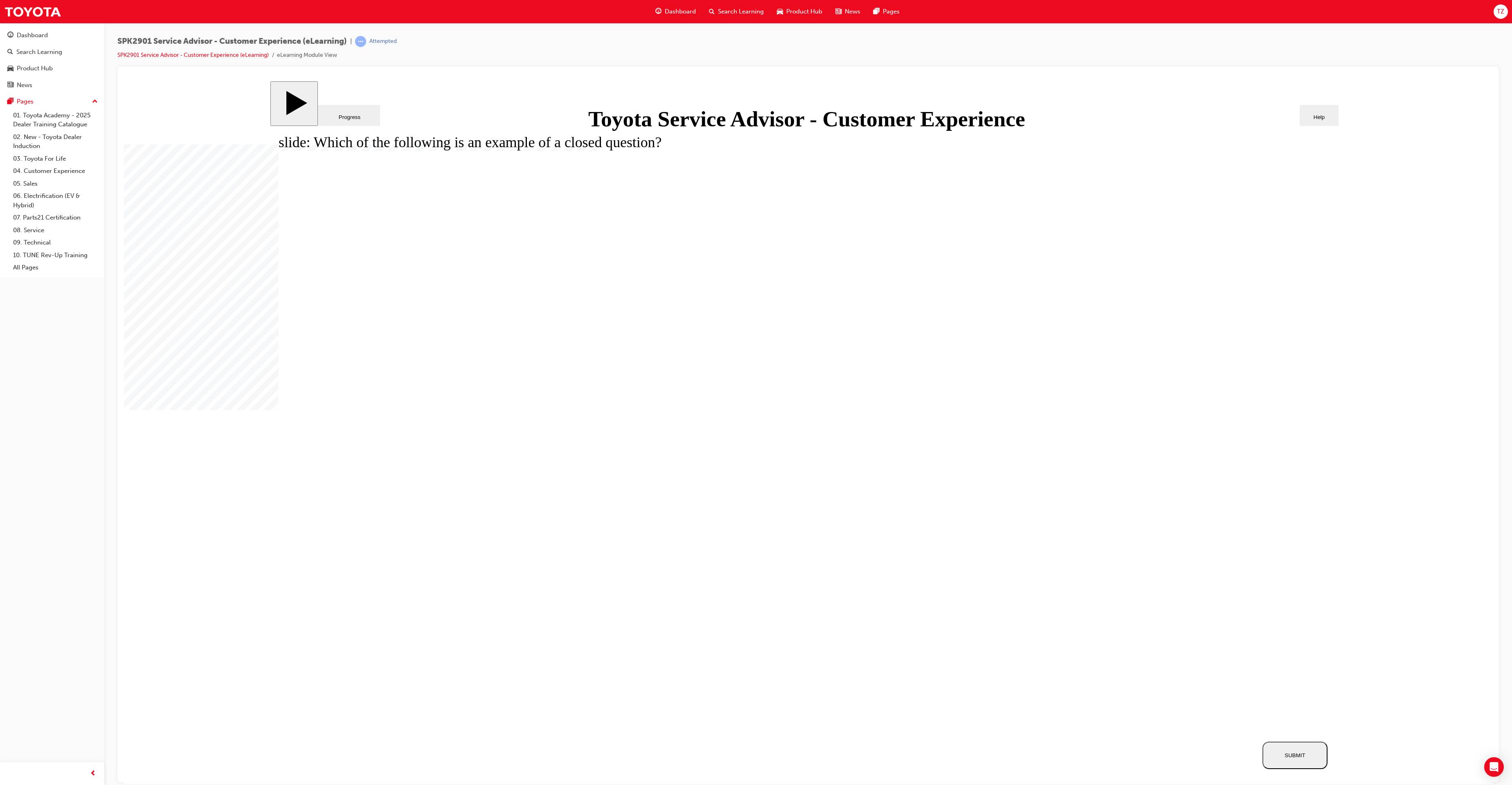 click 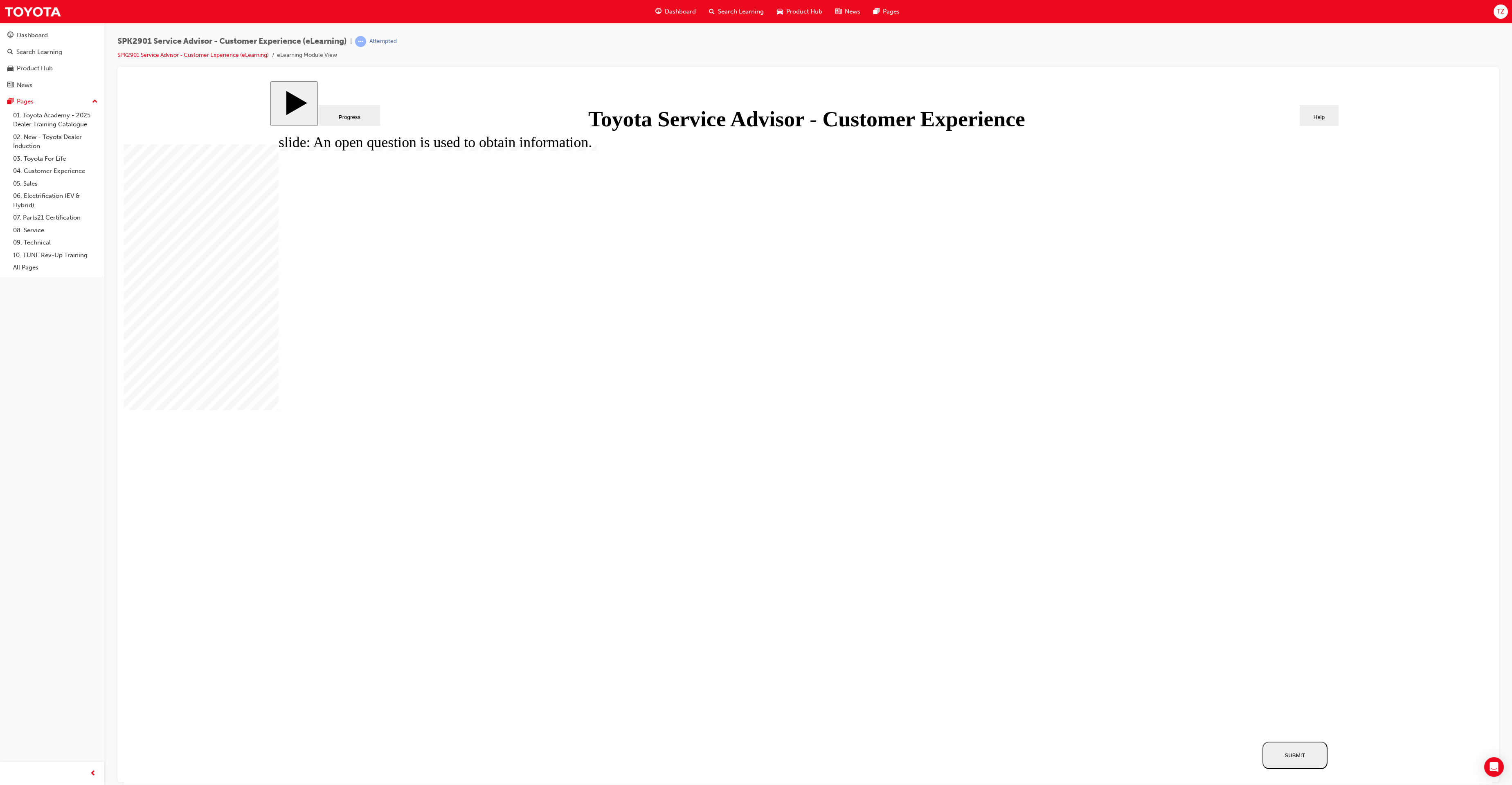 click 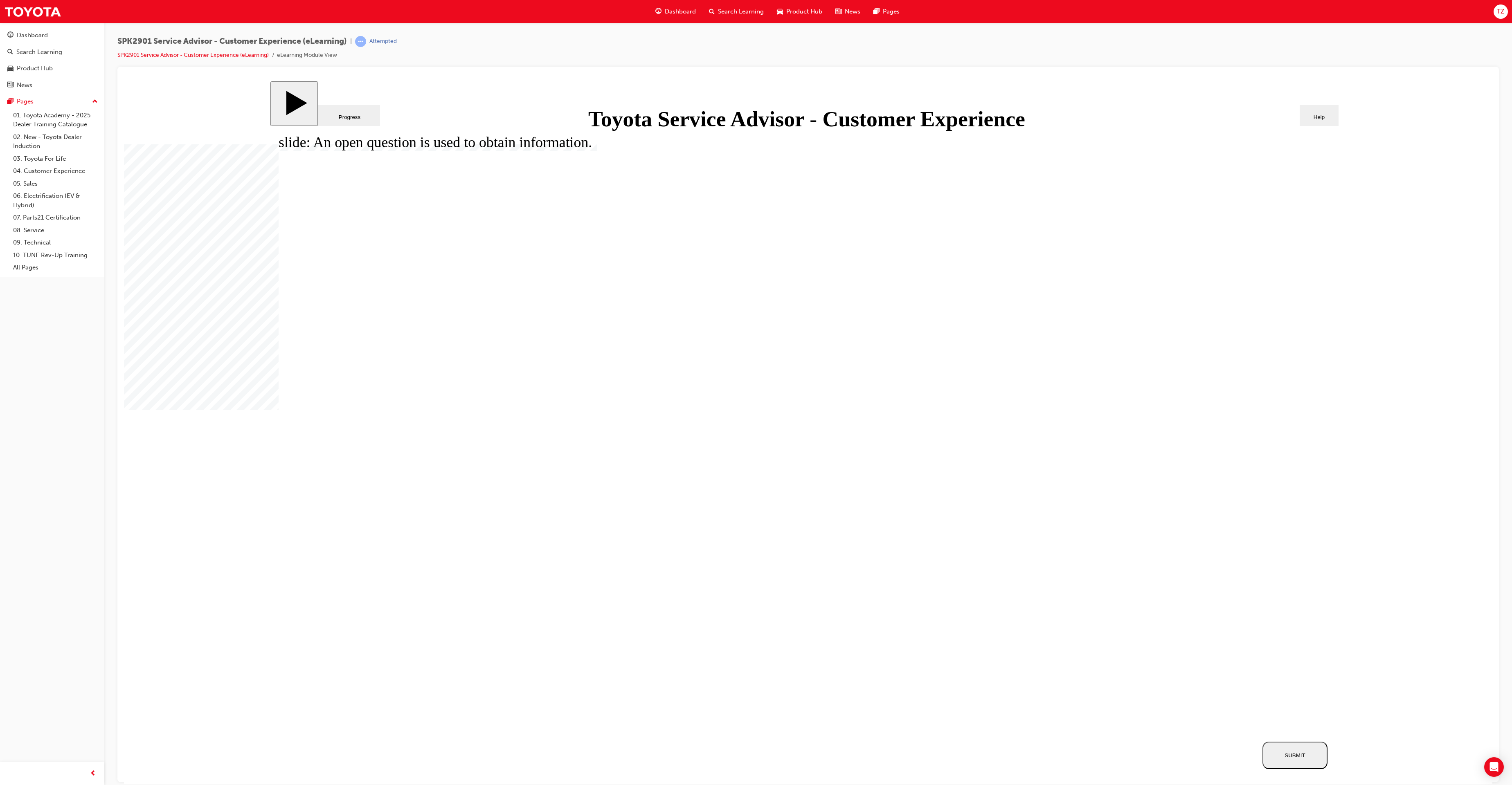 click on "SUBMIT" at bounding box center (1295, 755) 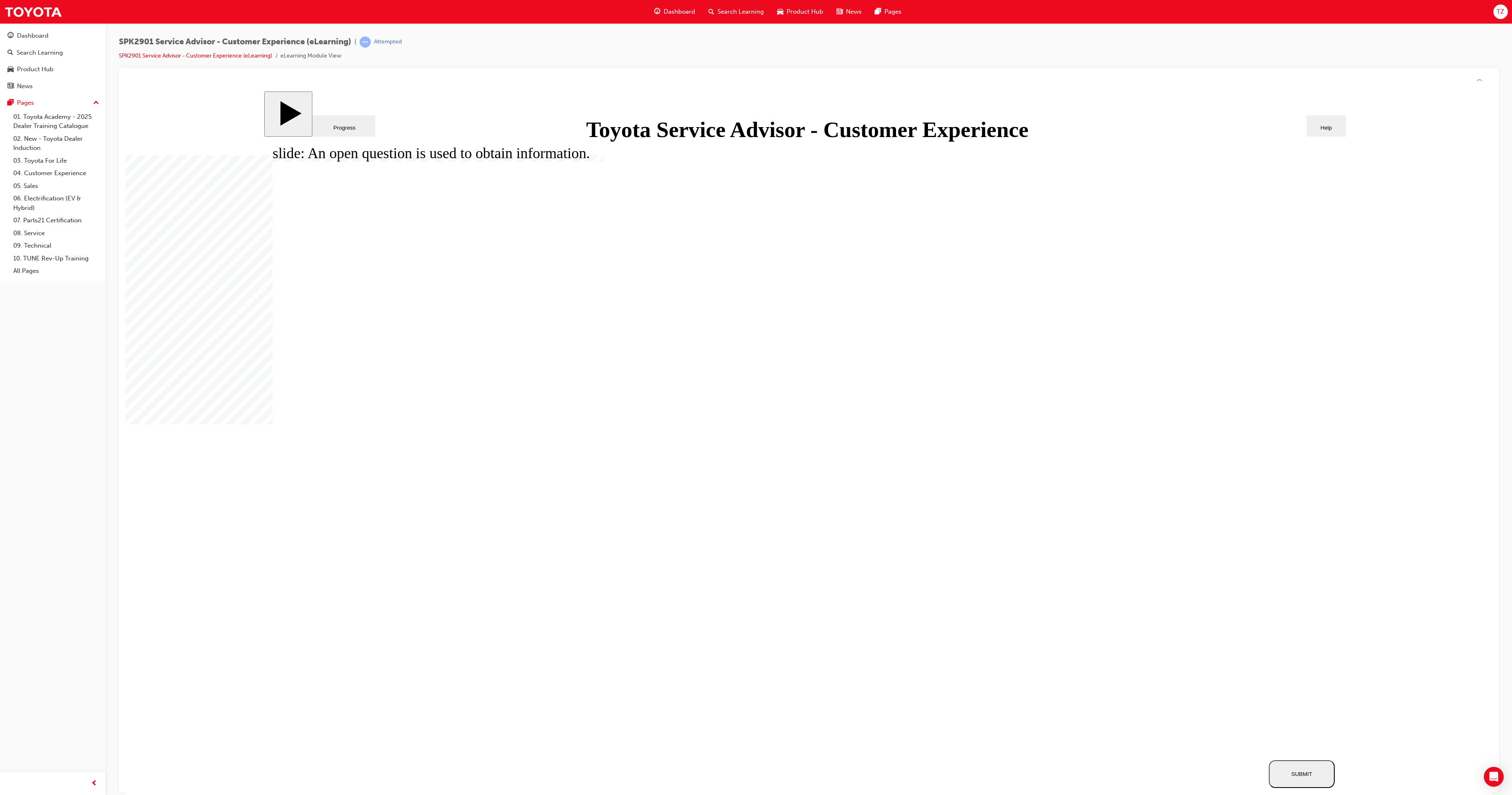 click 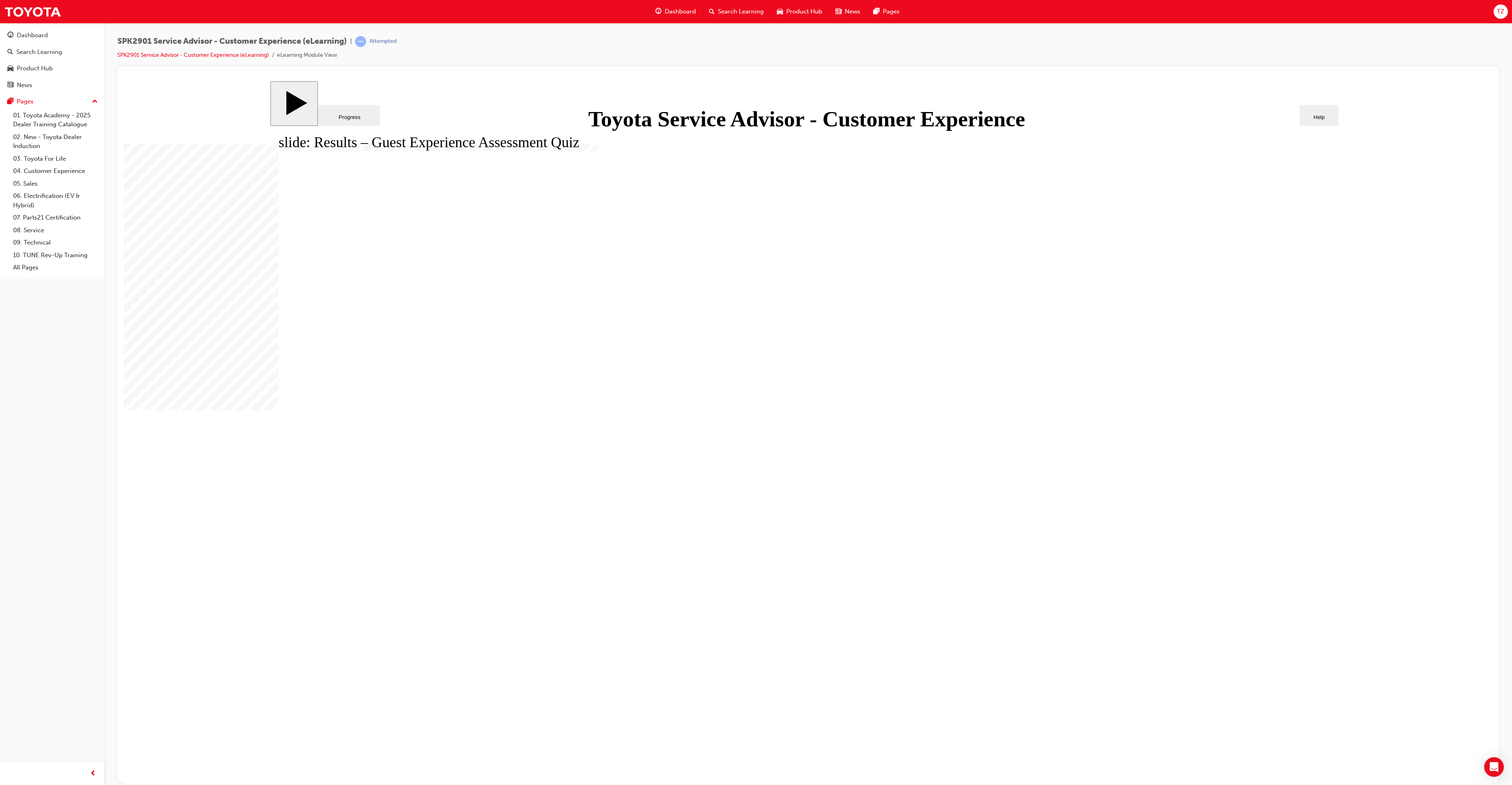 click 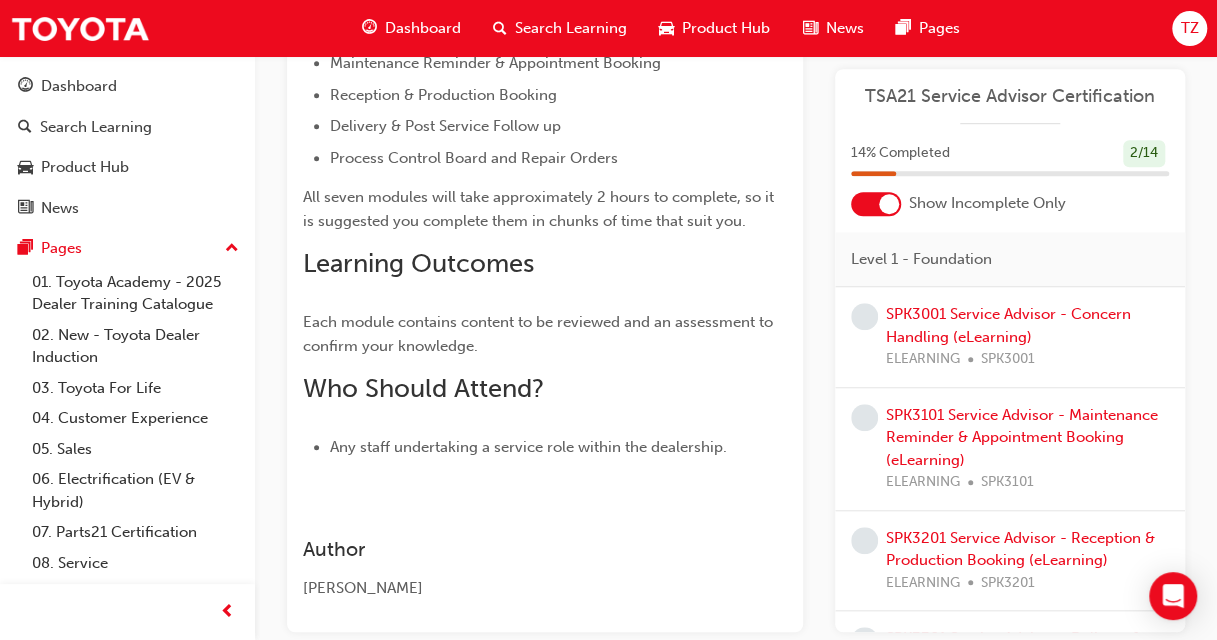 scroll, scrollTop: 489, scrollLeft: 0, axis: vertical 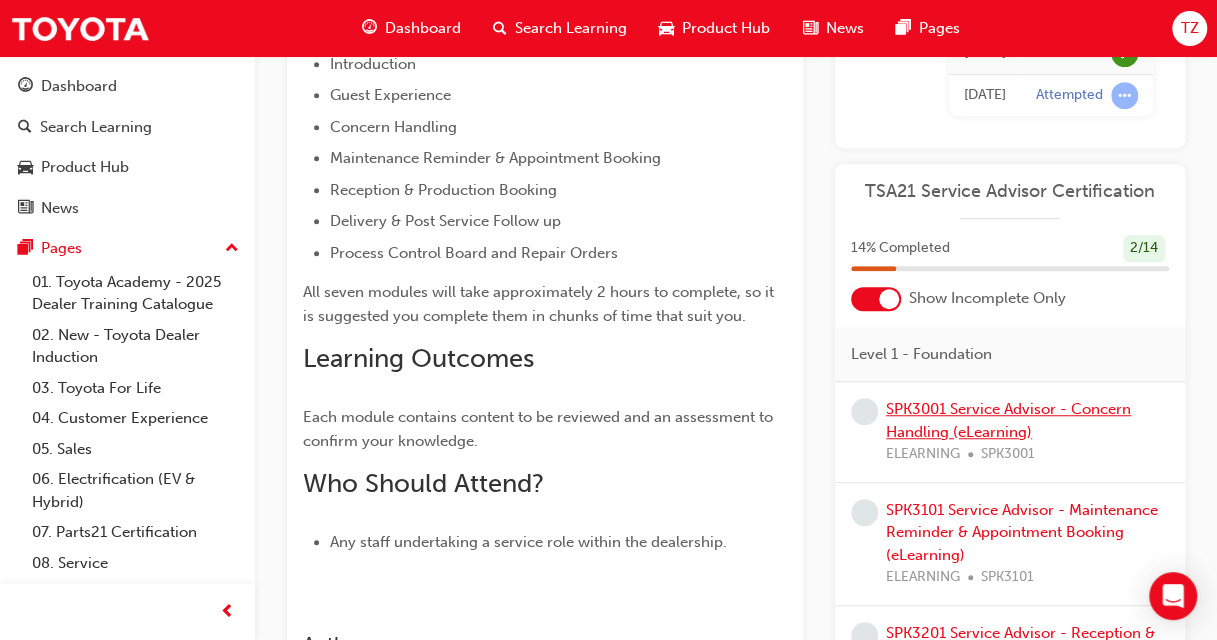 click on "SPK3001 Service Advisor - Concern Handling (eLearning)" at bounding box center [1008, 420] 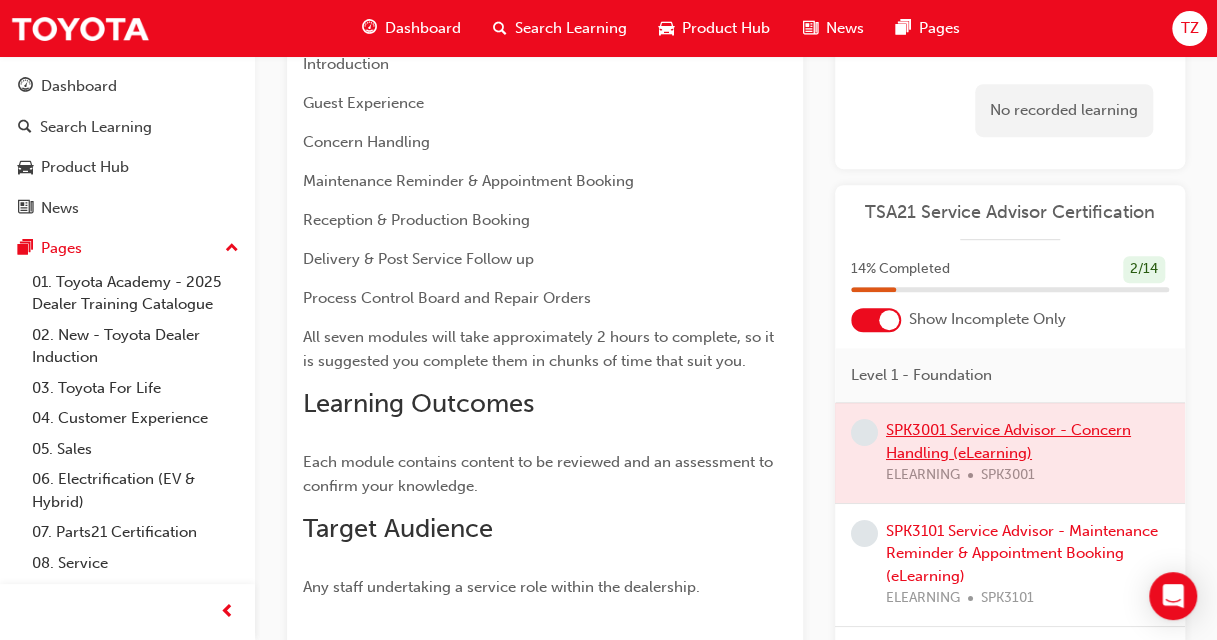 scroll, scrollTop: 489, scrollLeft: 0, axis: vertical 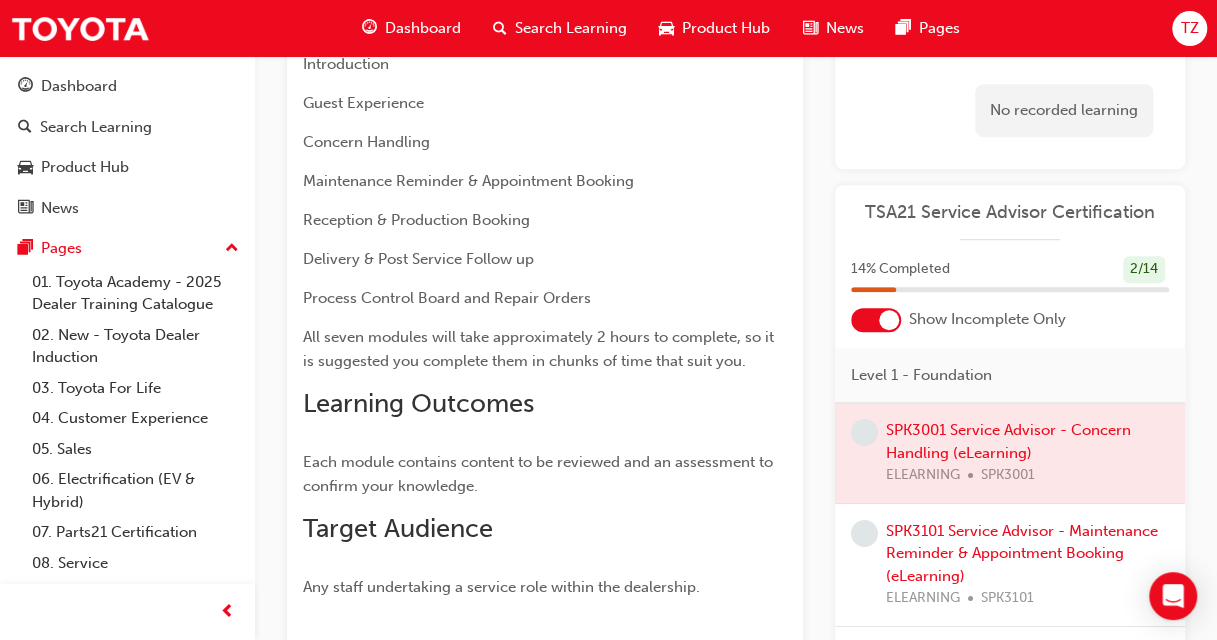 click at bounding box center (1010, 454) 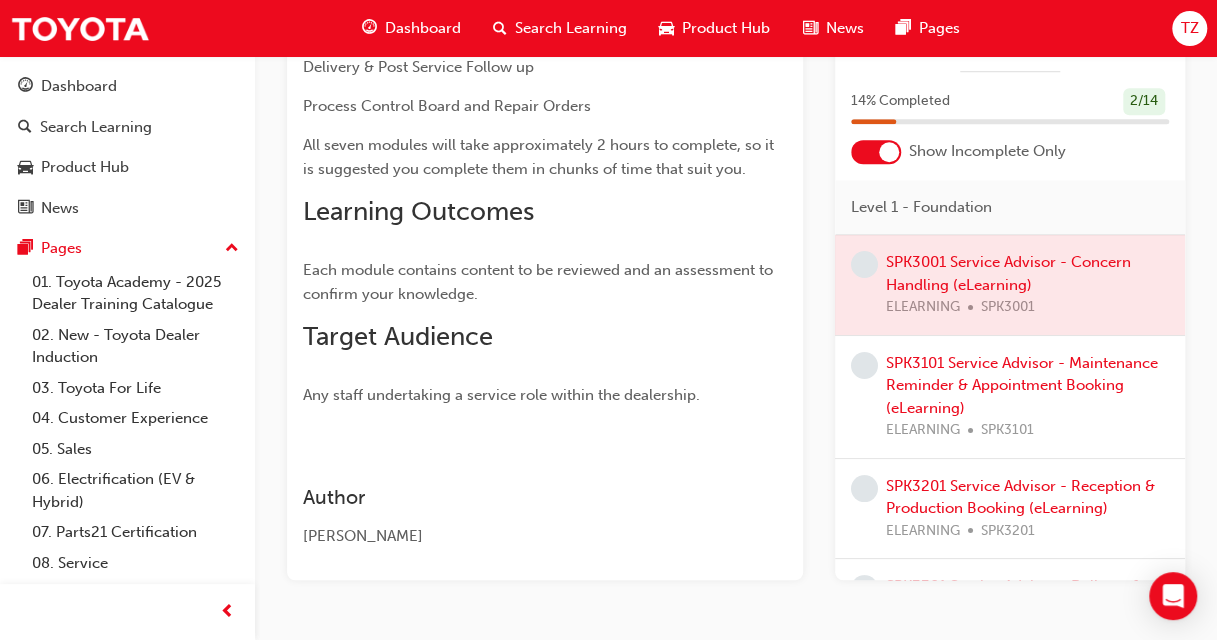 scroll, scrollTop: 734, scrollLeft: 0, axis: vertical 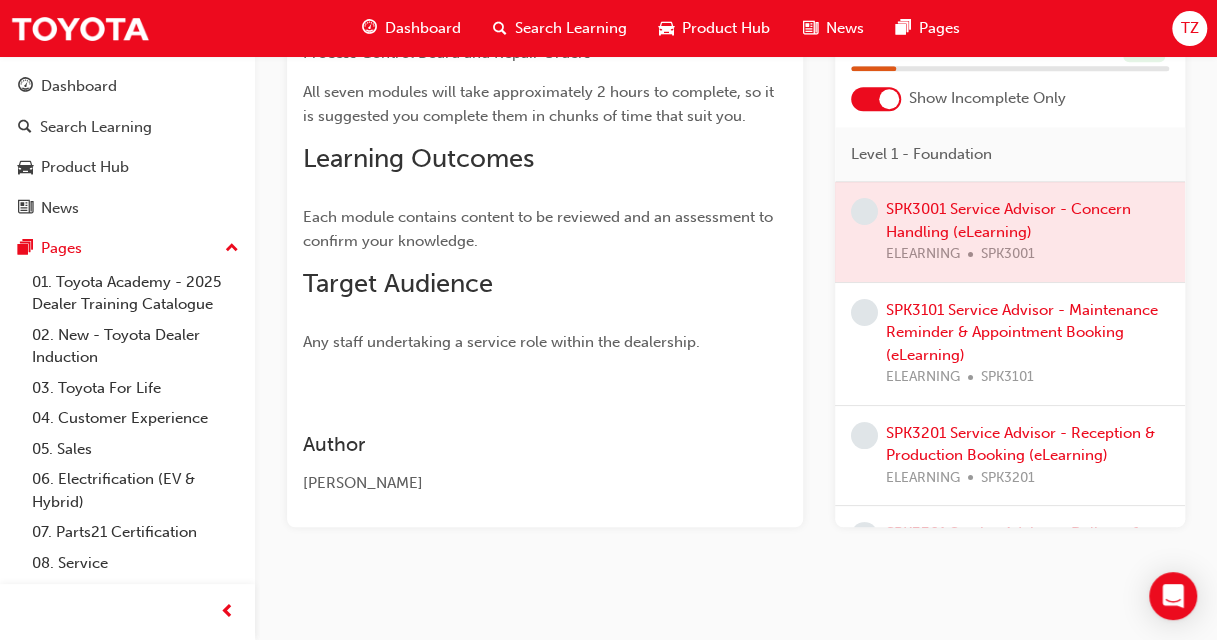 drag, startPoint x: 875, startPoint y: 225, endPoint x: 888, endPoint y: 230, distance: 13.928389 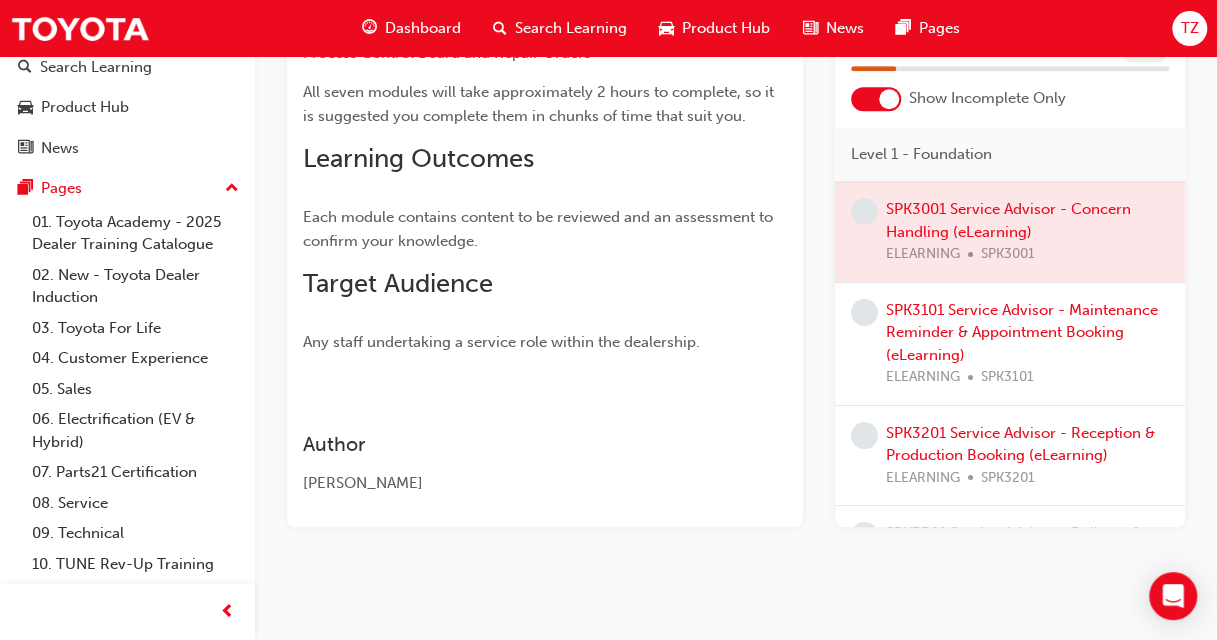 scroll, scrollTop: 86, scrollLeft: 0, axis: vertical 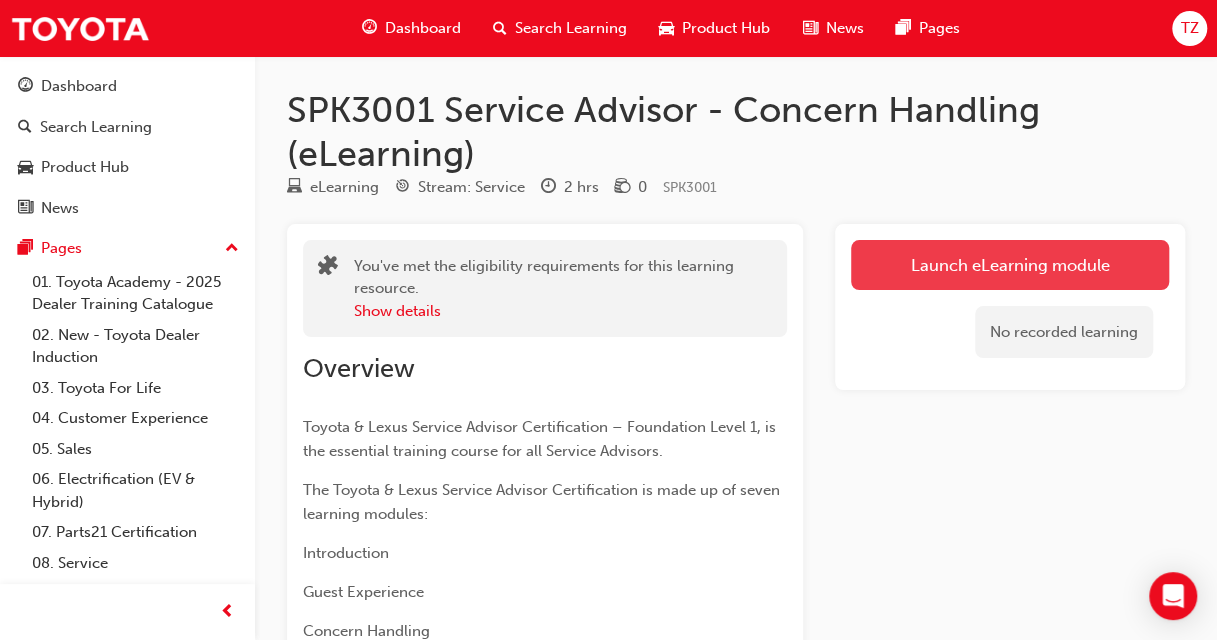 click on "Launch eLearning module" at bounding box center (1010, 265) 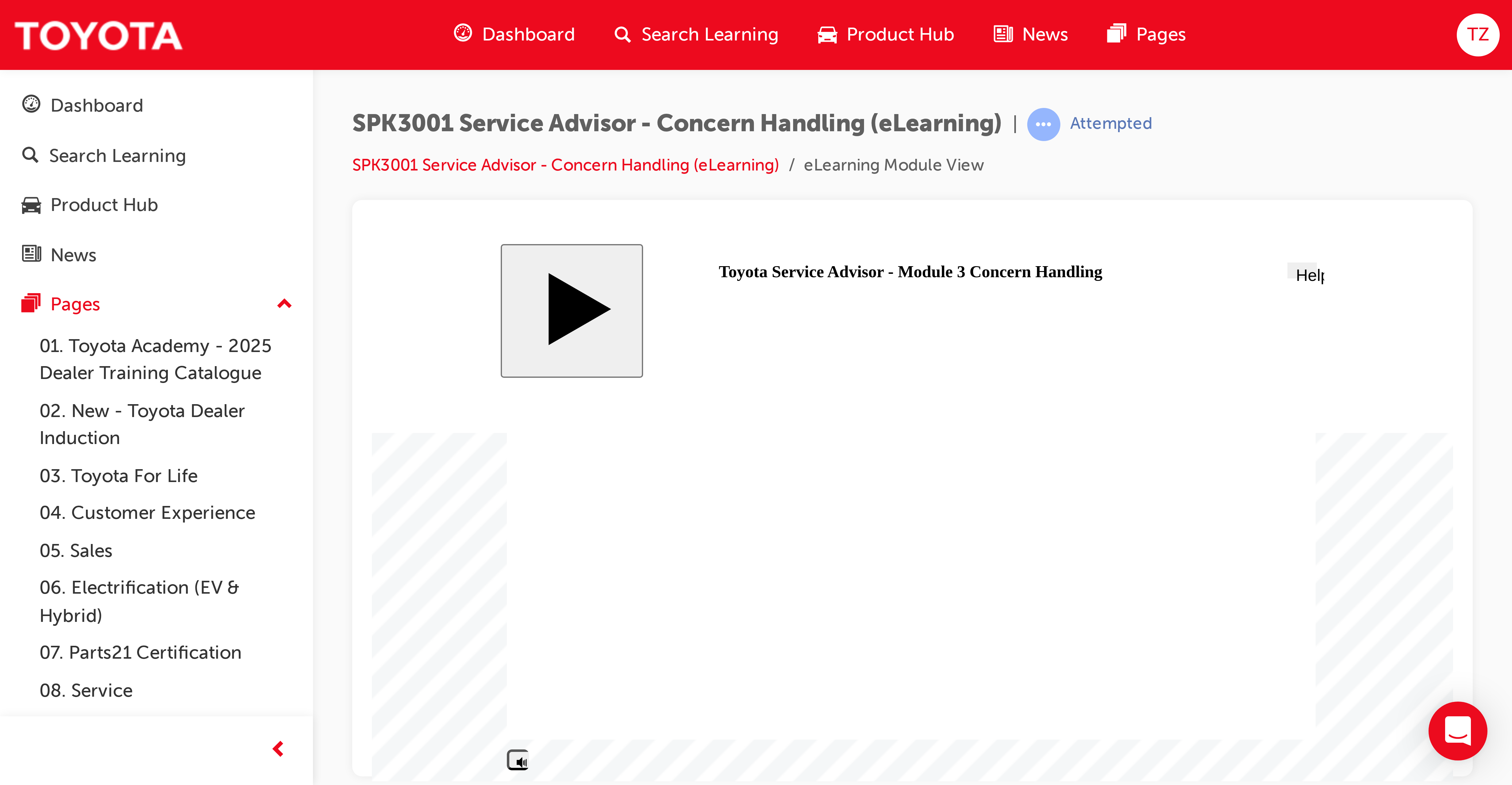 scroll, scrollTop: 0, scrollLeft: 0, axis: both 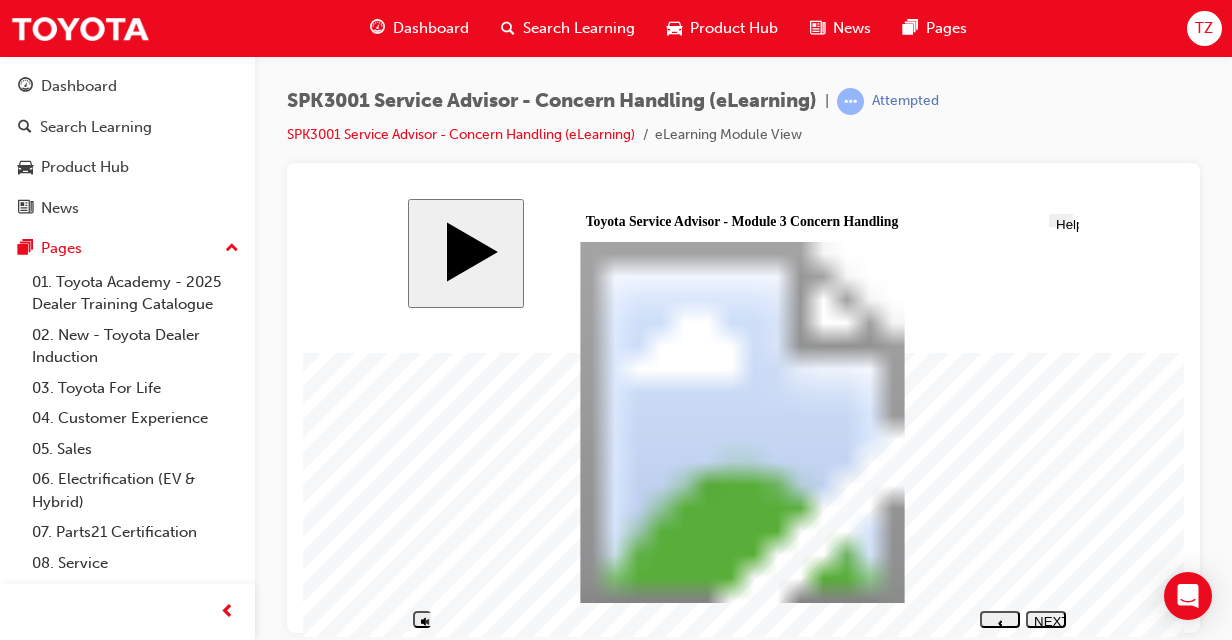 click on "slide: How to use this module How to use this module Group
1 Click on each icon  Menu The Menu is the contents page for your course and provides an overview of the sections. By clicking on a Menu item you will be taken to that section of the course, except where you must progress in order.  Note you need to completed the course before being able to access the Assessment.  Progress Progress shows what screens you have completed. One completed you can go back and look at these screens again by clicking on the screen title. Resources Help On slide navigation  Next Previous" at bounding box center [743, 417] 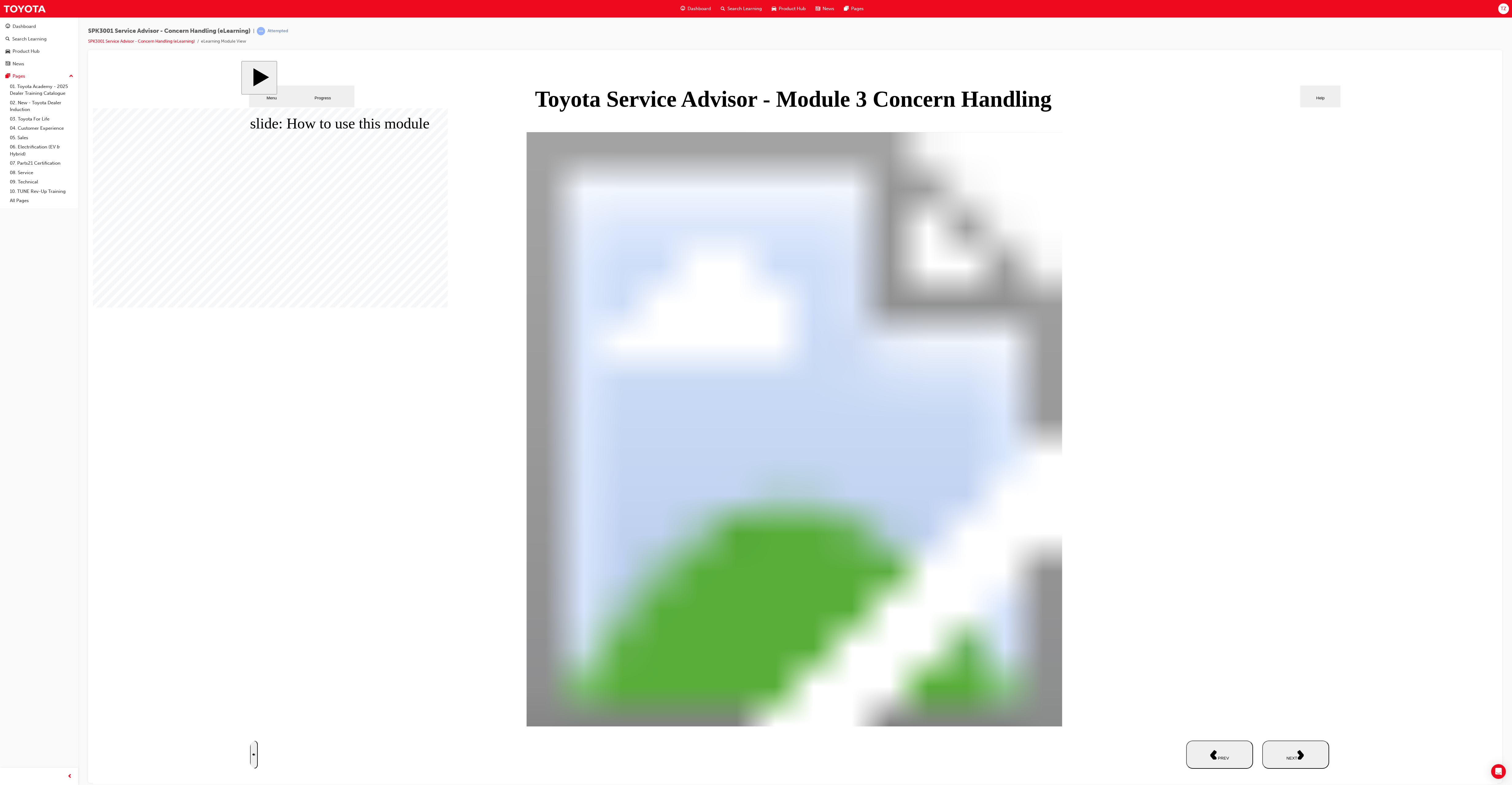 drag, startPoint x: 643, startPoint y: 506, endPoint x: 651, endPoint y: 526, distance: 21.540659 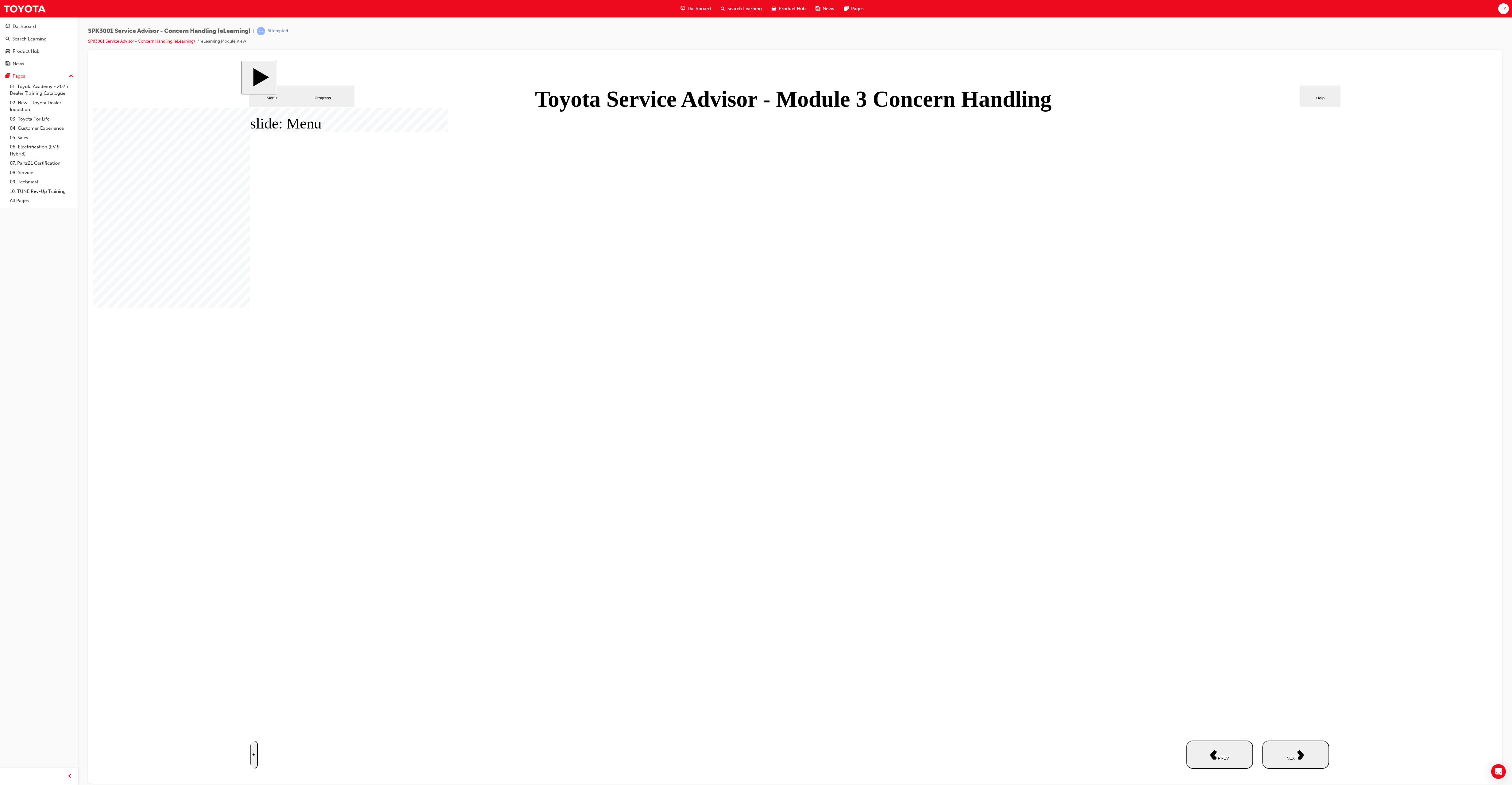 click on "SUBMIT NEXT
PREV" at bounding box center [1253, 754] 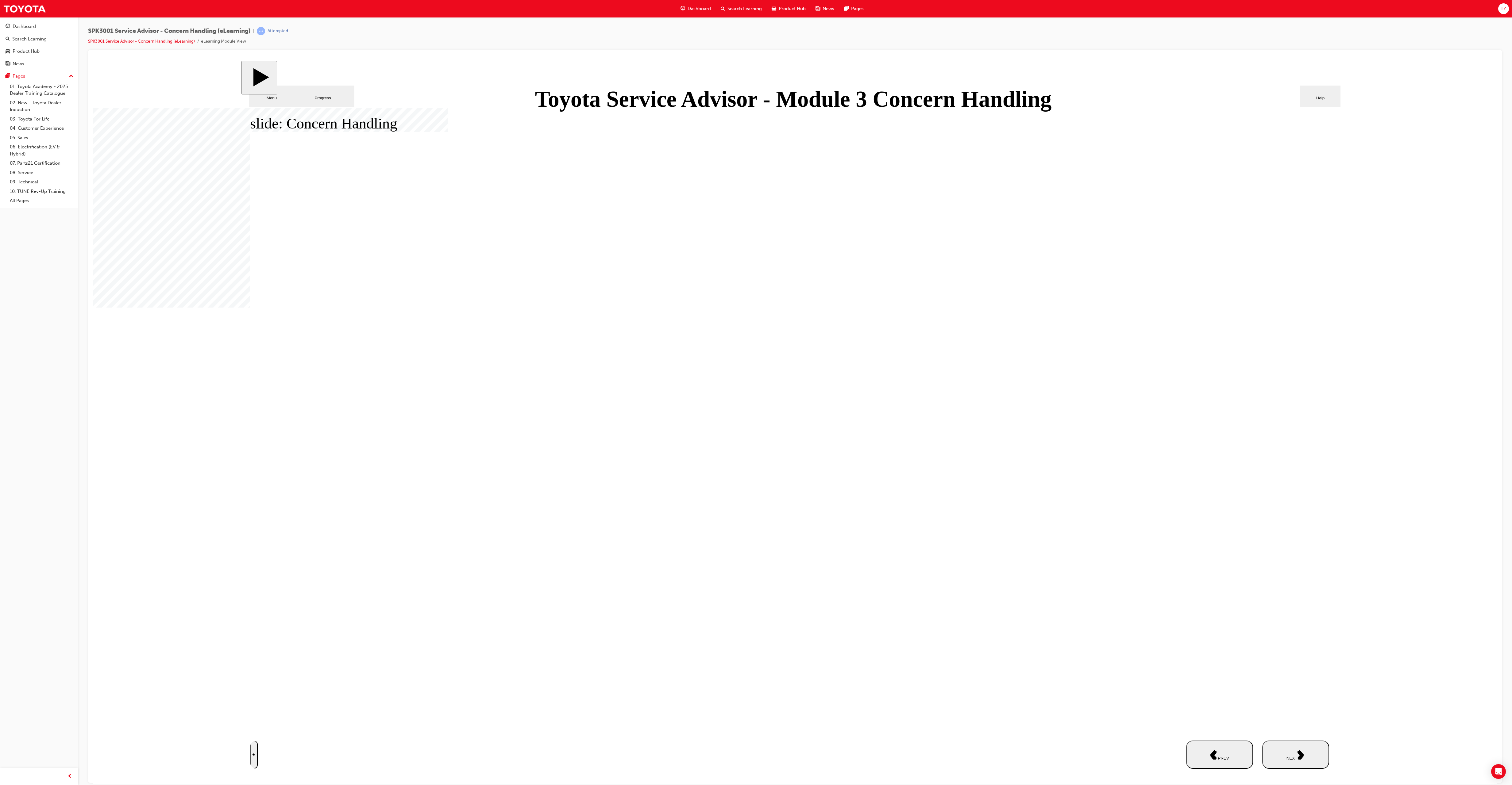 click 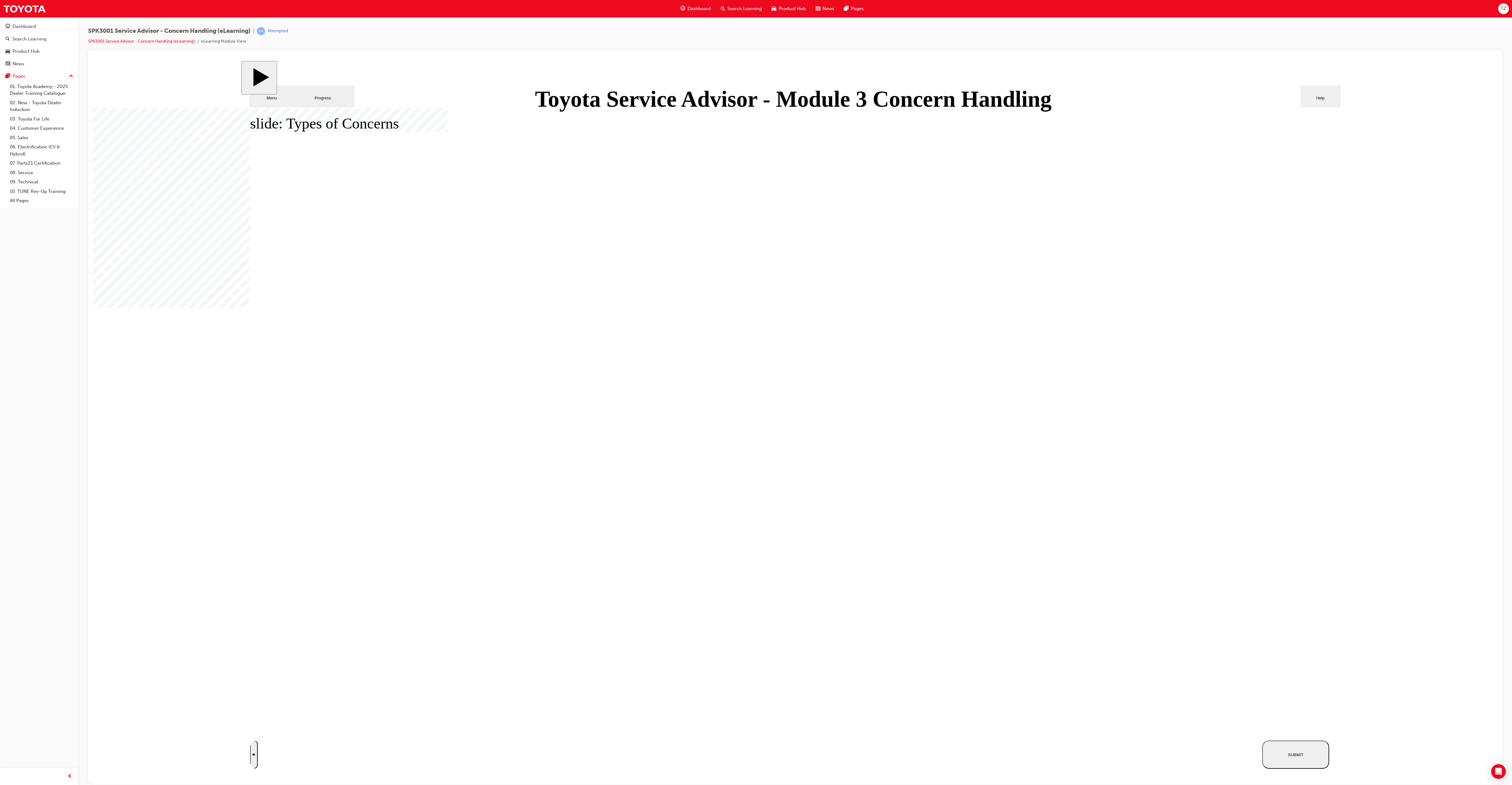 click 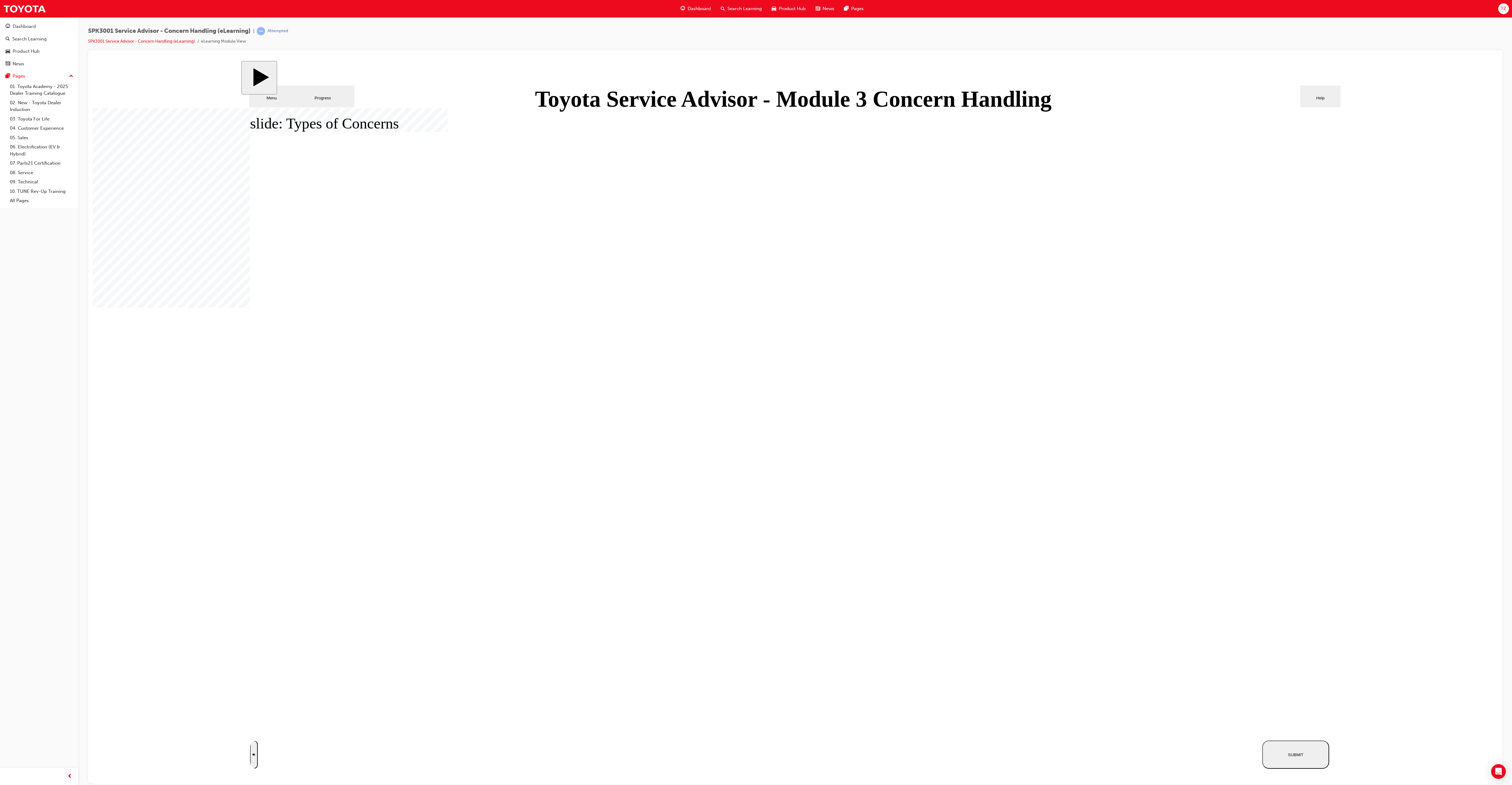 click 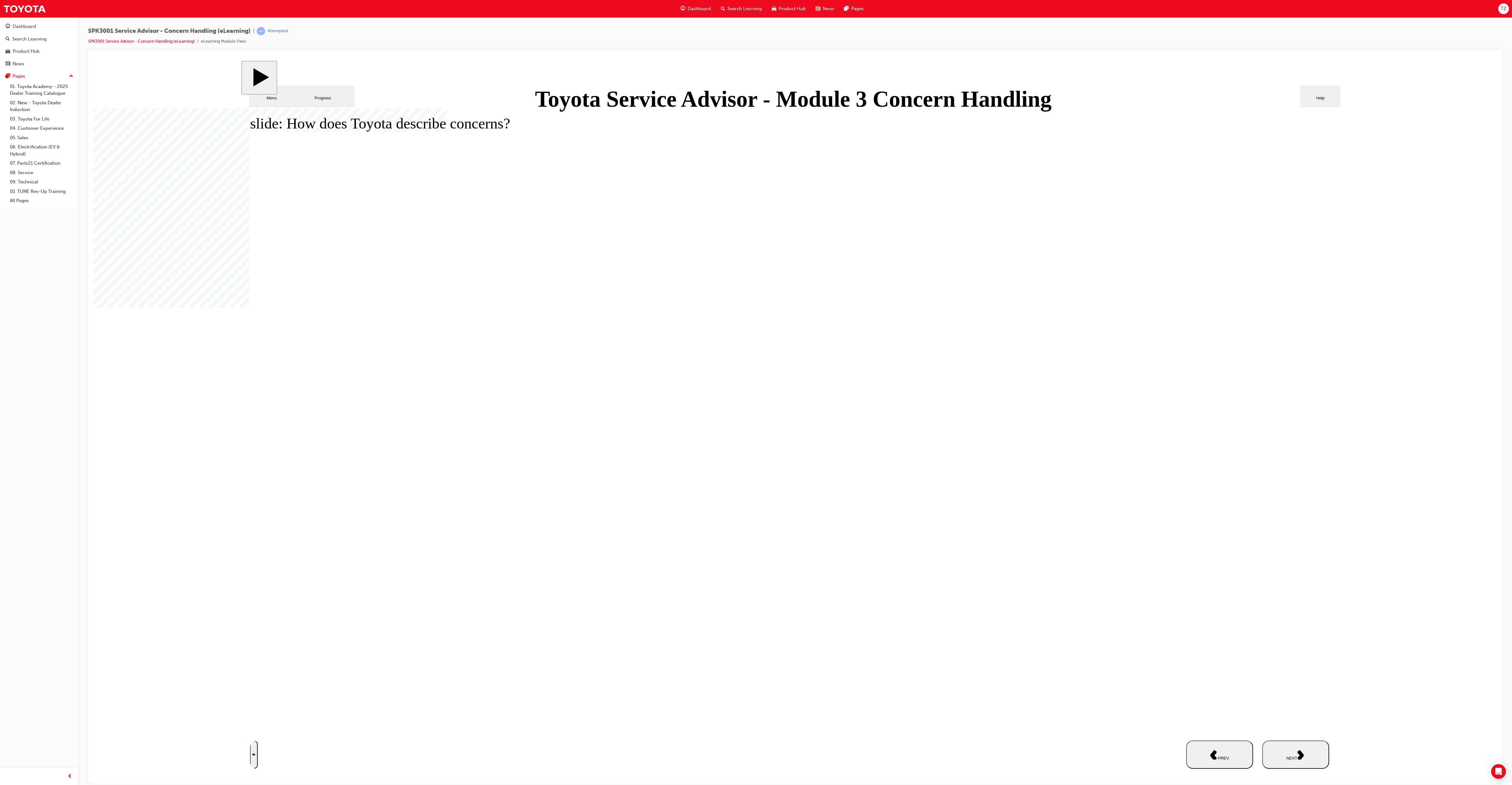 click 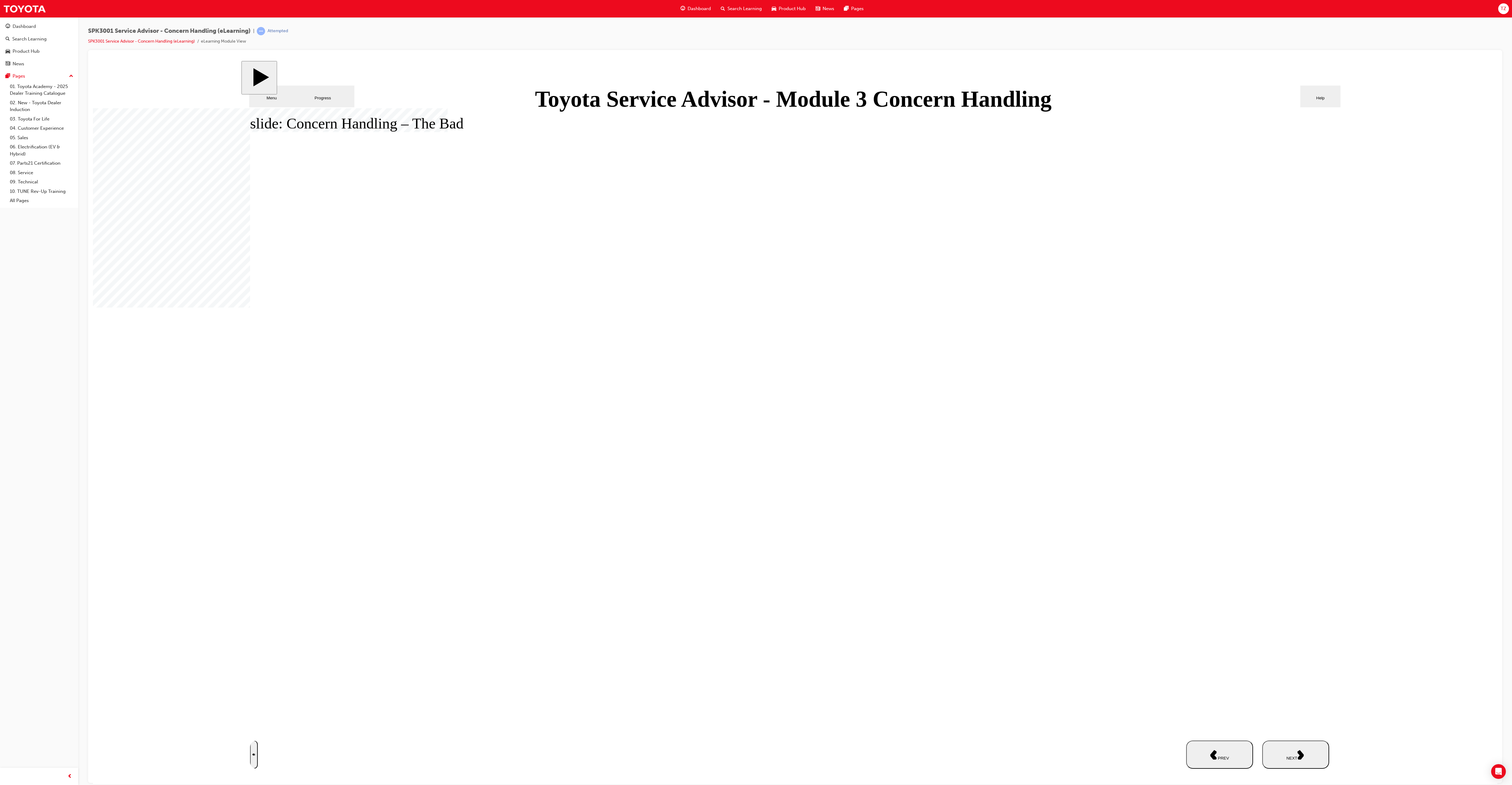 click on "NEXT" at bounding box center [1296, 754] 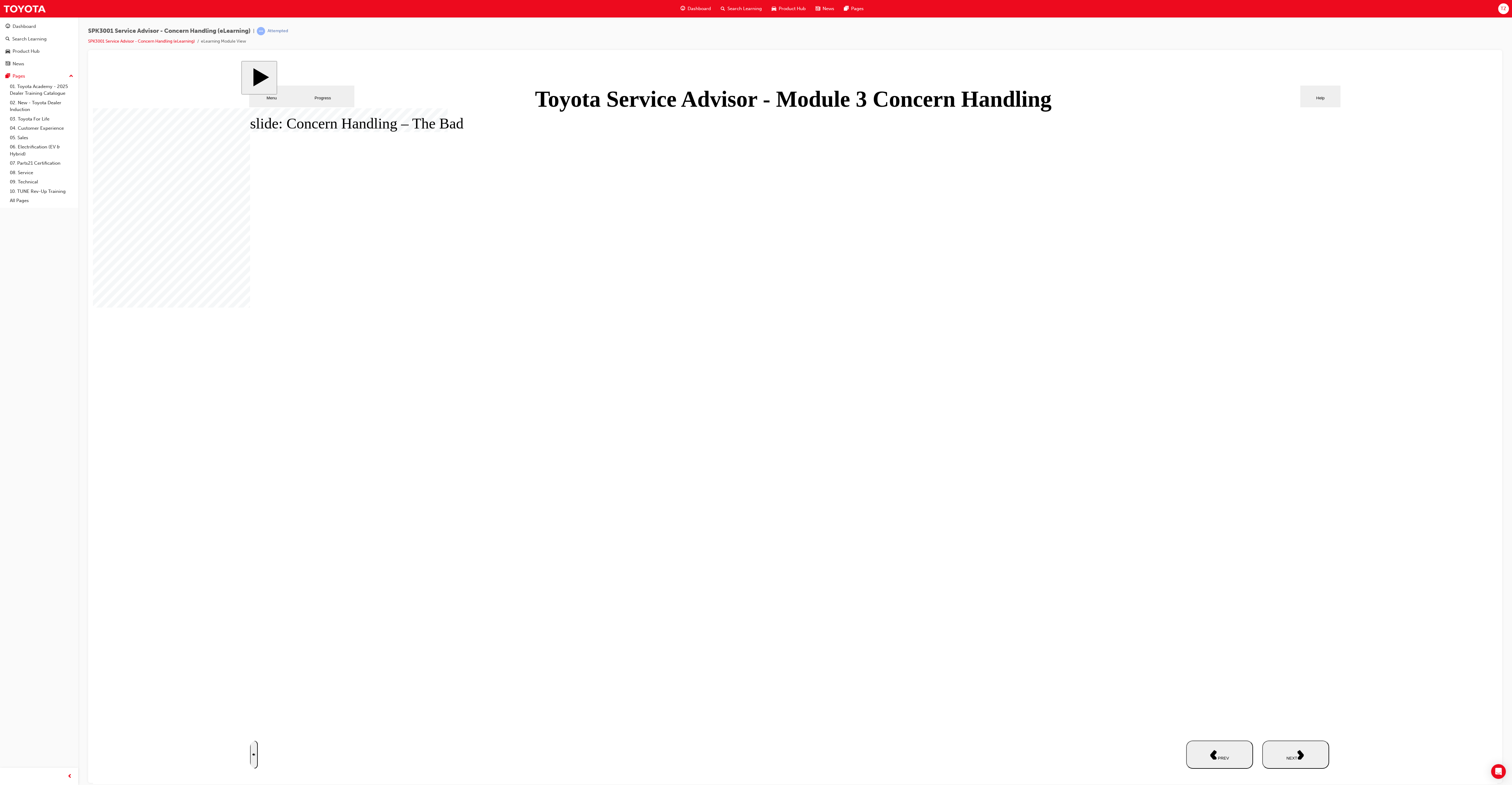 click on "NEXT" at bounding box center [1296, 754] 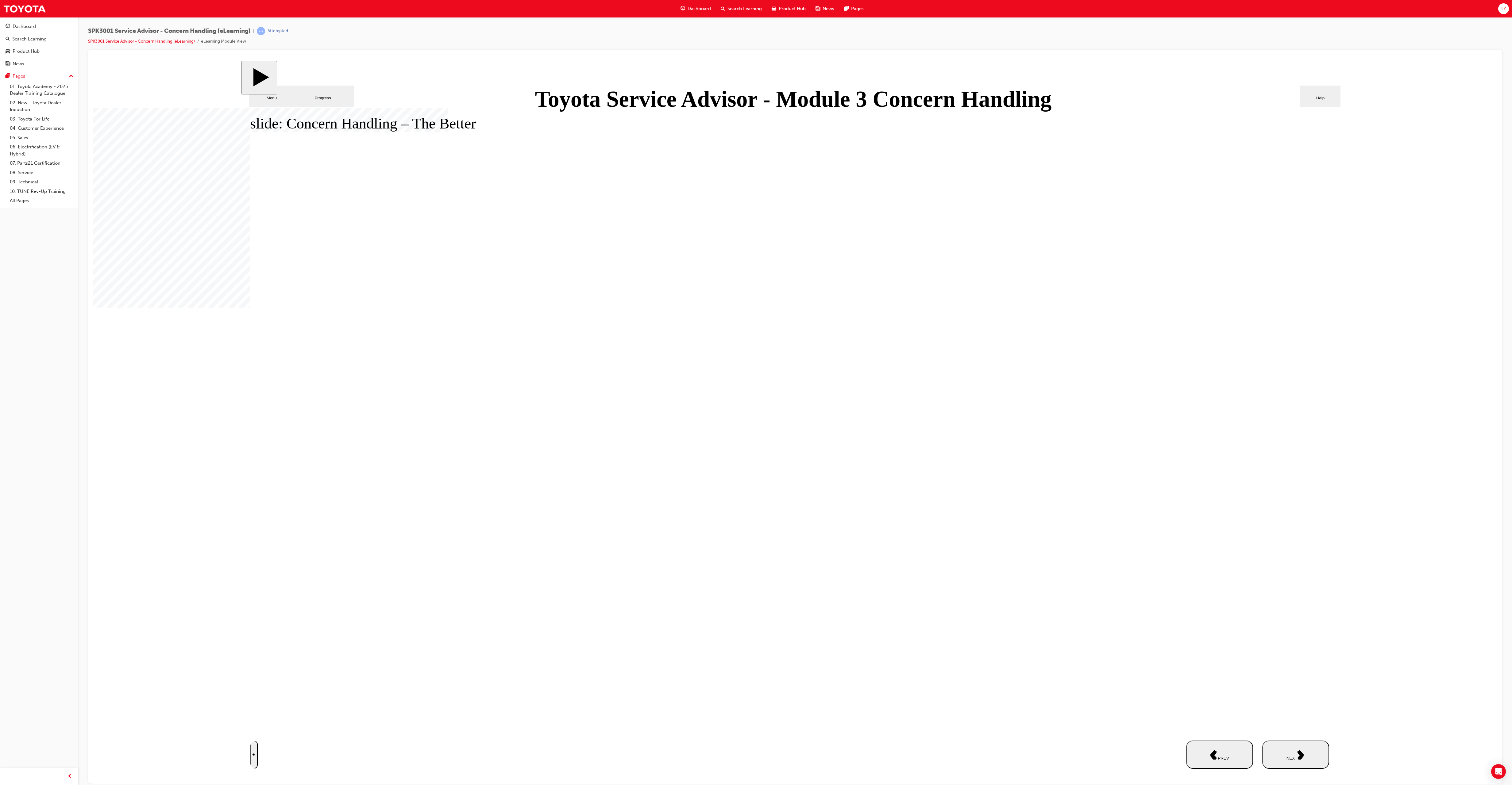 click on "NEXT" at bounding box center (1296, 754) 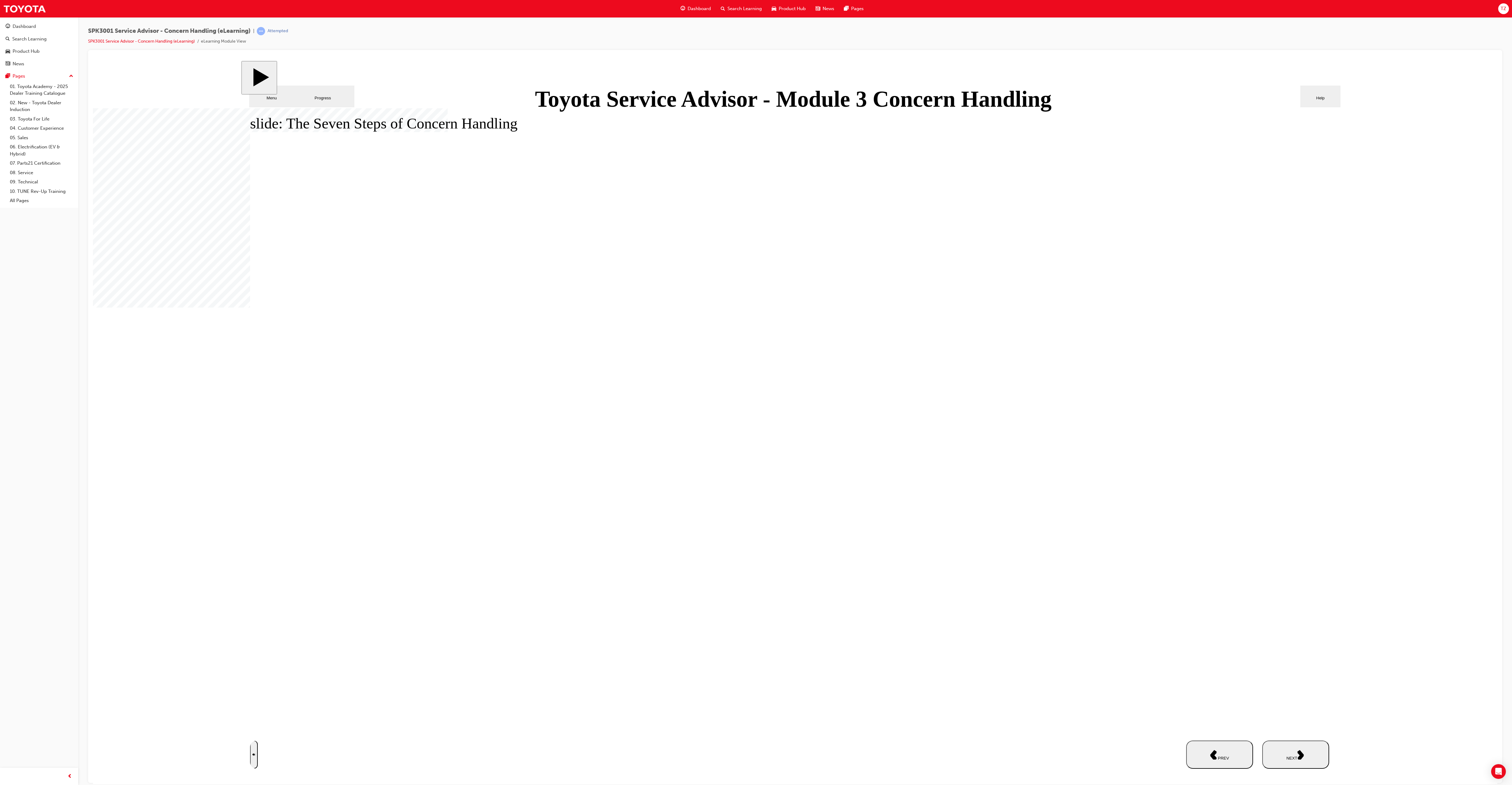 click 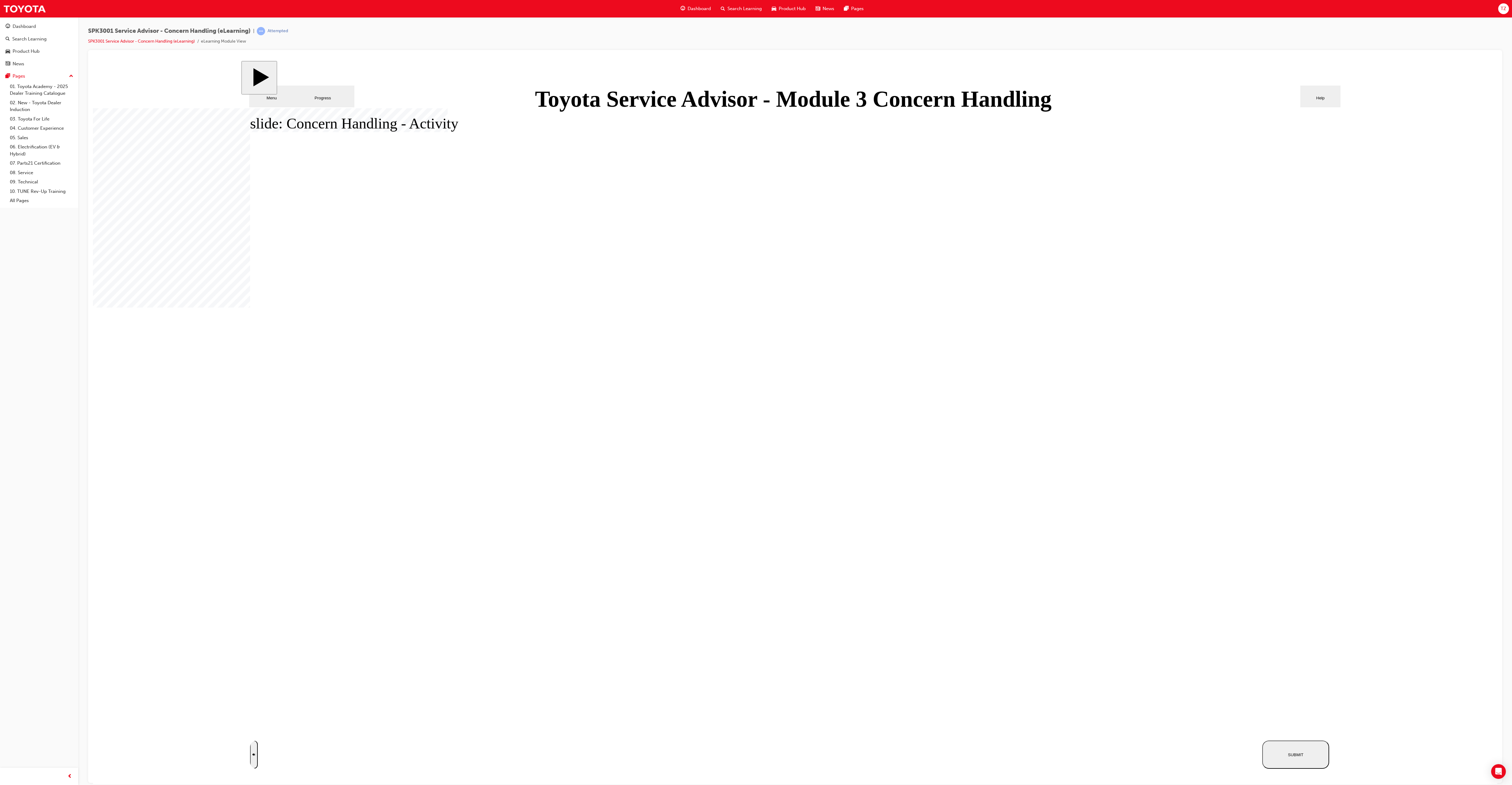 click 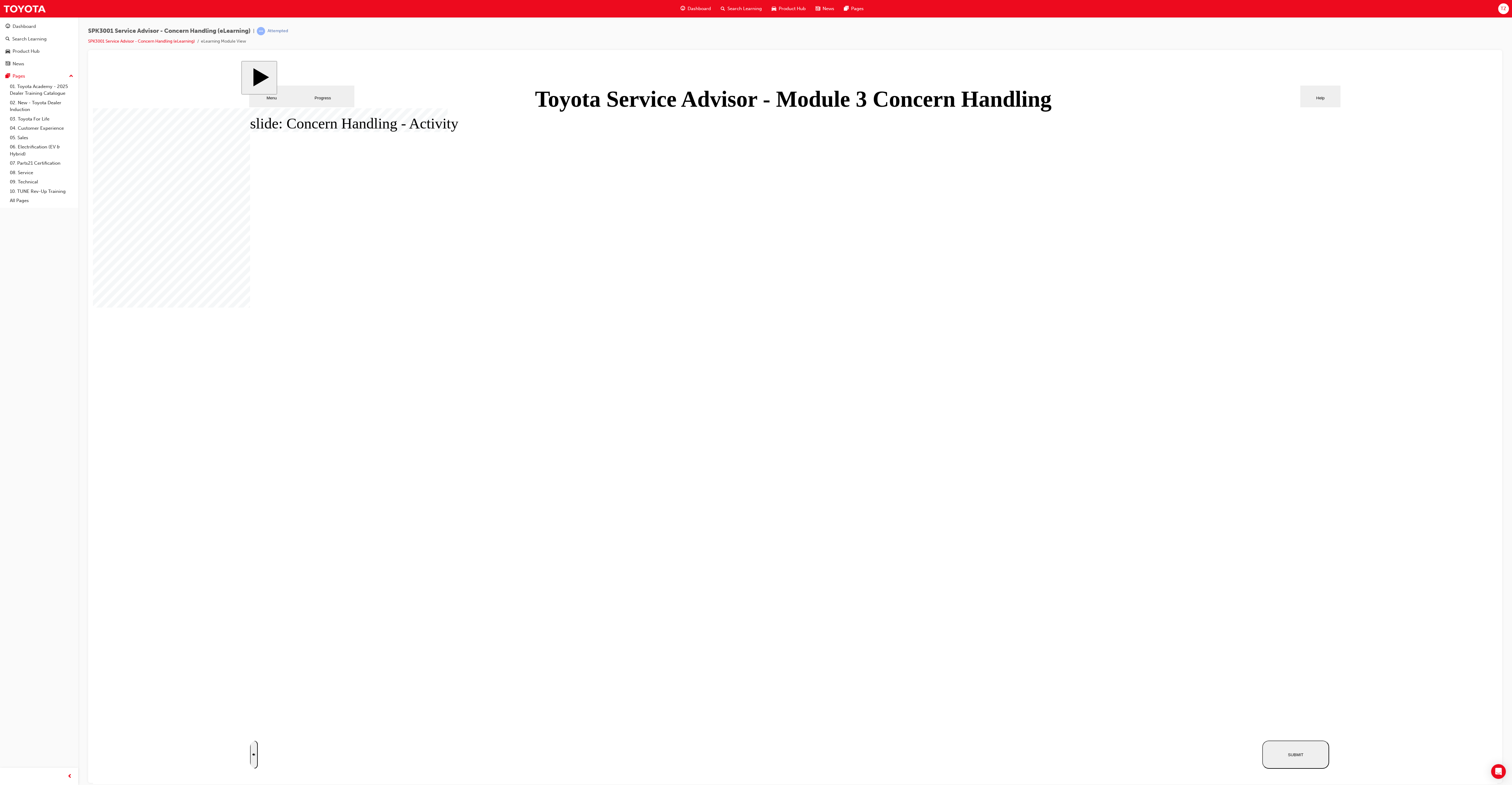 click on "SUBMIT NEXT
PREV" at bounding box center [1291, 754] 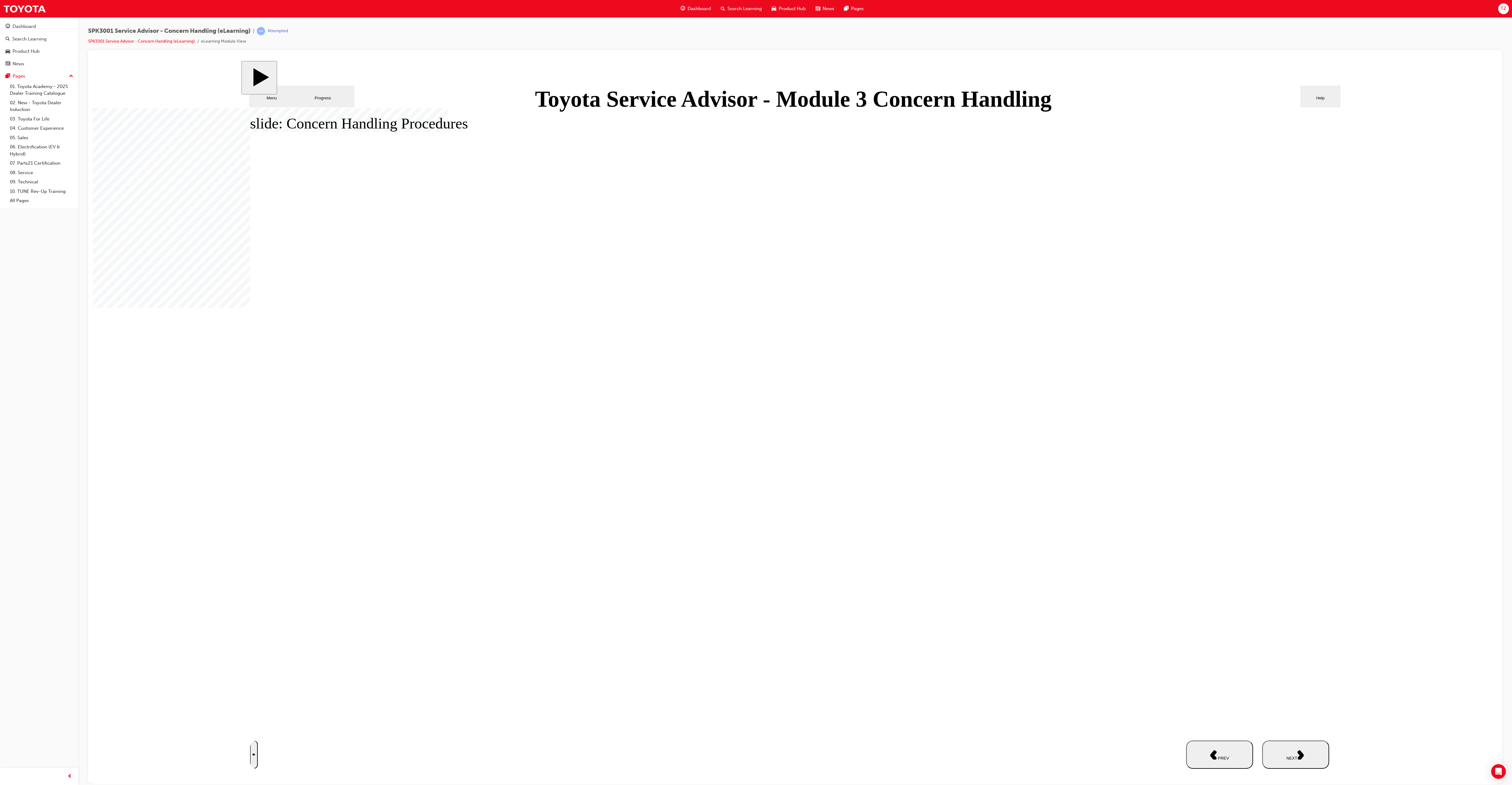drag, startPoint x: 729, startPoint y: 450, endPoint x: 722, endPoint y: 451, distance: 7.071068 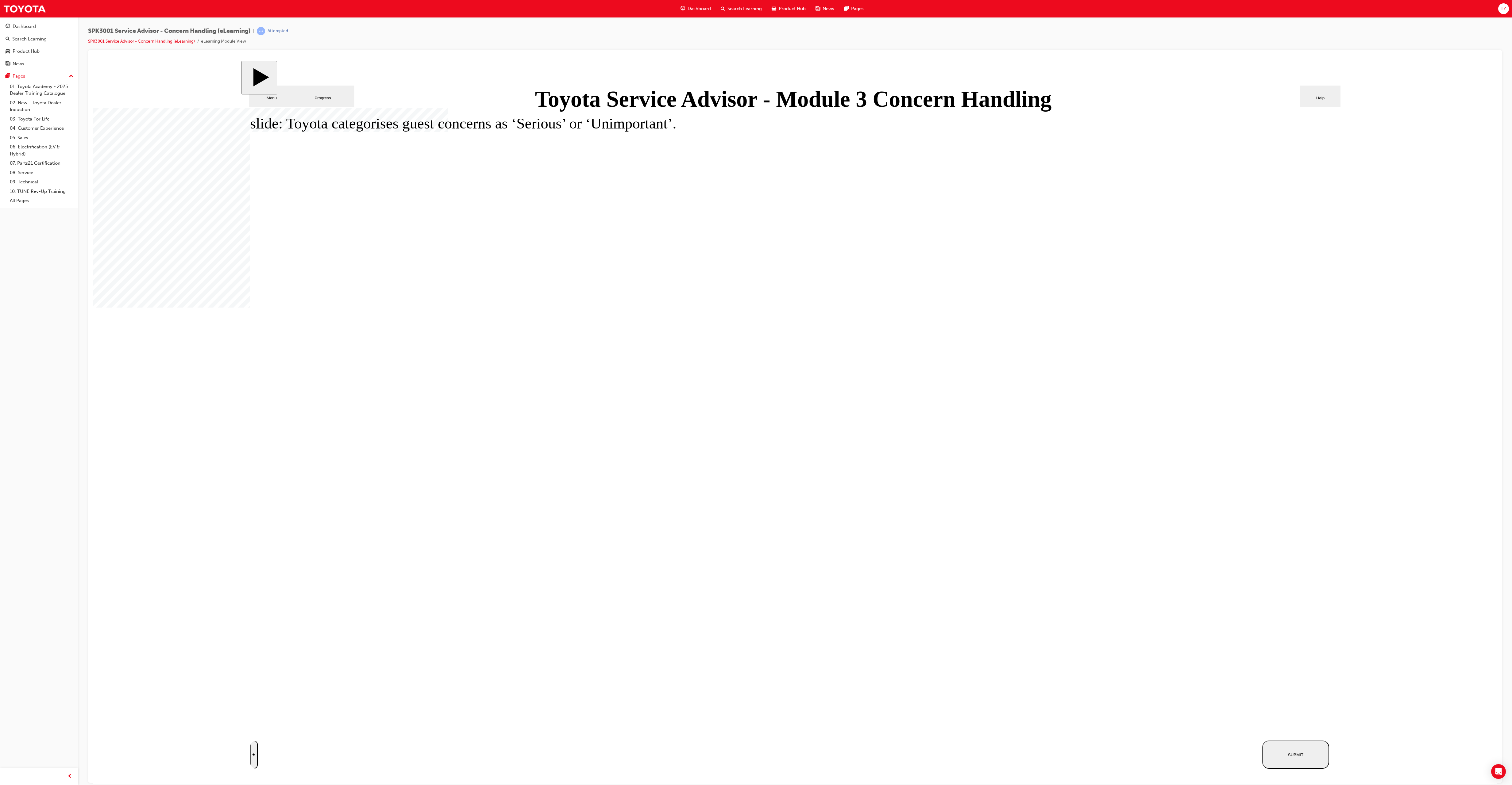 click 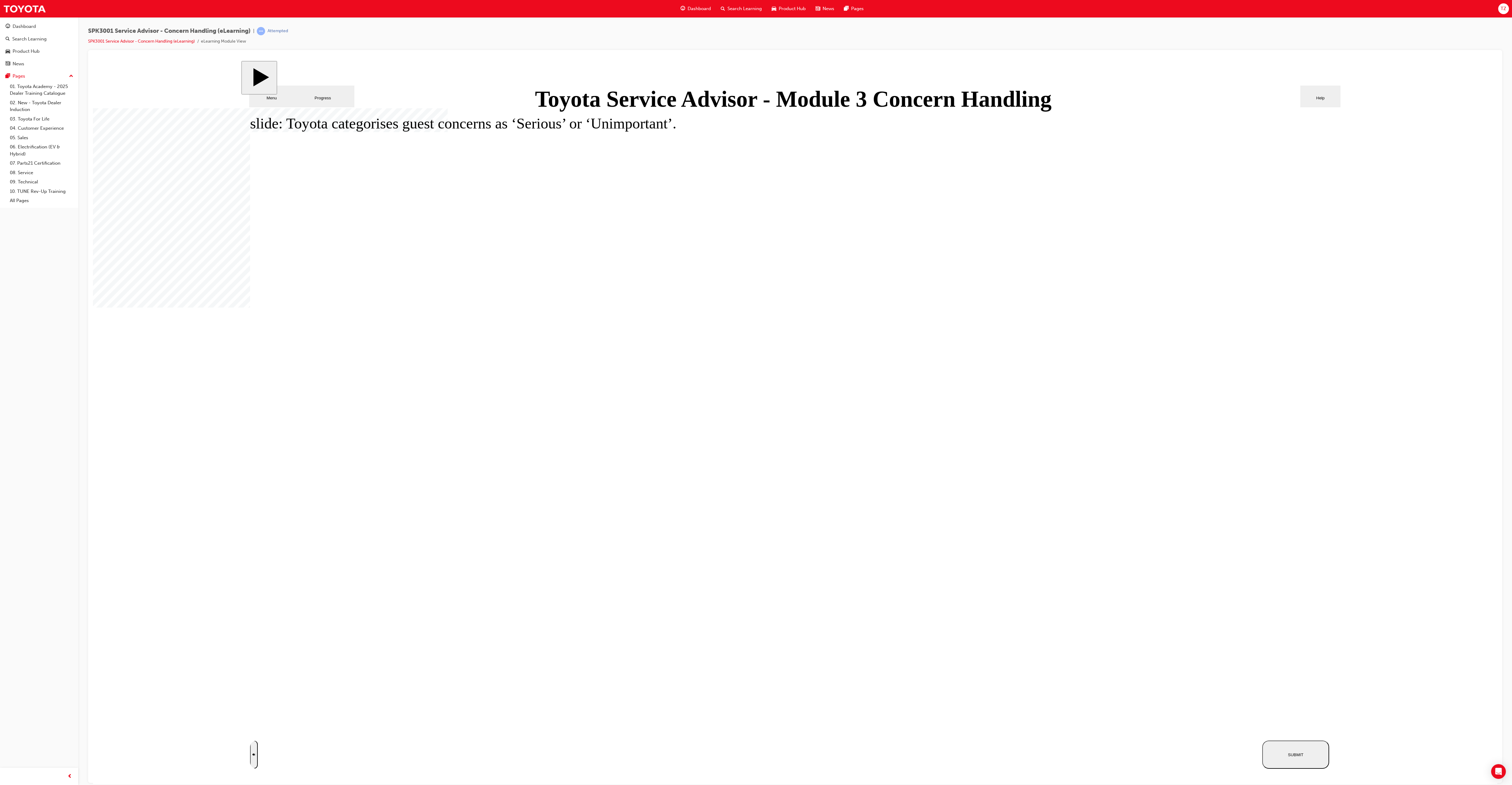 click on "SUBMIT" at bounding box center [1296, 754] 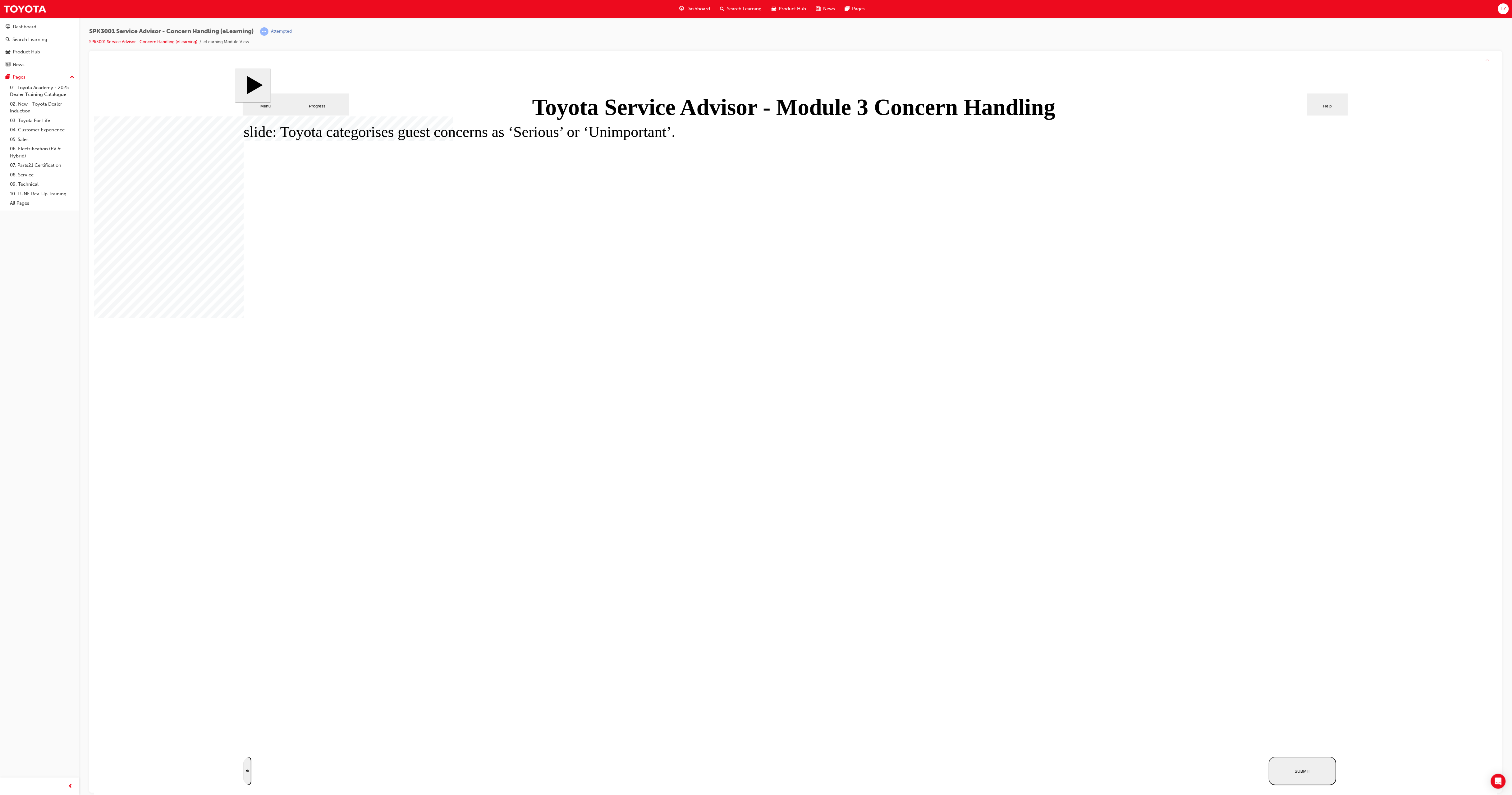 click at bounding box center (795, 2205) 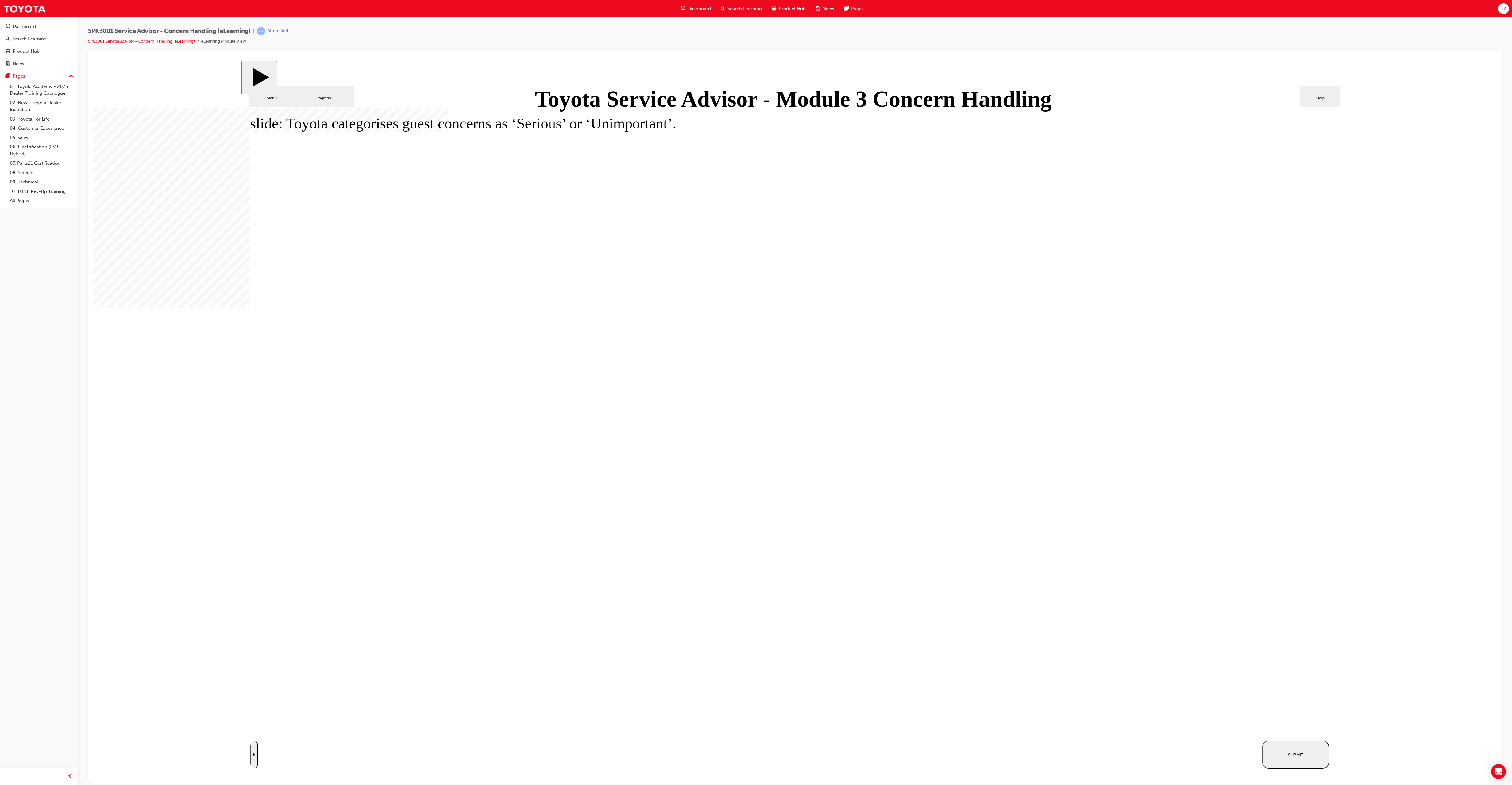 click 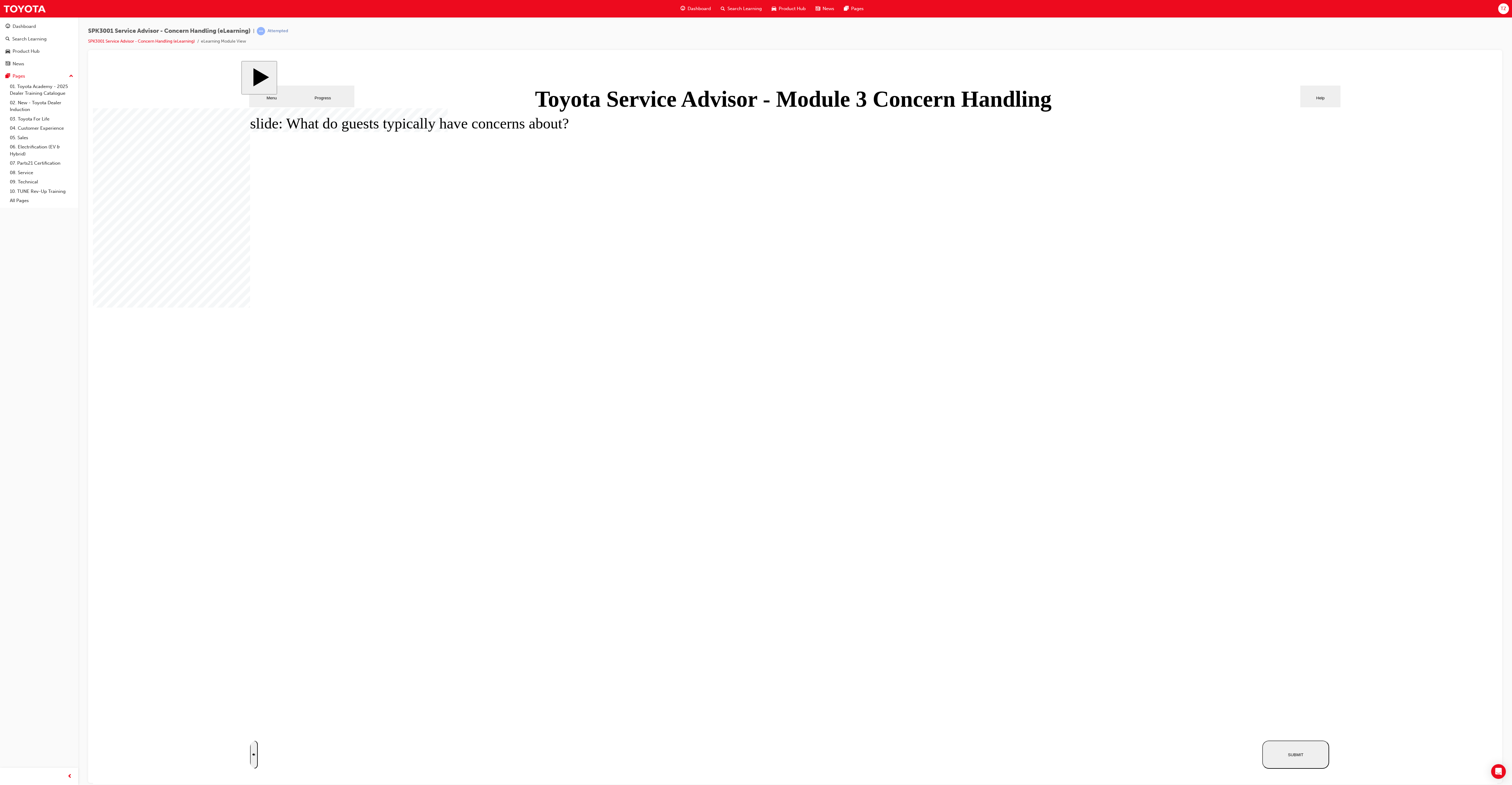 drag, startPoint x: 718, startPoint y: 352, endPoint x: 700, endPoint y: 349, distance: 18.2483 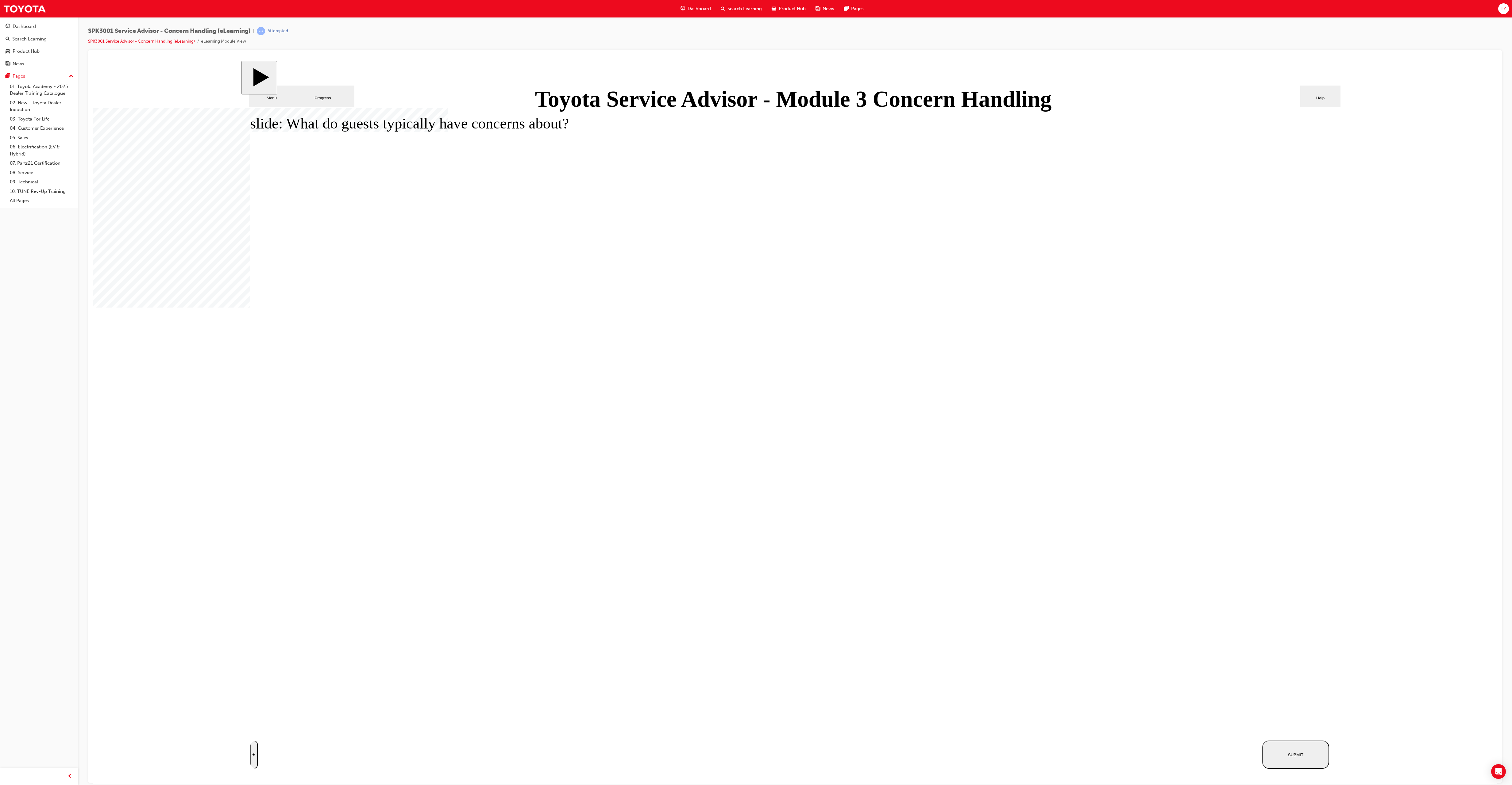 drag, startPoint x: 613, startPoint y: 421, endPoint x: 566, endPoint y: 459, distance: 60.44005 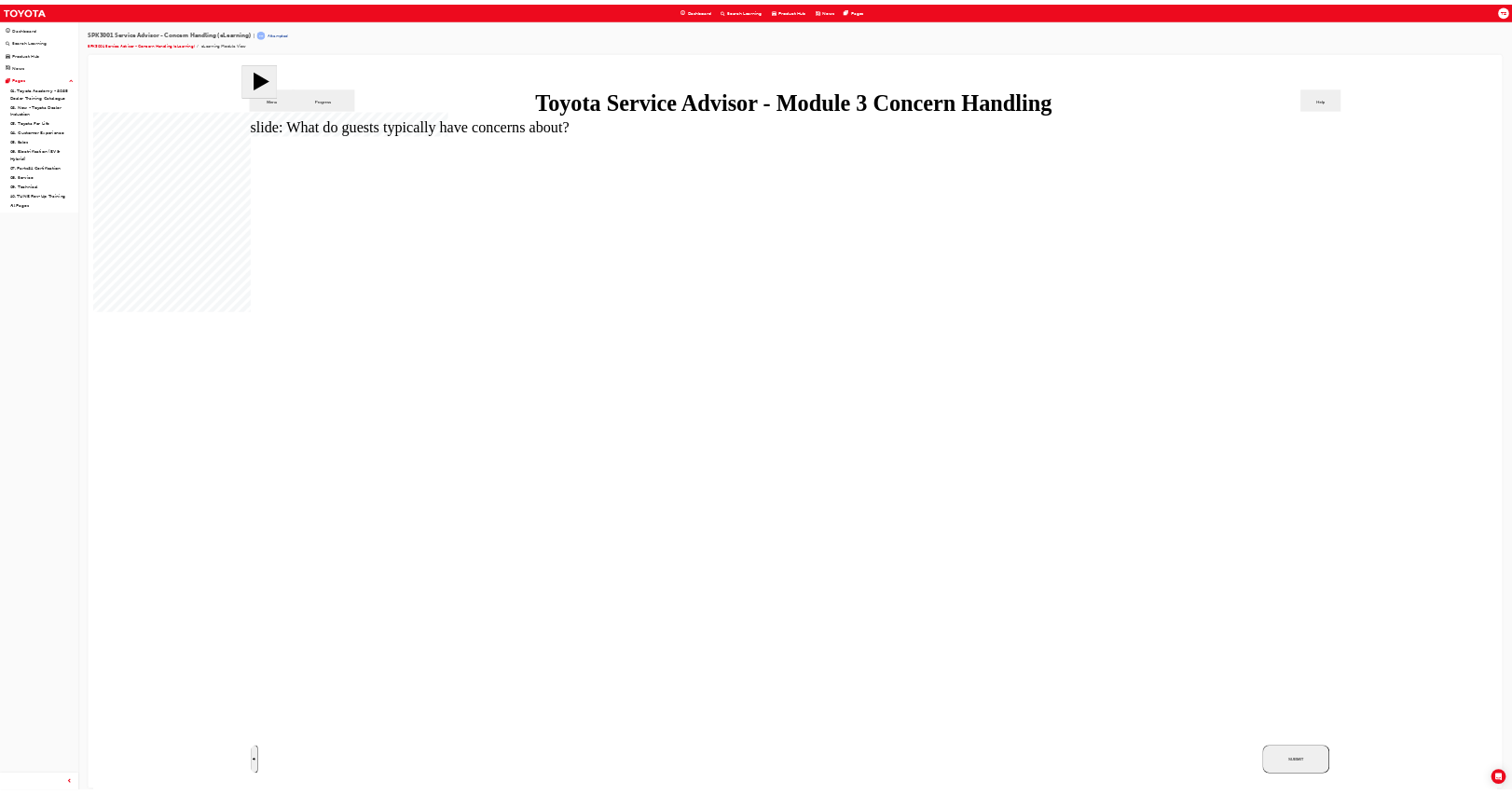 scroll, scrollTop: 0, scrollLeft: 0, axis: both 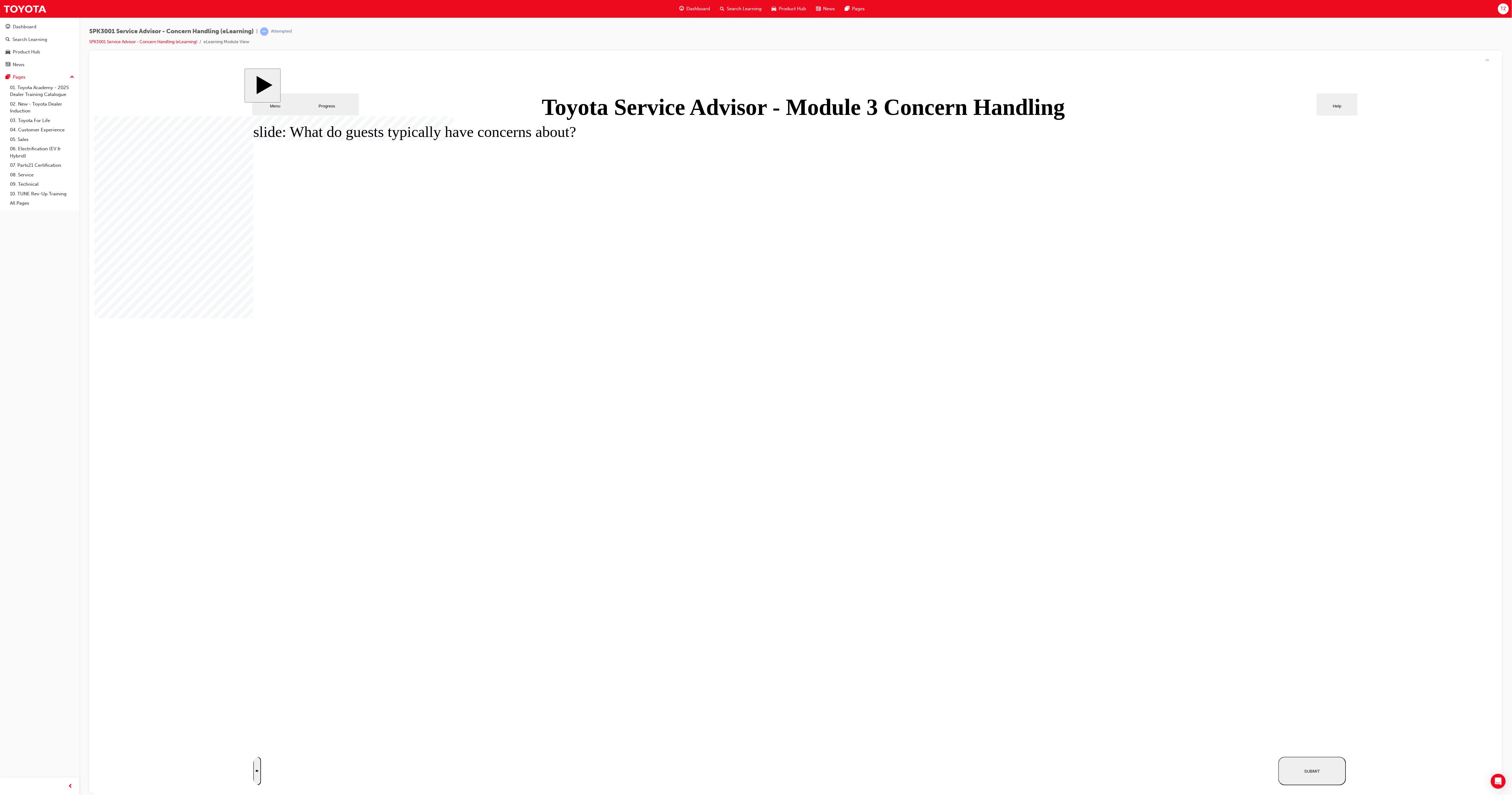 click 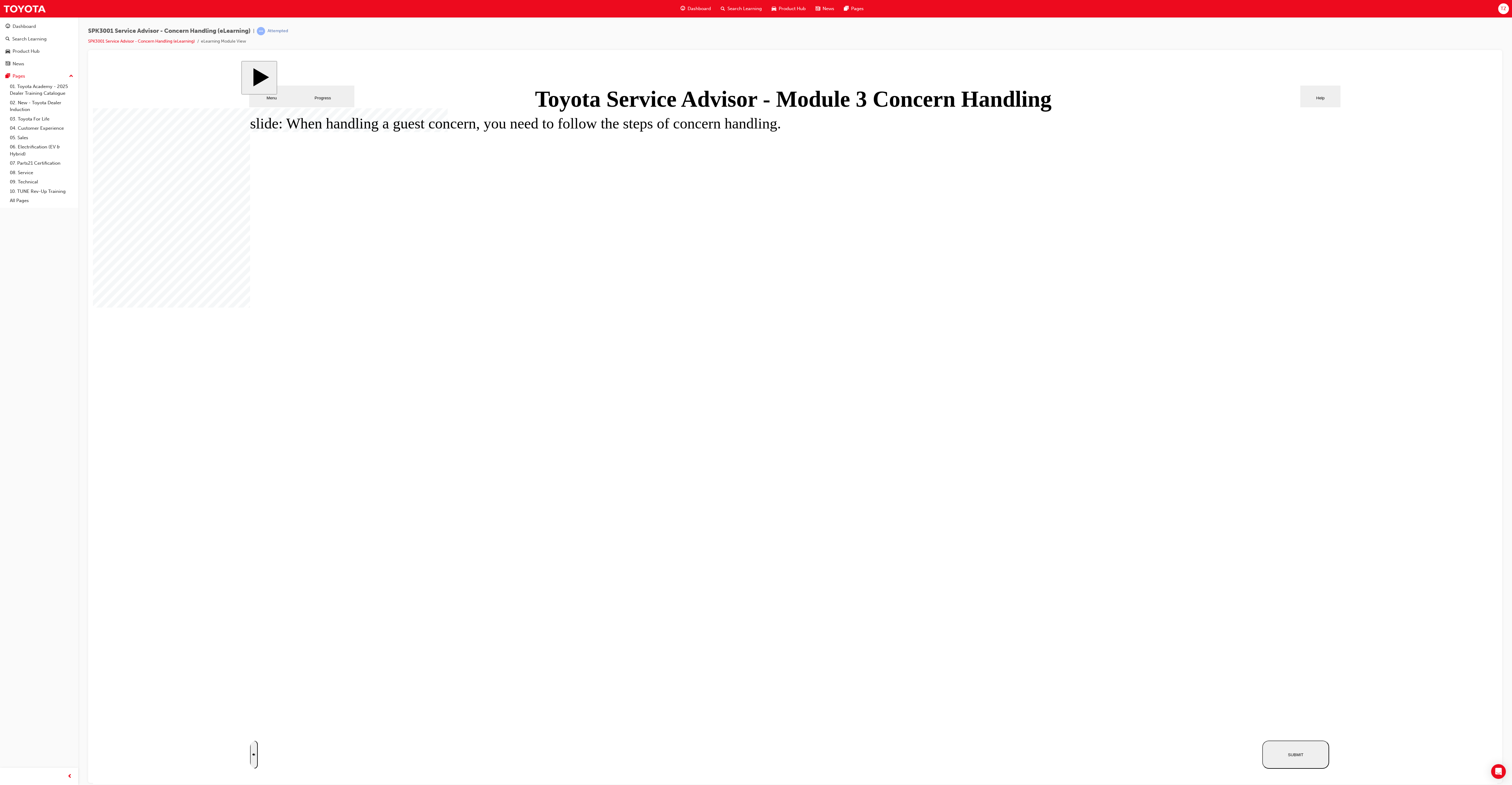 click 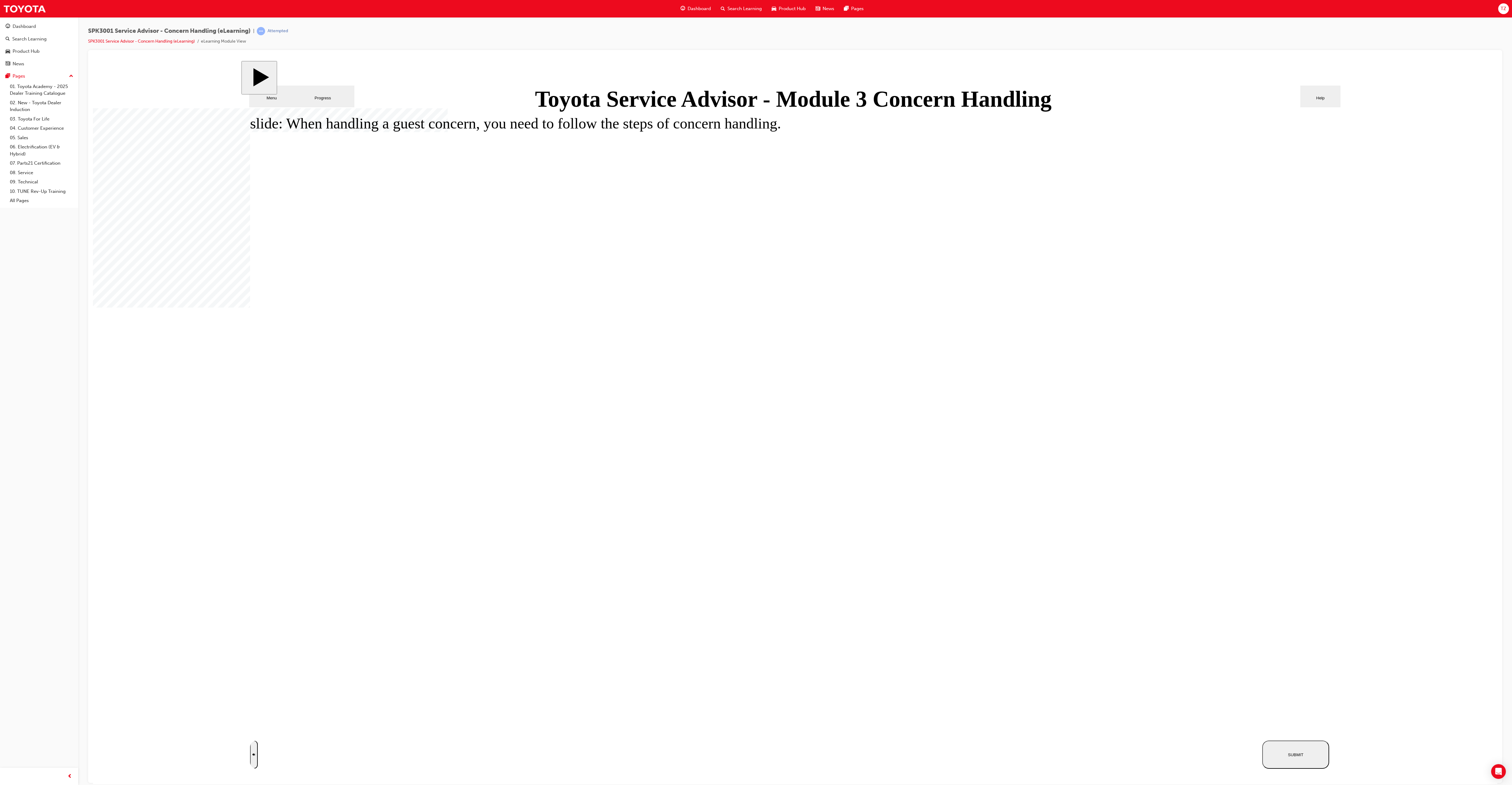click on "SUBMIT" at bounding box center (1296, 754) 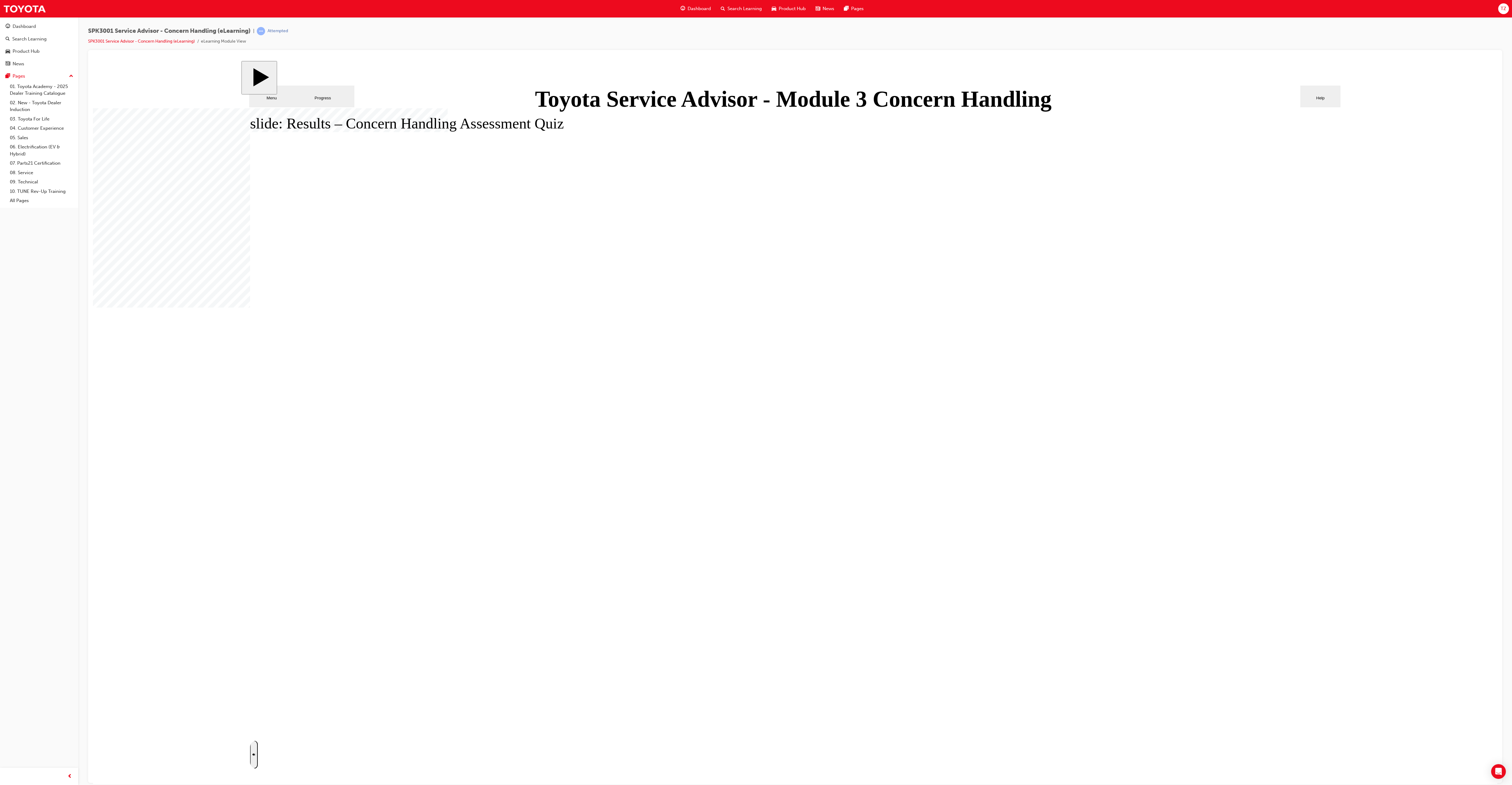 click 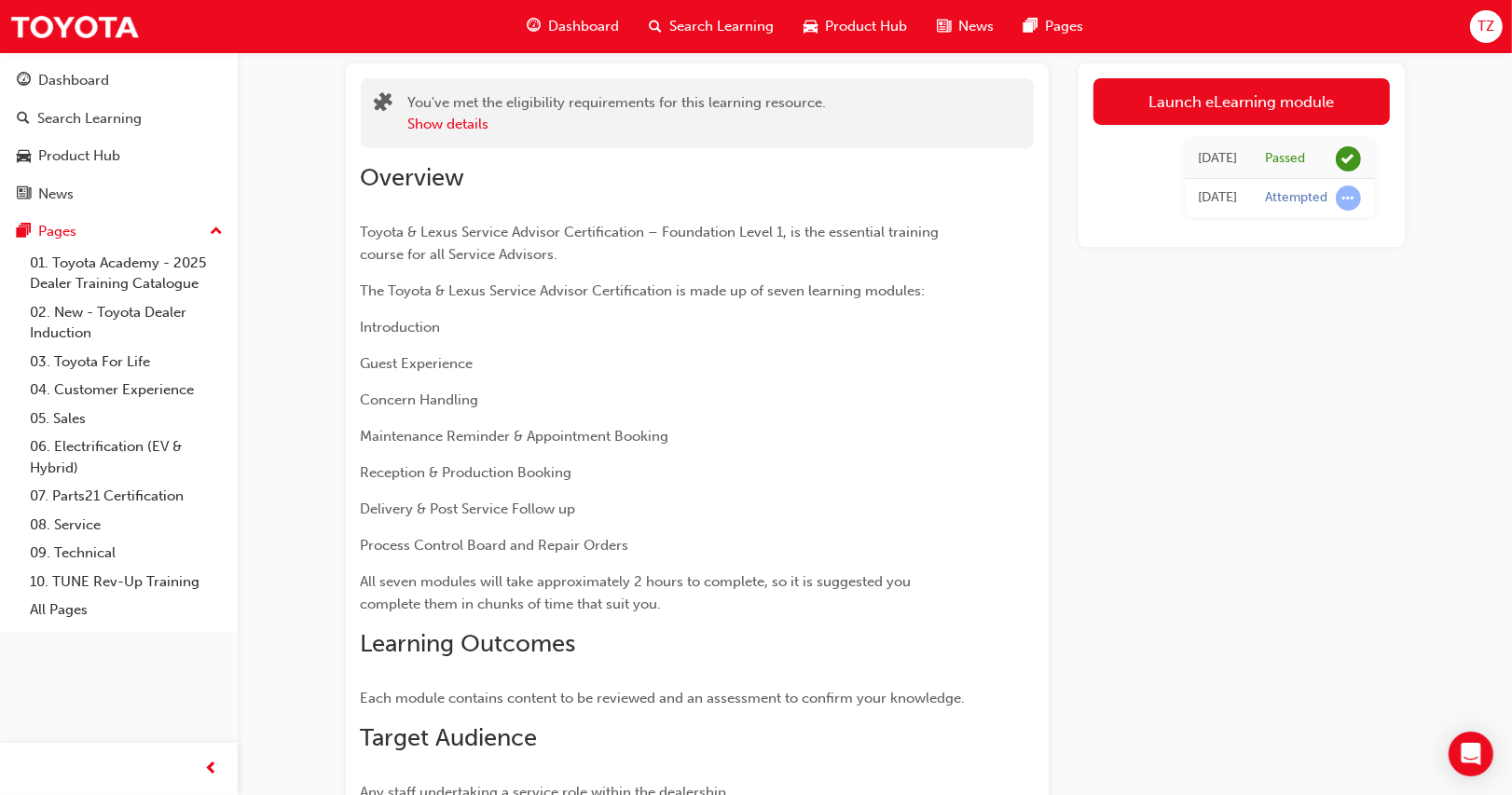 scroll, scrollTop: 0, scrollLeft: 0, axis: both 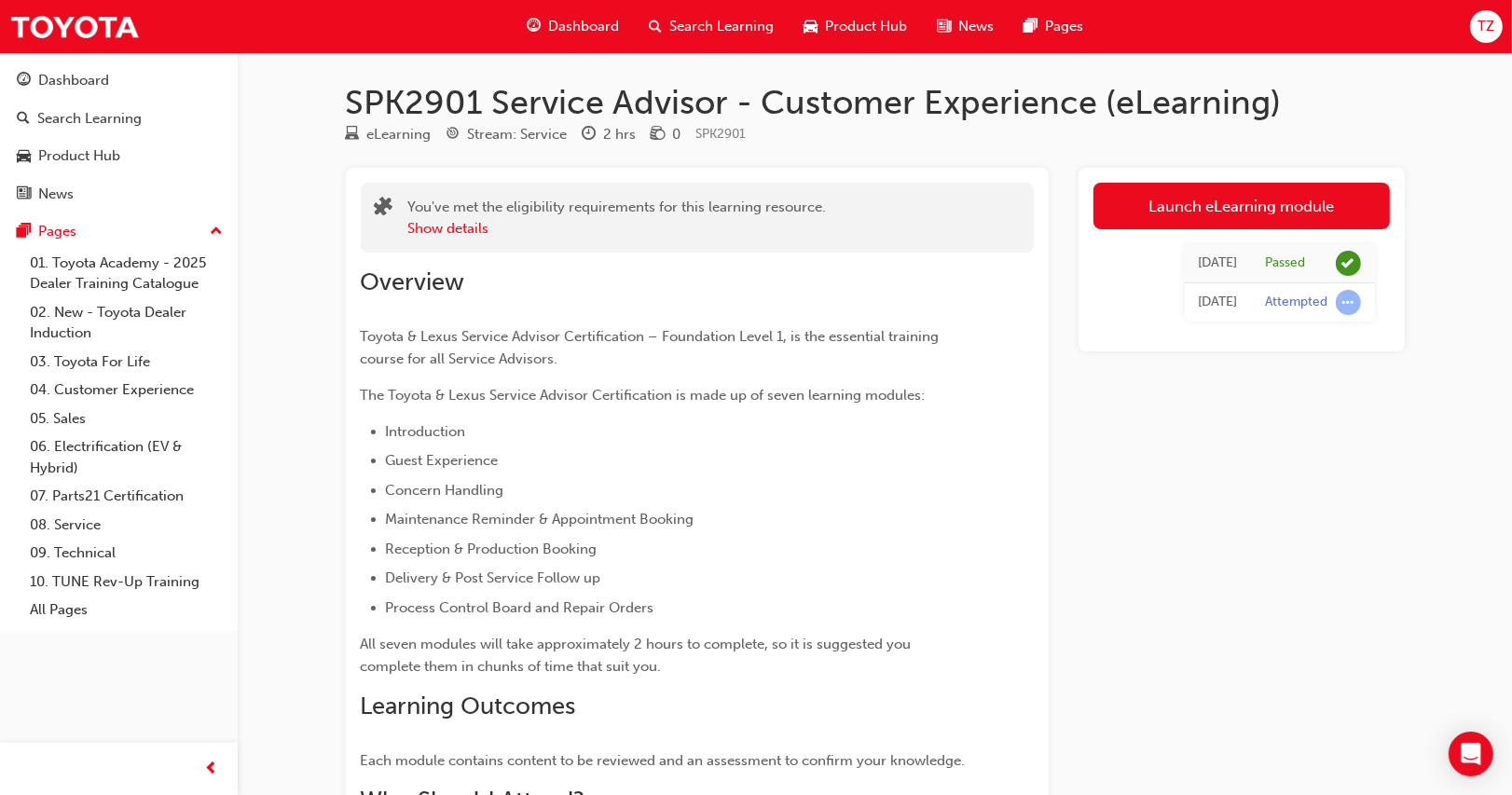 click on "SPK2901 Service Advisor - Customer Experience (eLearning) eLearning Stream:   Service 2 hrs 0 SPK2901 You've met the eligibility requirements for this learning resource. Show details Overview Toyota & Lexus Service Advisor Certification – Foundation Level 1, is the essential training course for all Service Advisors. The Toyota & Lexus Service Advisor Certification is made up of seven learning modules: Introduction Guest Experience Concern Handling  Maintenance Reminder & Appointment Booking Reception & Production Booking Delivery & Post Service Follow up Process Control Board and Repair Orders All seven modules will take approximately 2 hours to complete, so it is suggested you complete them in chunks of time that suit you. Learning Outcomes Each module contains content to be reviewed and an assessment to confirm your knowledge. Who Should Attend? Any staff undertaking a service role within the dealership. Author Jim Kerr Launch eLearning module   Today Passed   Today Attempted" at bounding box center [875, 569] 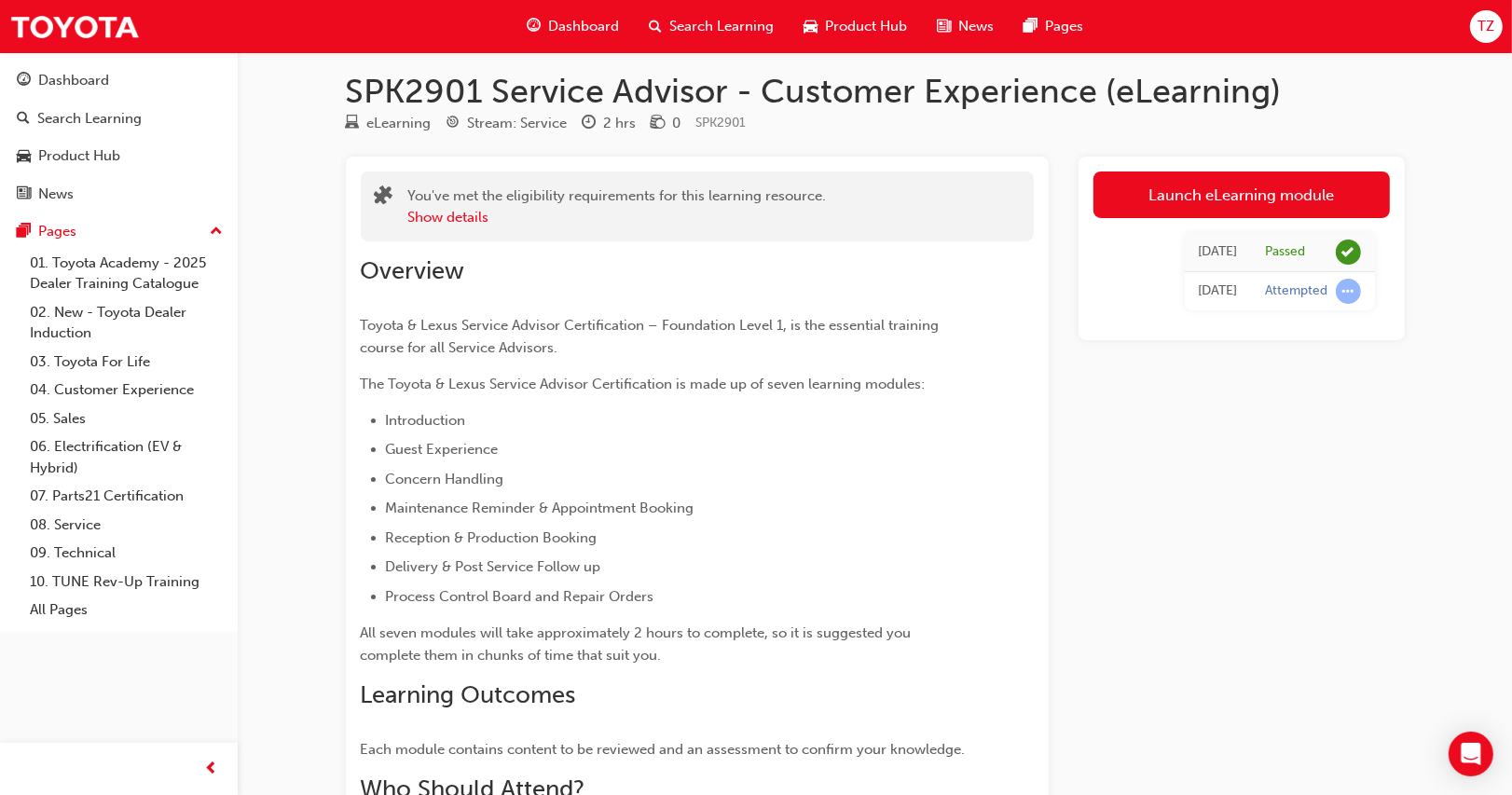 scroll, scrollTop: 0, scrollLeft: 0, axis: both 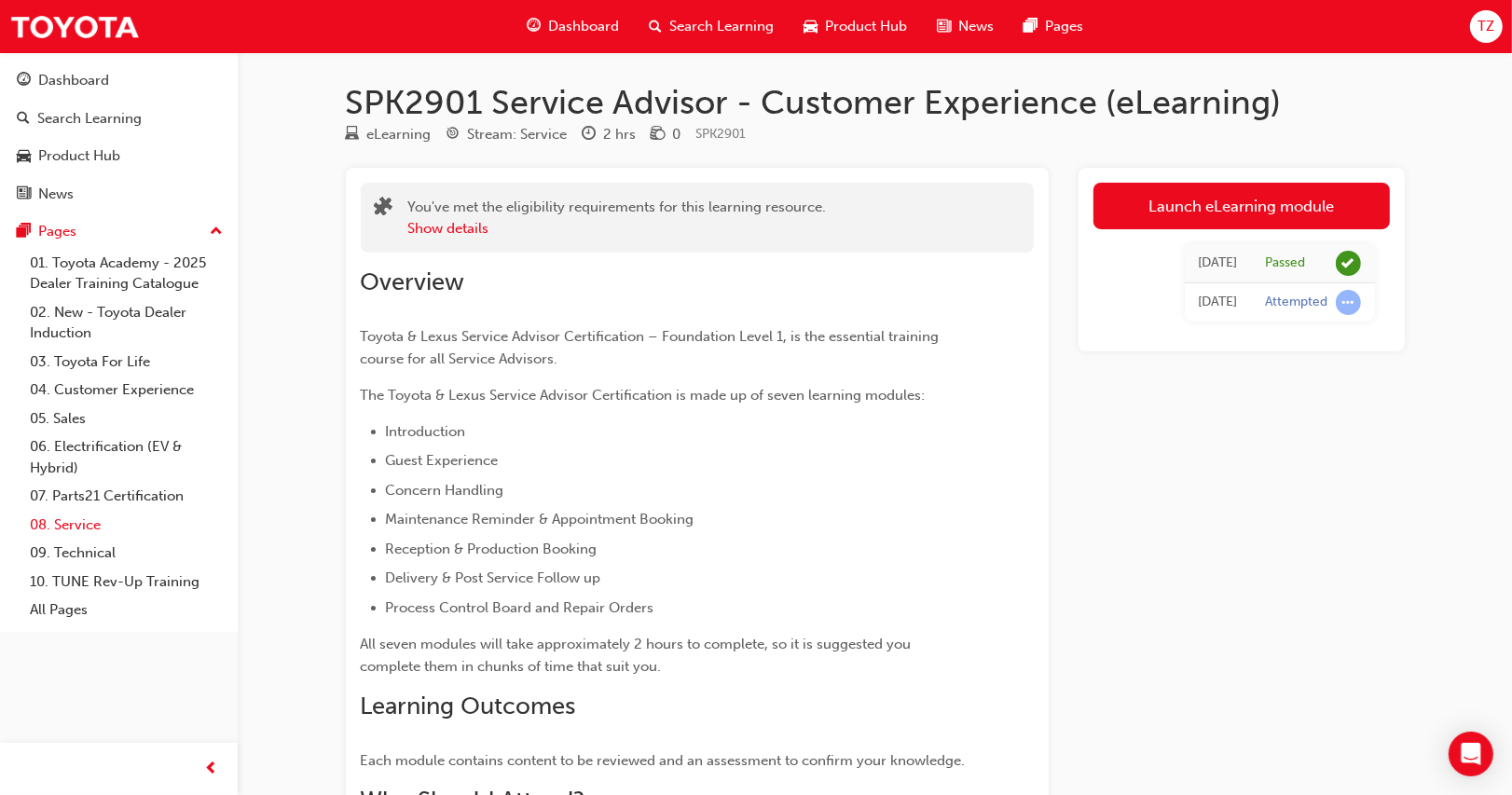 click on "08. Service" at bounding box center (126, 525) 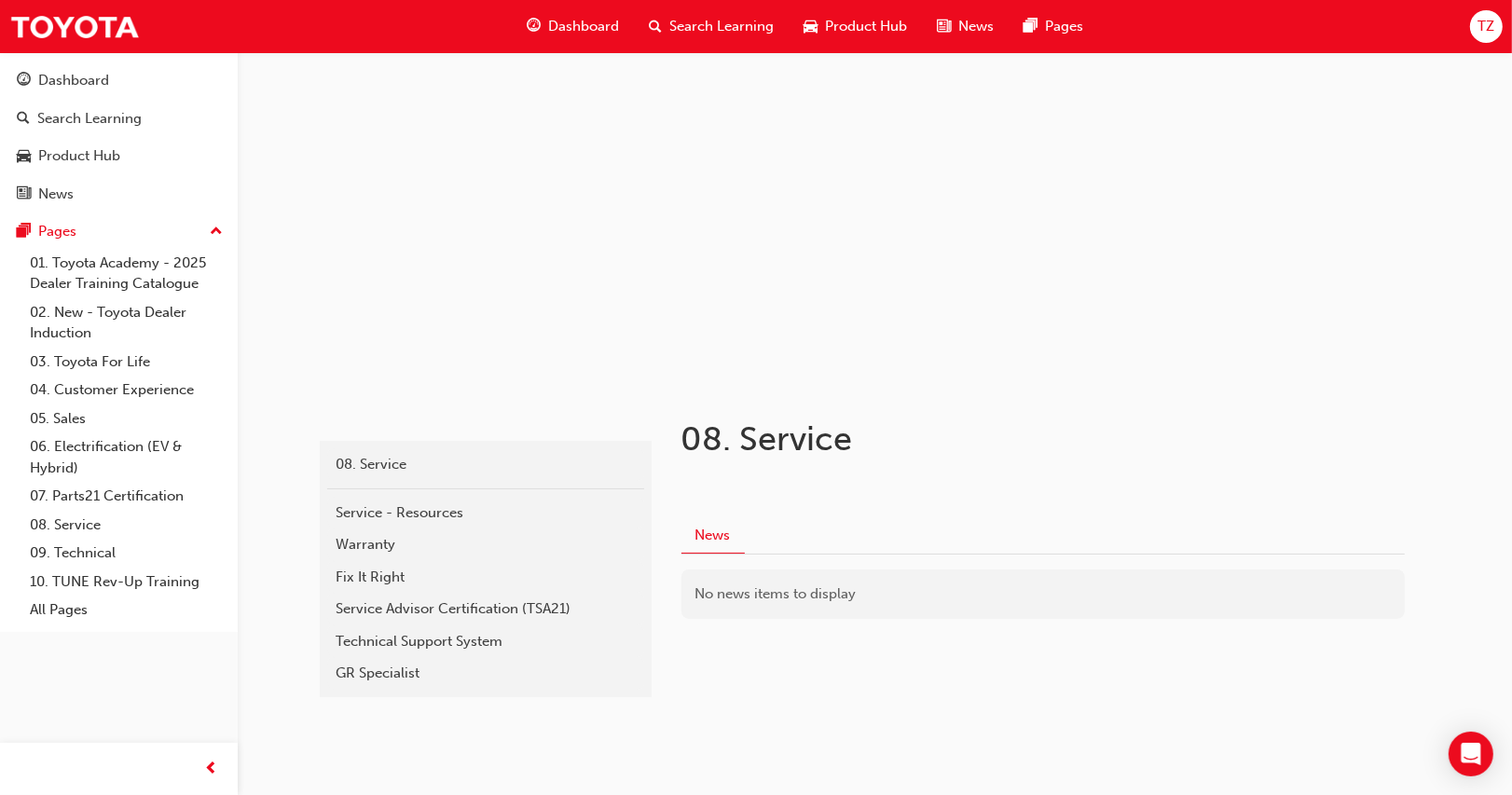 scroll, scrollTop: 66, scrollLeft: 0, axis: vertical 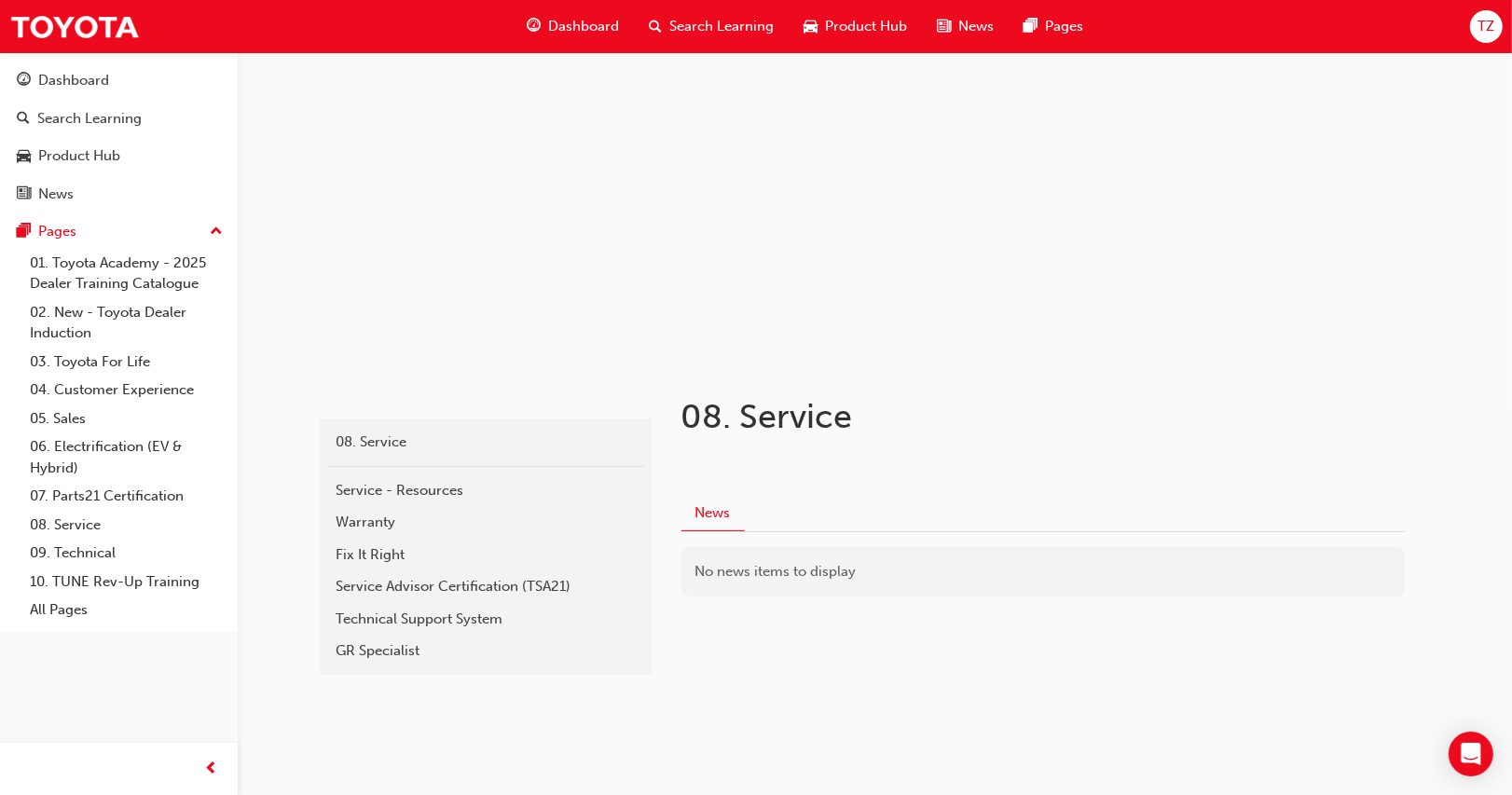 click on "Service Advisor Certification (TSA21)" at bounding box center [486, 586] 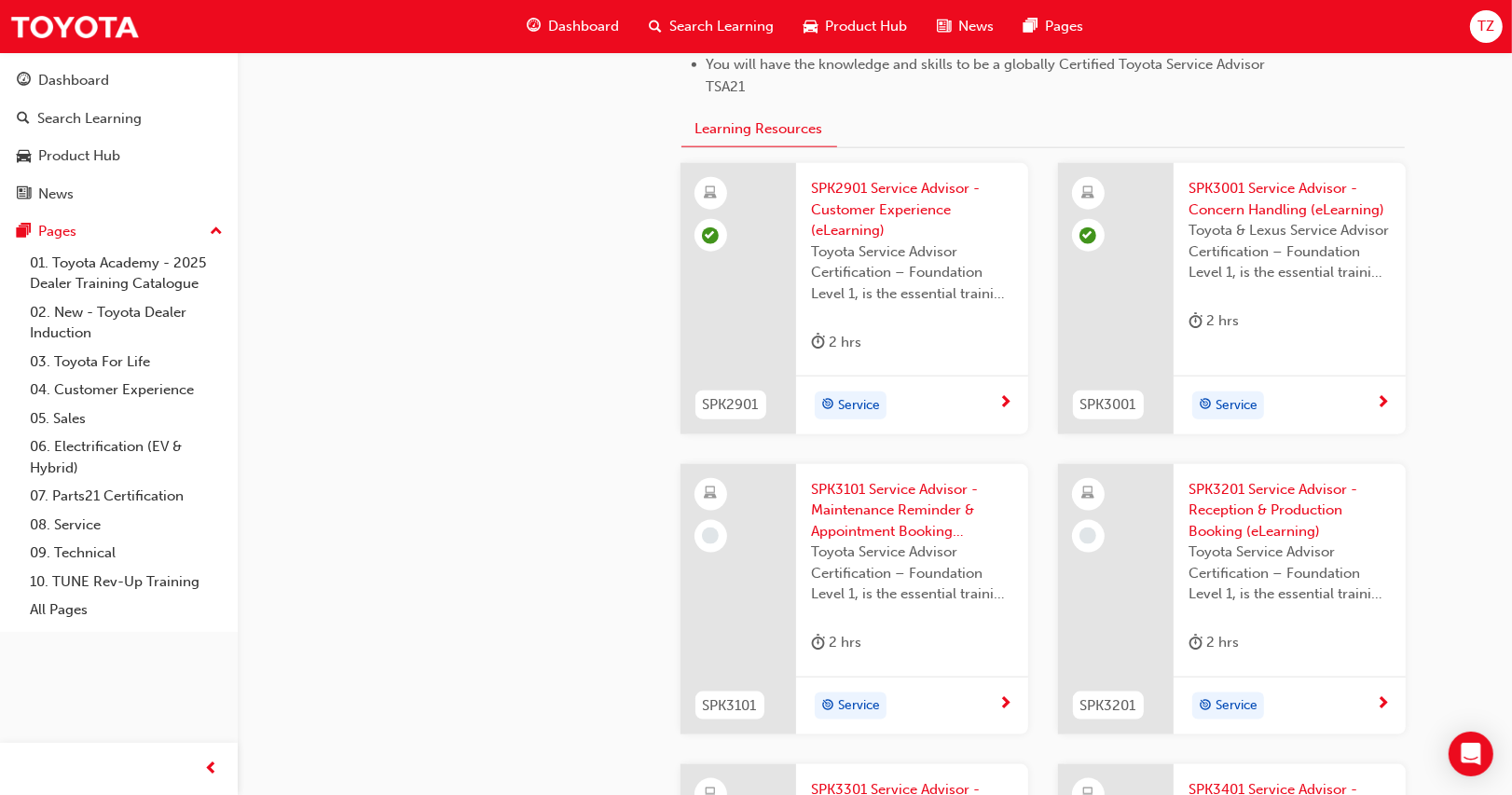 scroll, scrollTop: 2092, scrollLeft: 0, axis: vertical 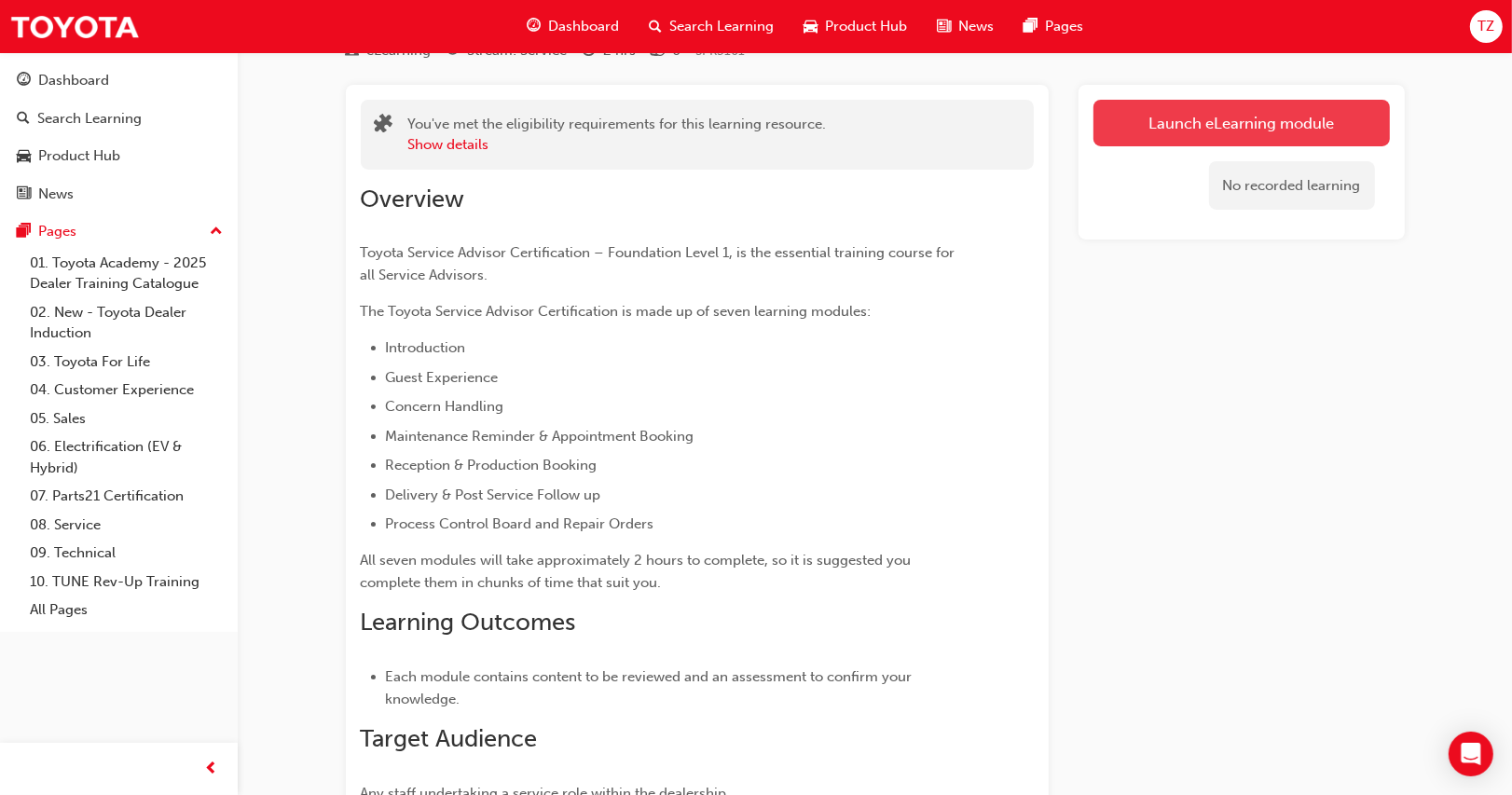 click on "Launch eLearning module" at bounding box center (1242, 123) 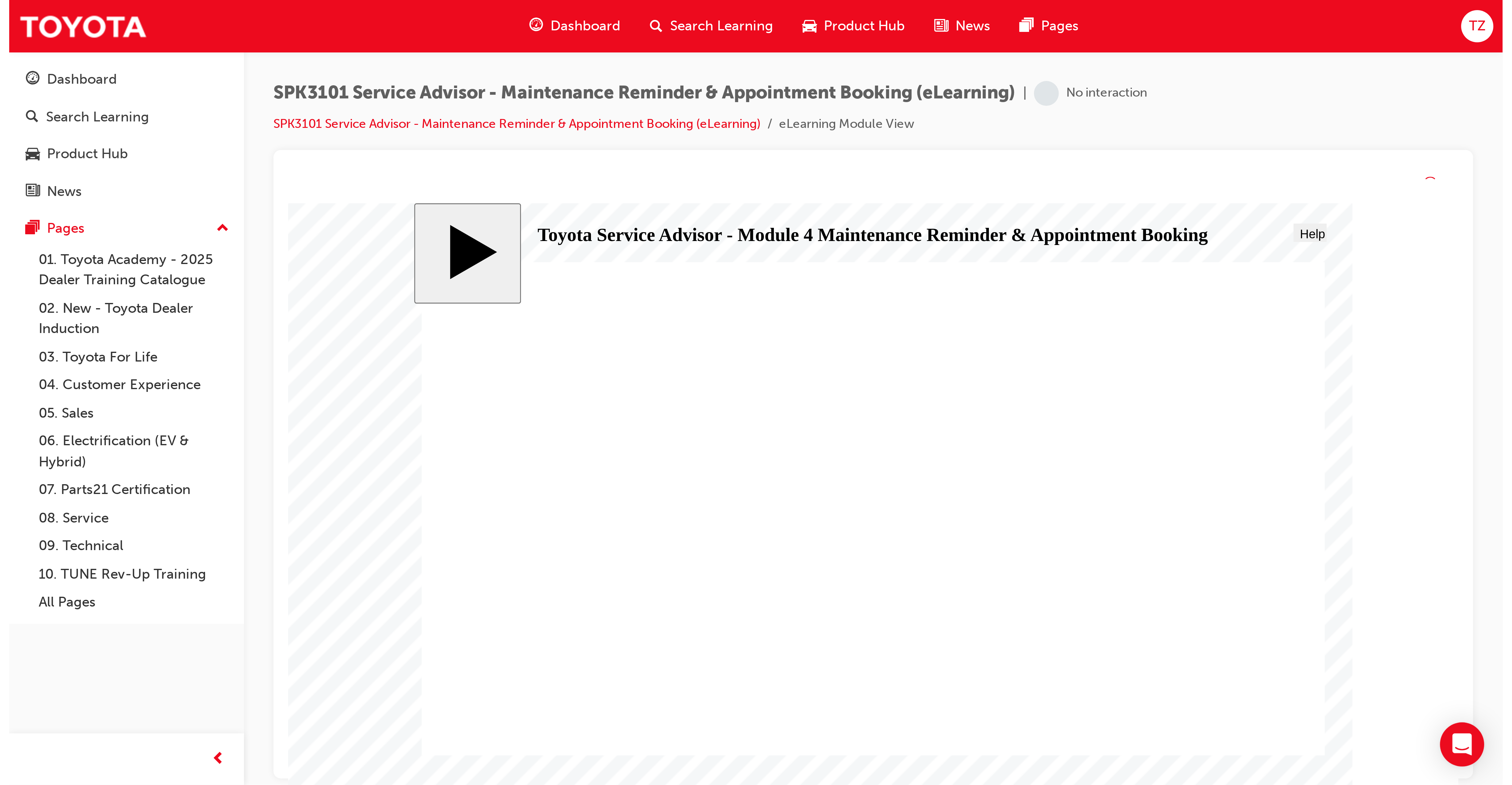 scroll, scrollTop: 0, scrollLeft: 0, axis: both 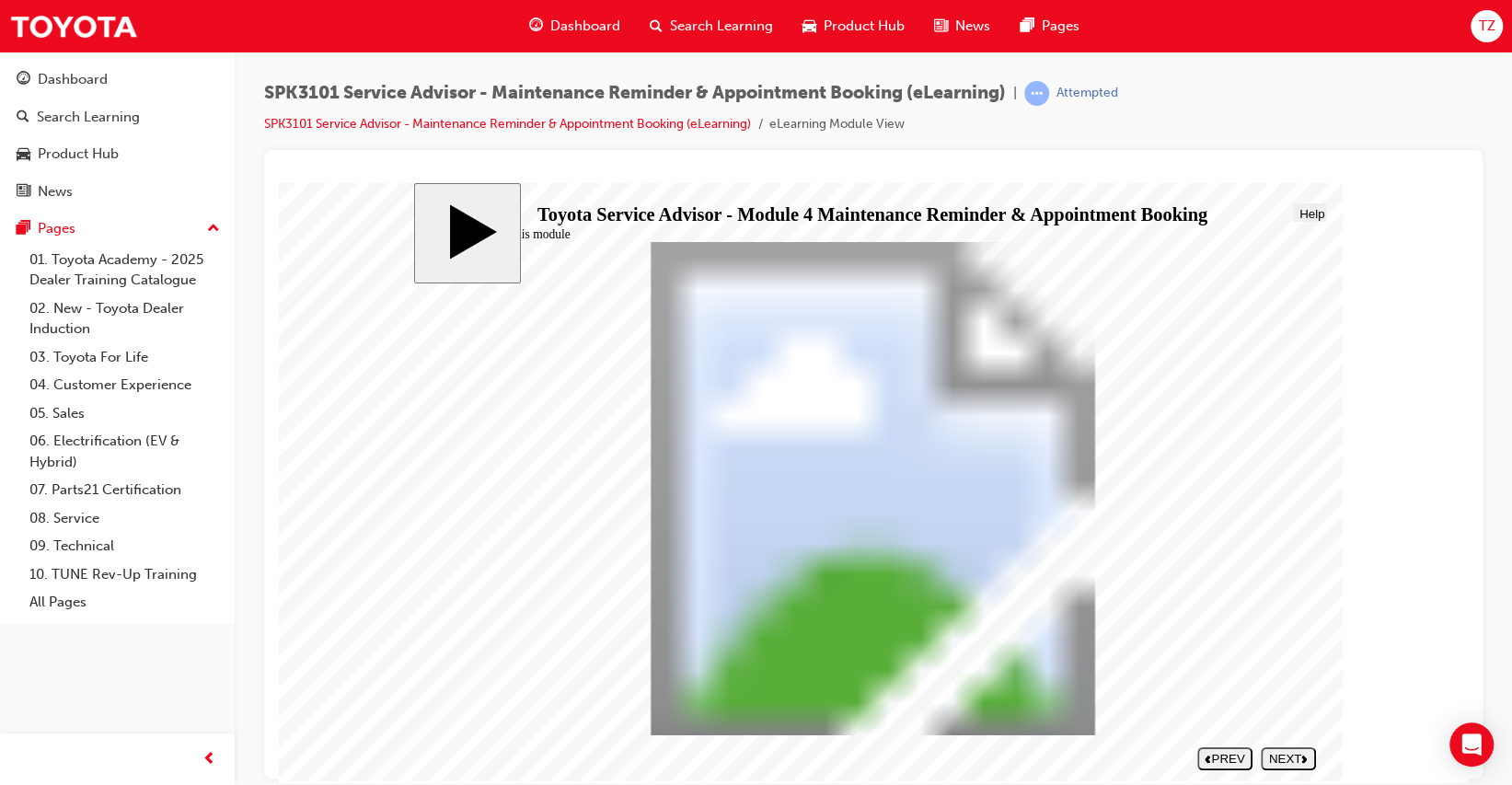 click on "NEXT" at bounding box center [1288, 757] 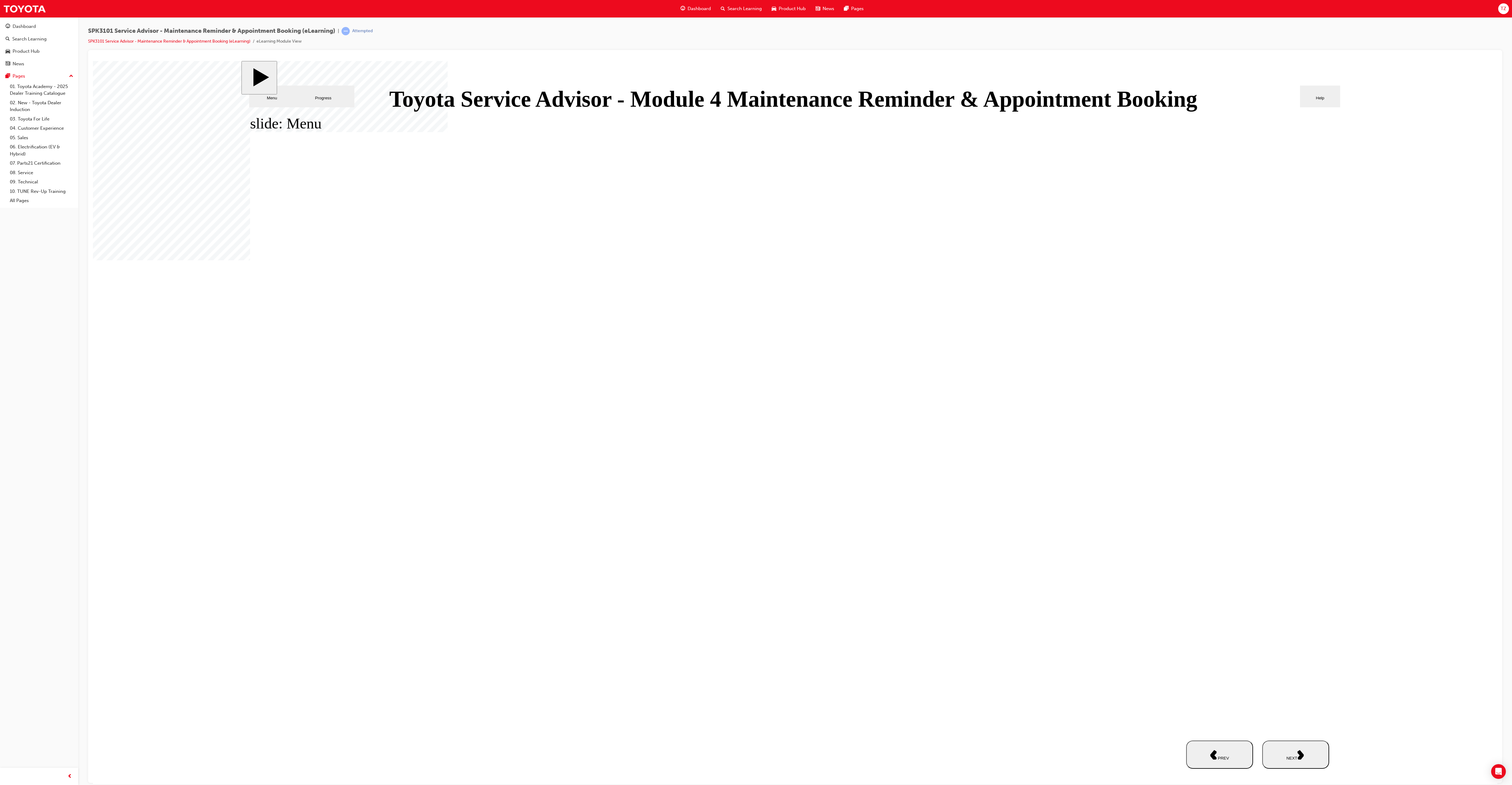 click on "NEXT" at bounding box center [1296, 754] 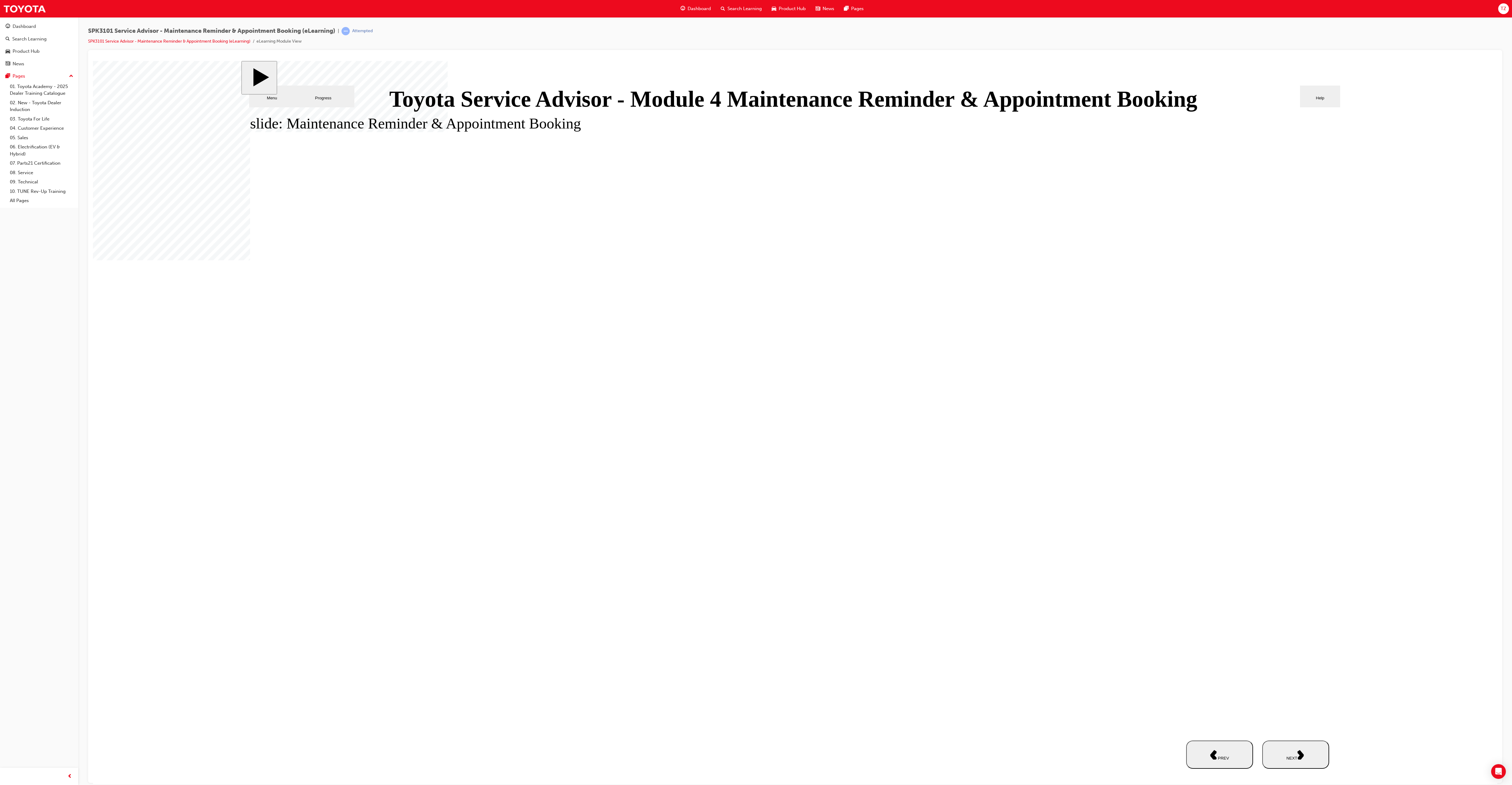 click on "NEXT" at bounding box center (1296, 754) 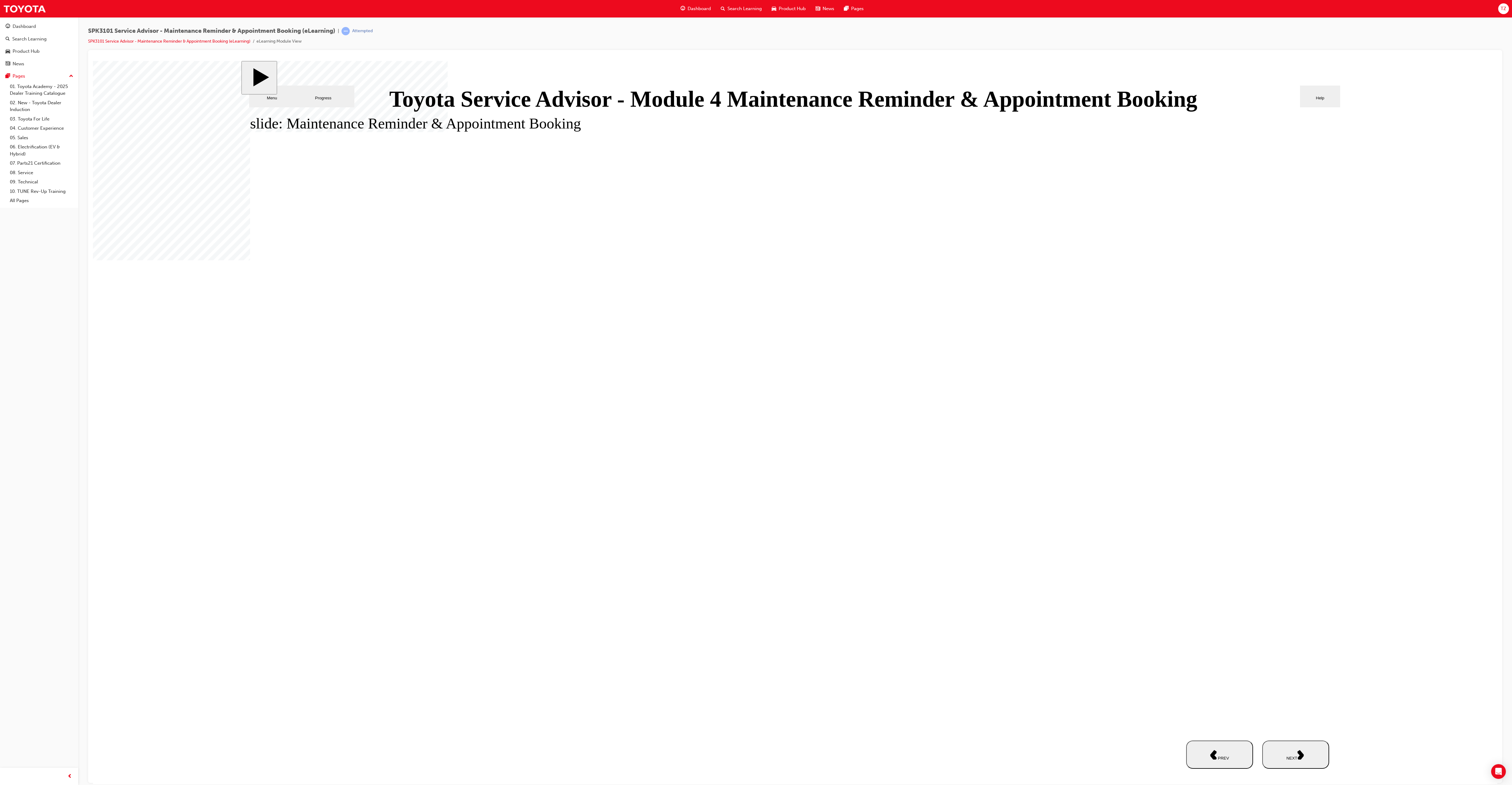 click on "NEXT" at bounding box center [1296, 754] 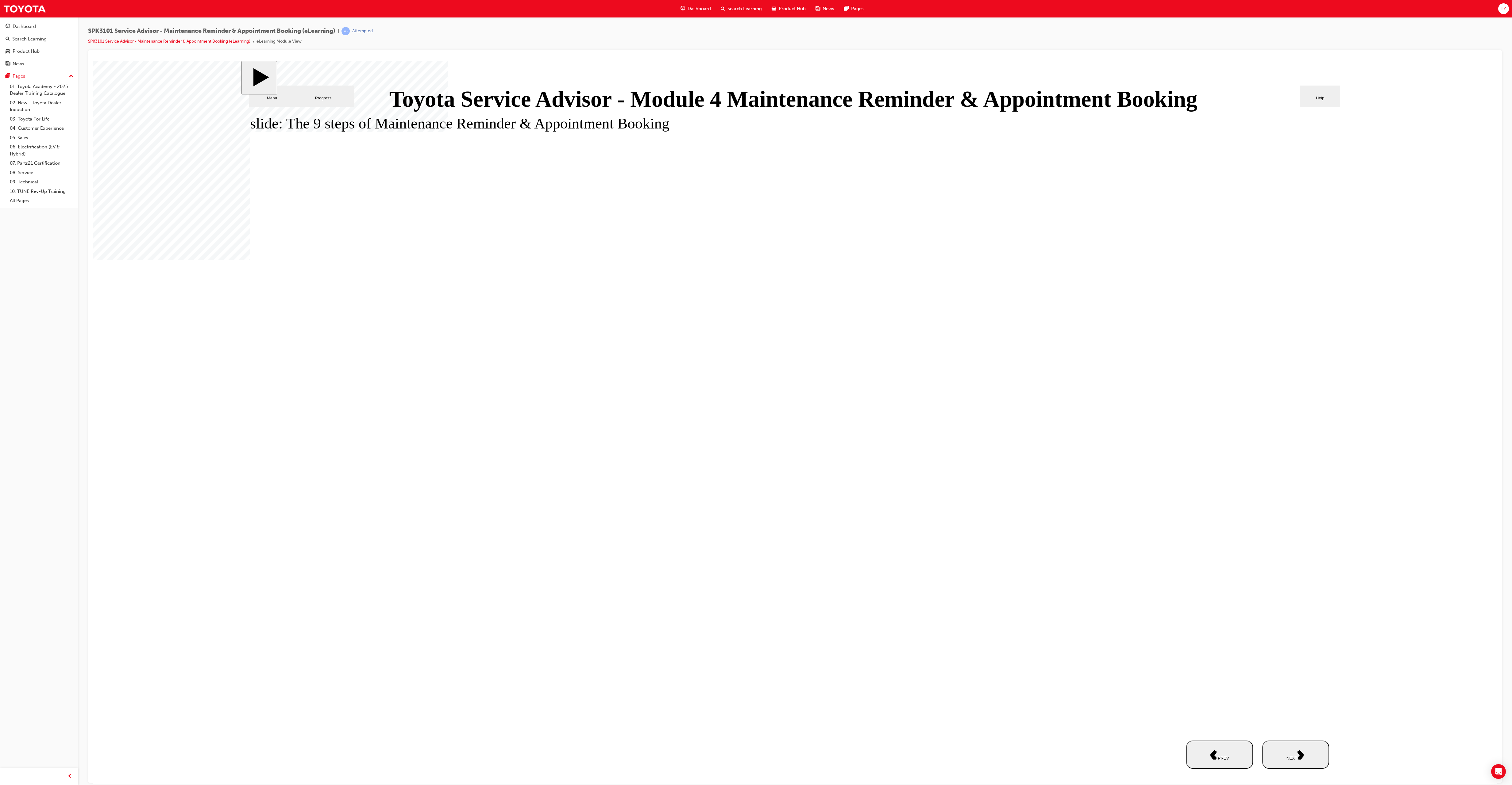click on "NEXT" at bounding box center [1296, 754] 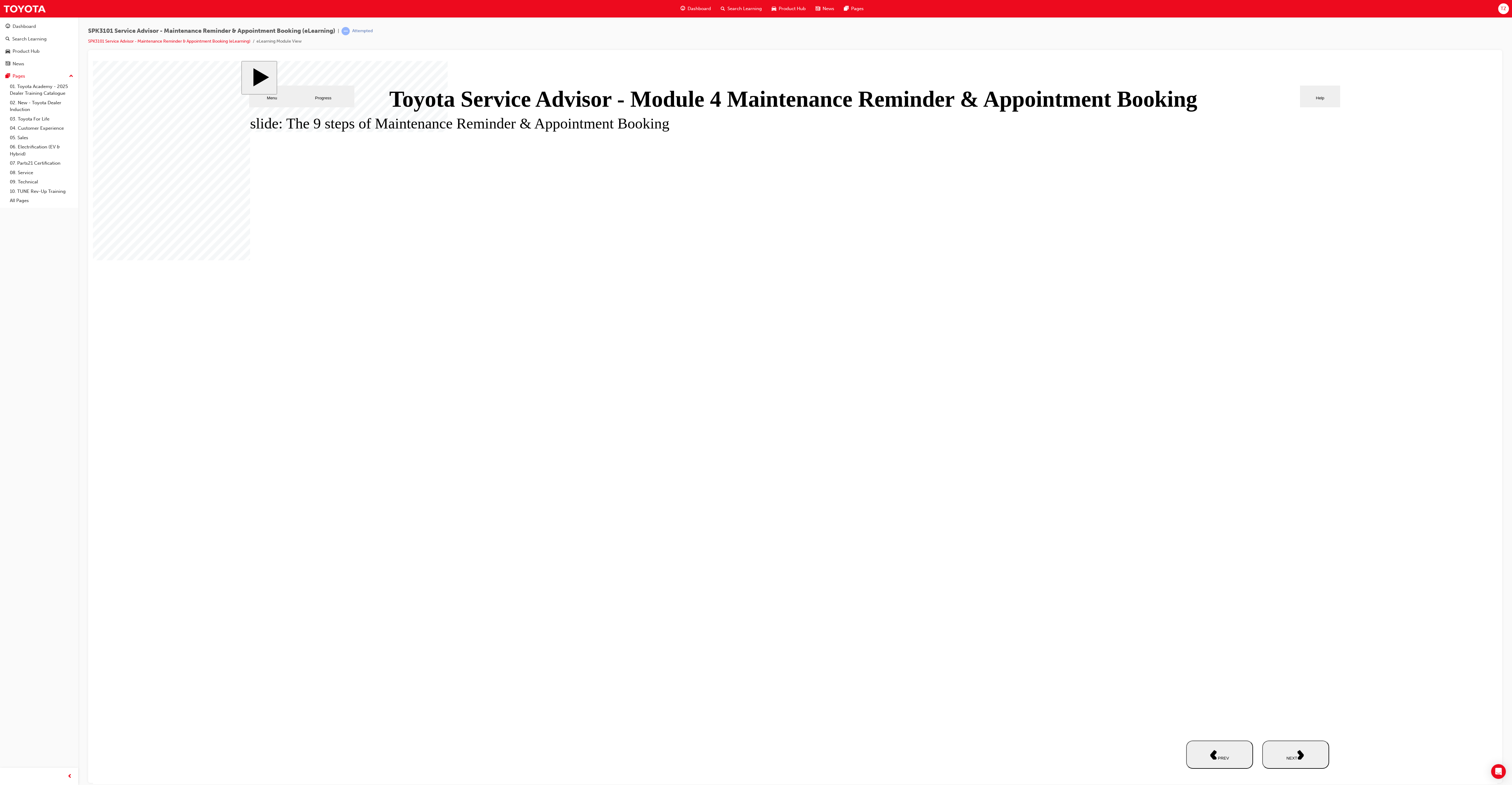 click on "NEXT" at bounding box center [1296, 754] 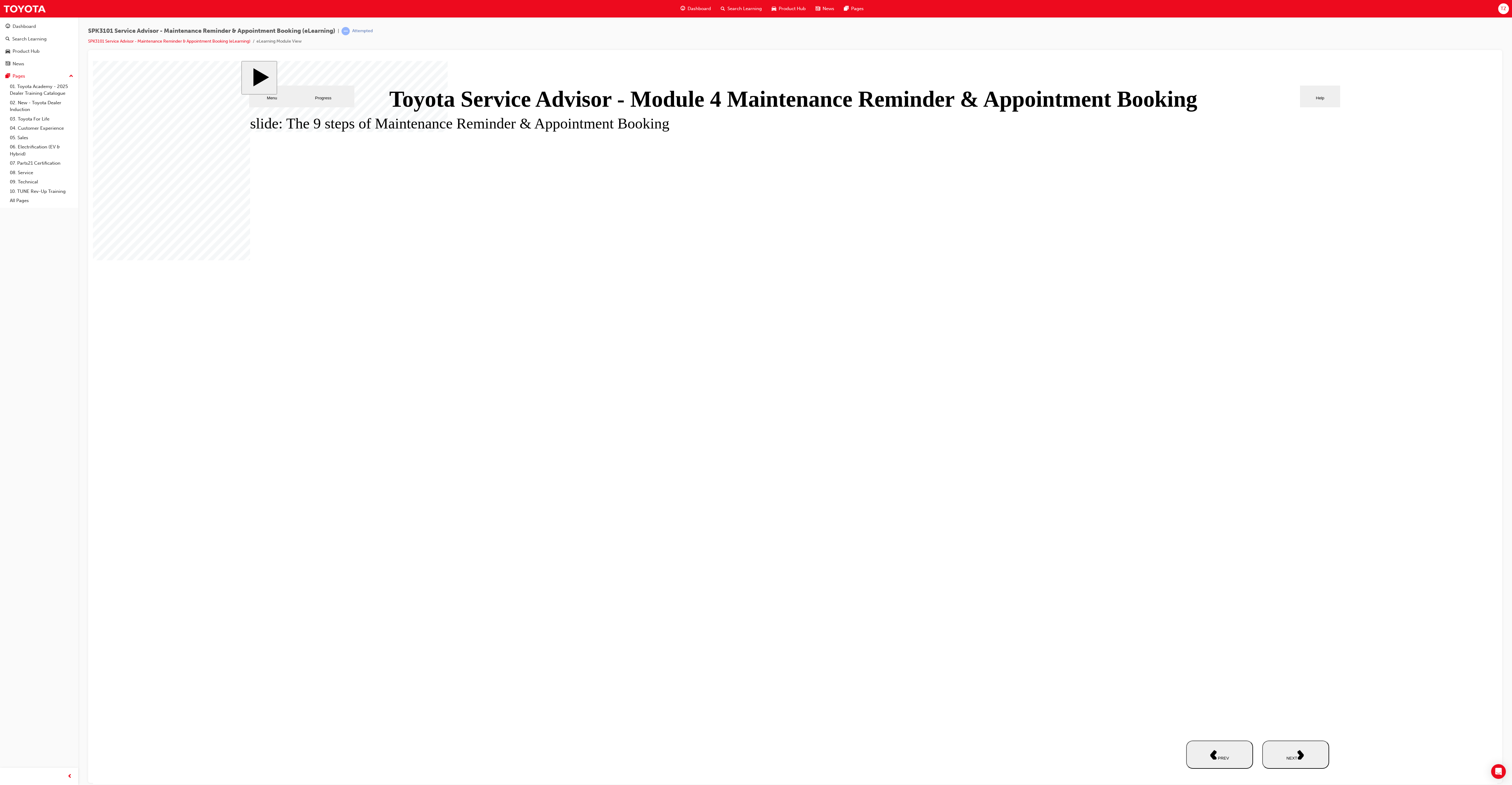 drag, startPoint x: 733, startPoint y: 390, endPoint x: 733, endPoint y: 397, distance: 7 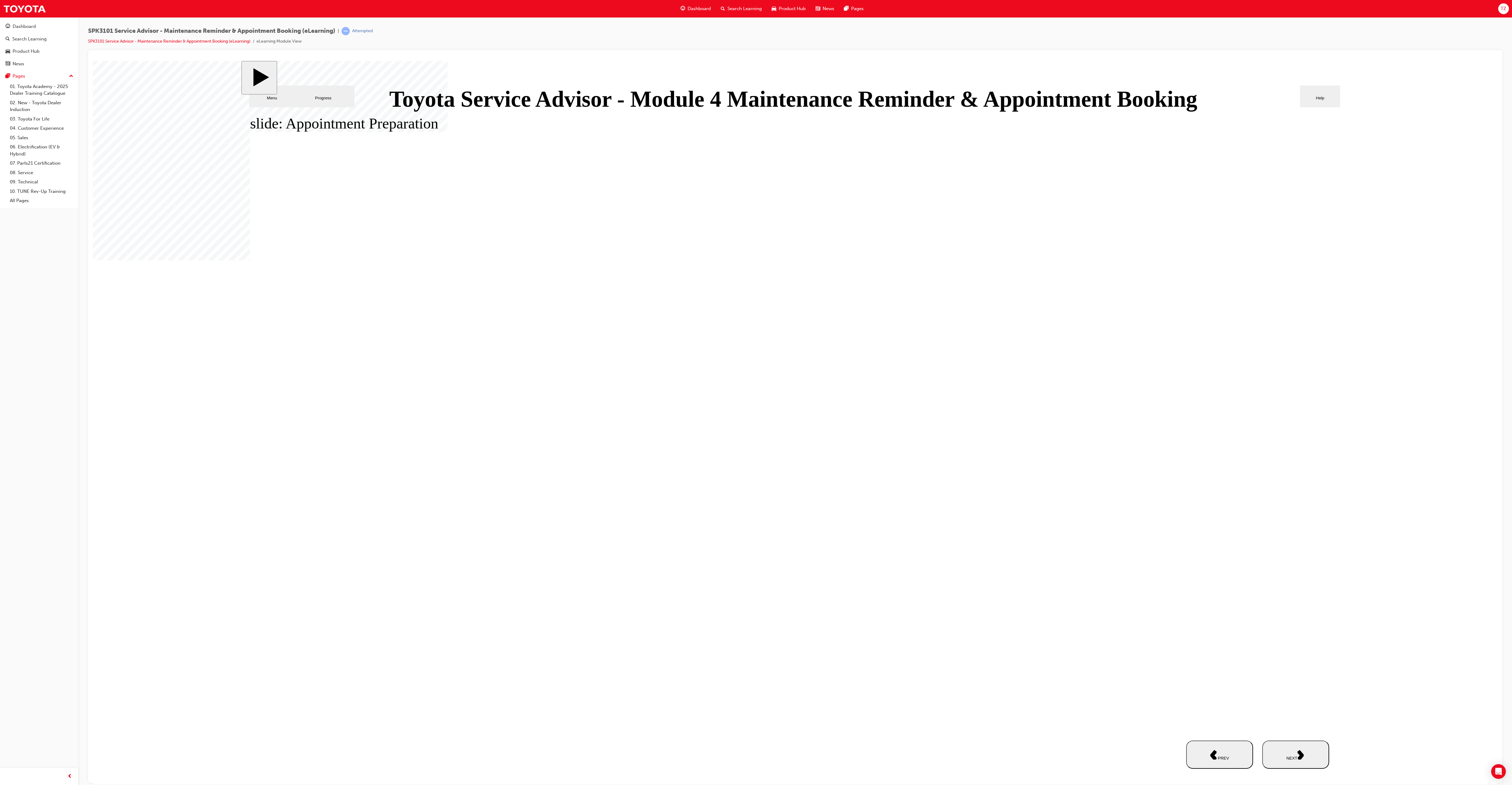 click on "NEXT" at bounding box center [1296, 754] 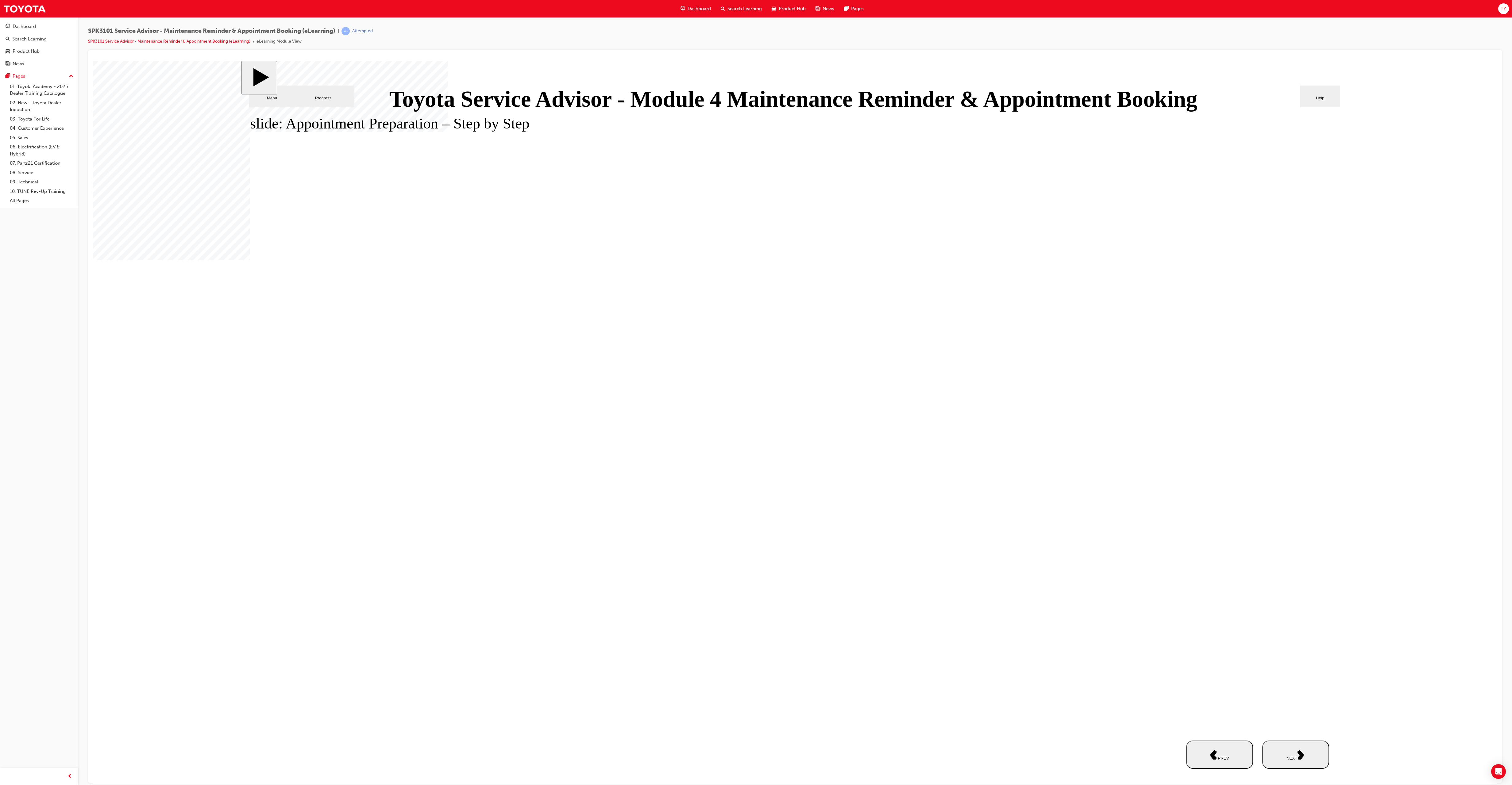drag, startPoint x: 500, startPoint y: 437, endPoint x: 506, endPoint y: 450, distance: 14.317821 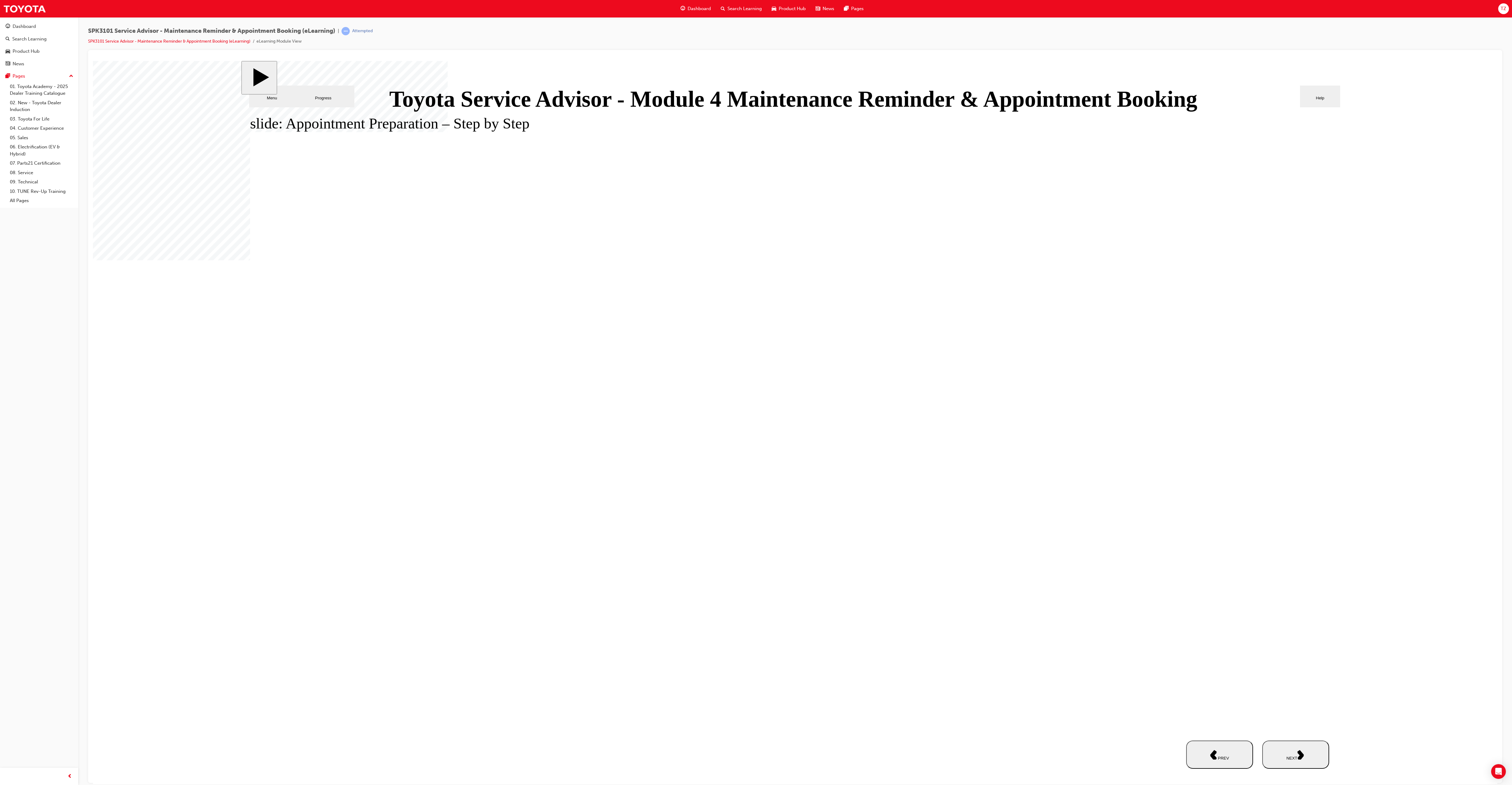 click 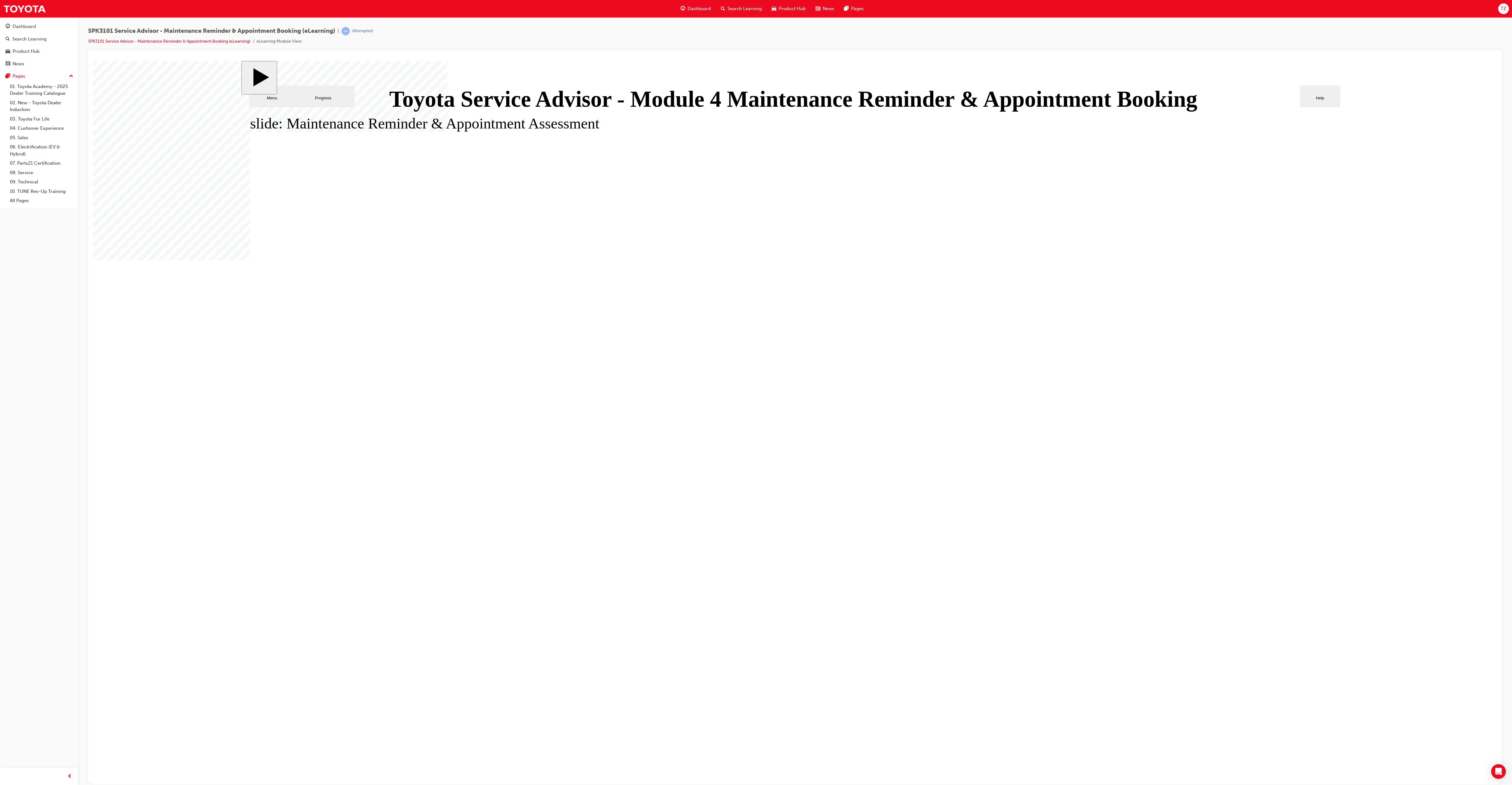 drag, startPoint x: 559, startPoint y: 607, endPoint x: 548, endPoint y: 612, distance: 12.083046 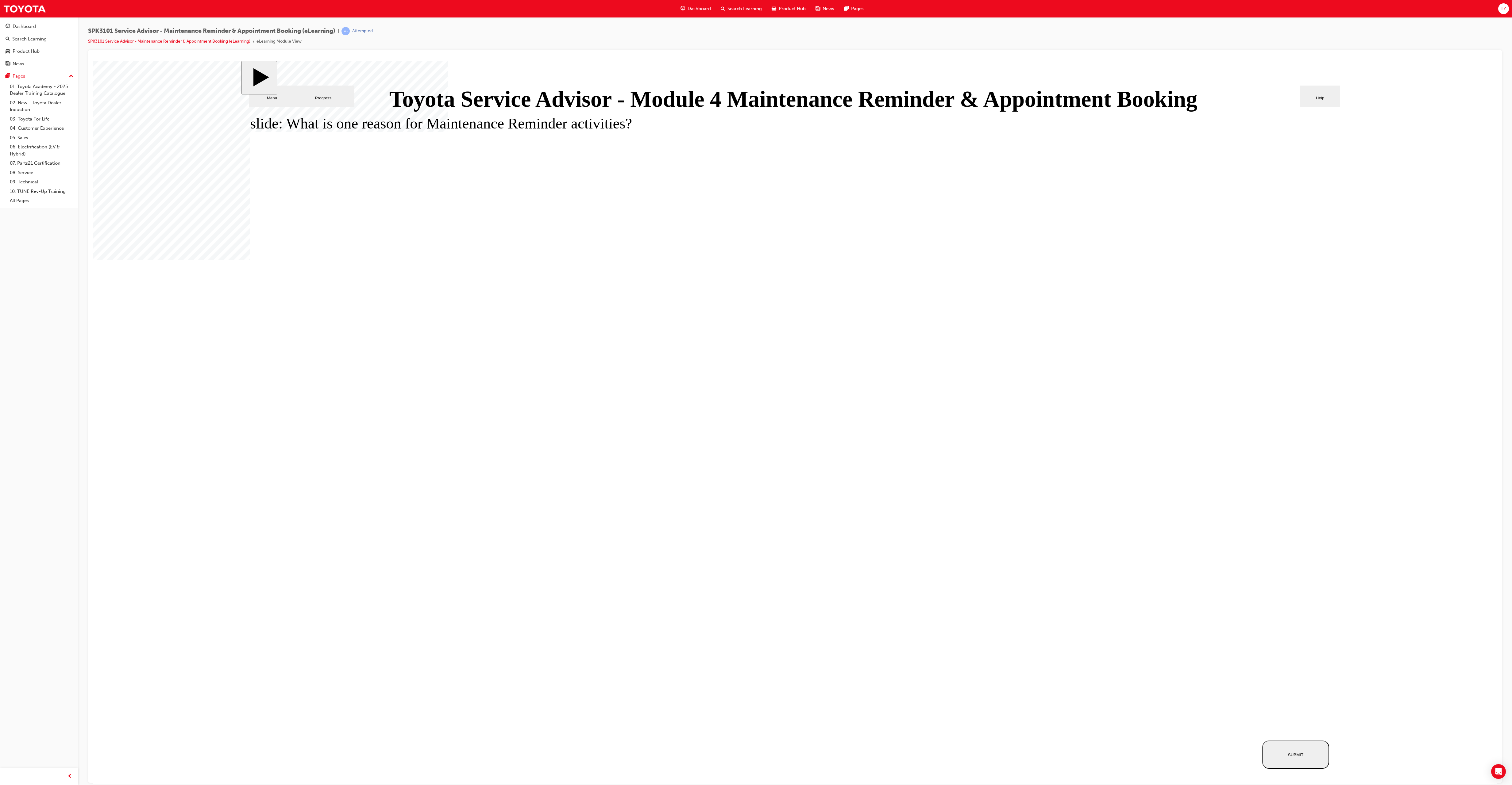 click 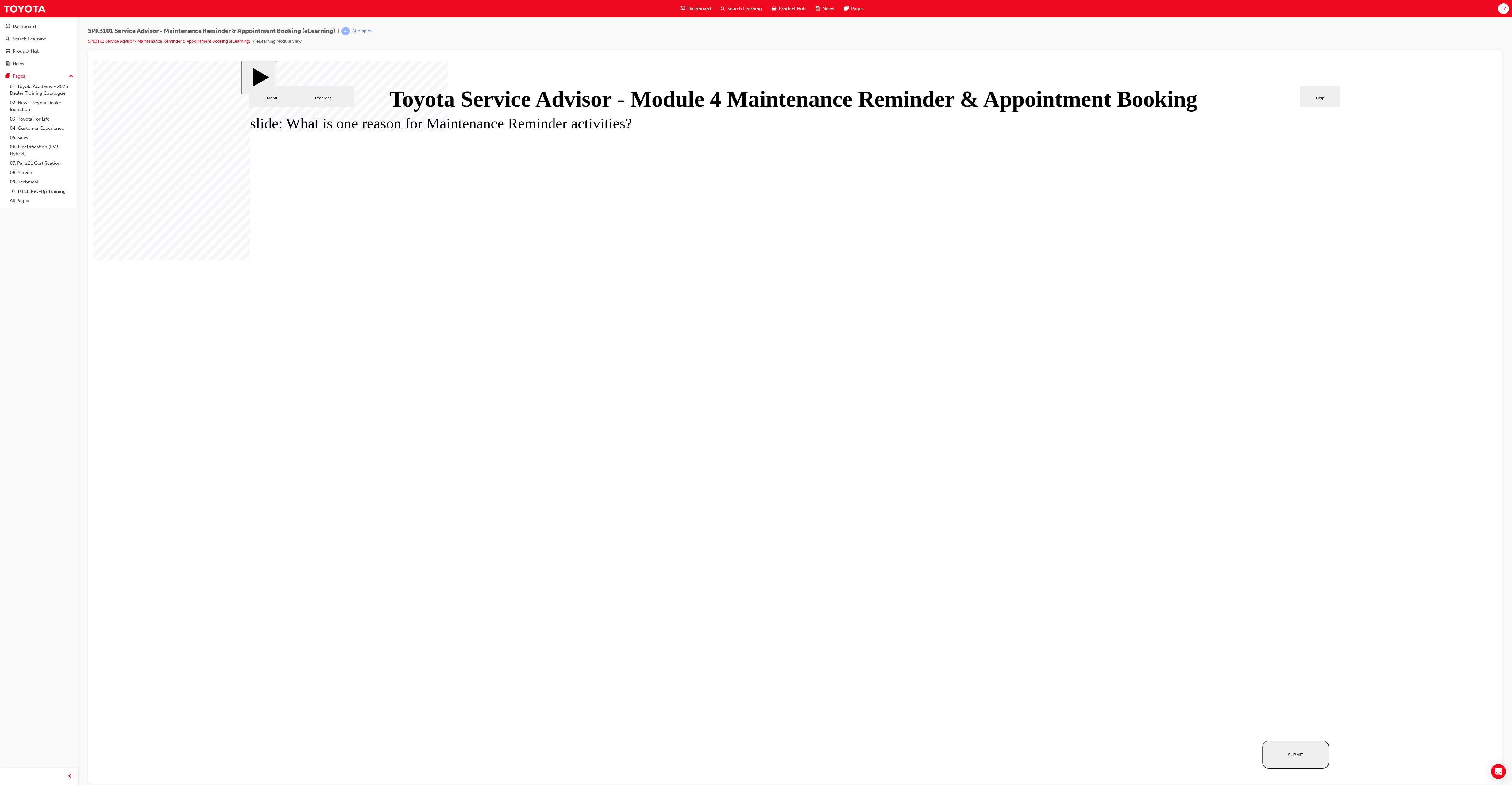 click on "SUBMIT" at bounding box center [1296, 754] 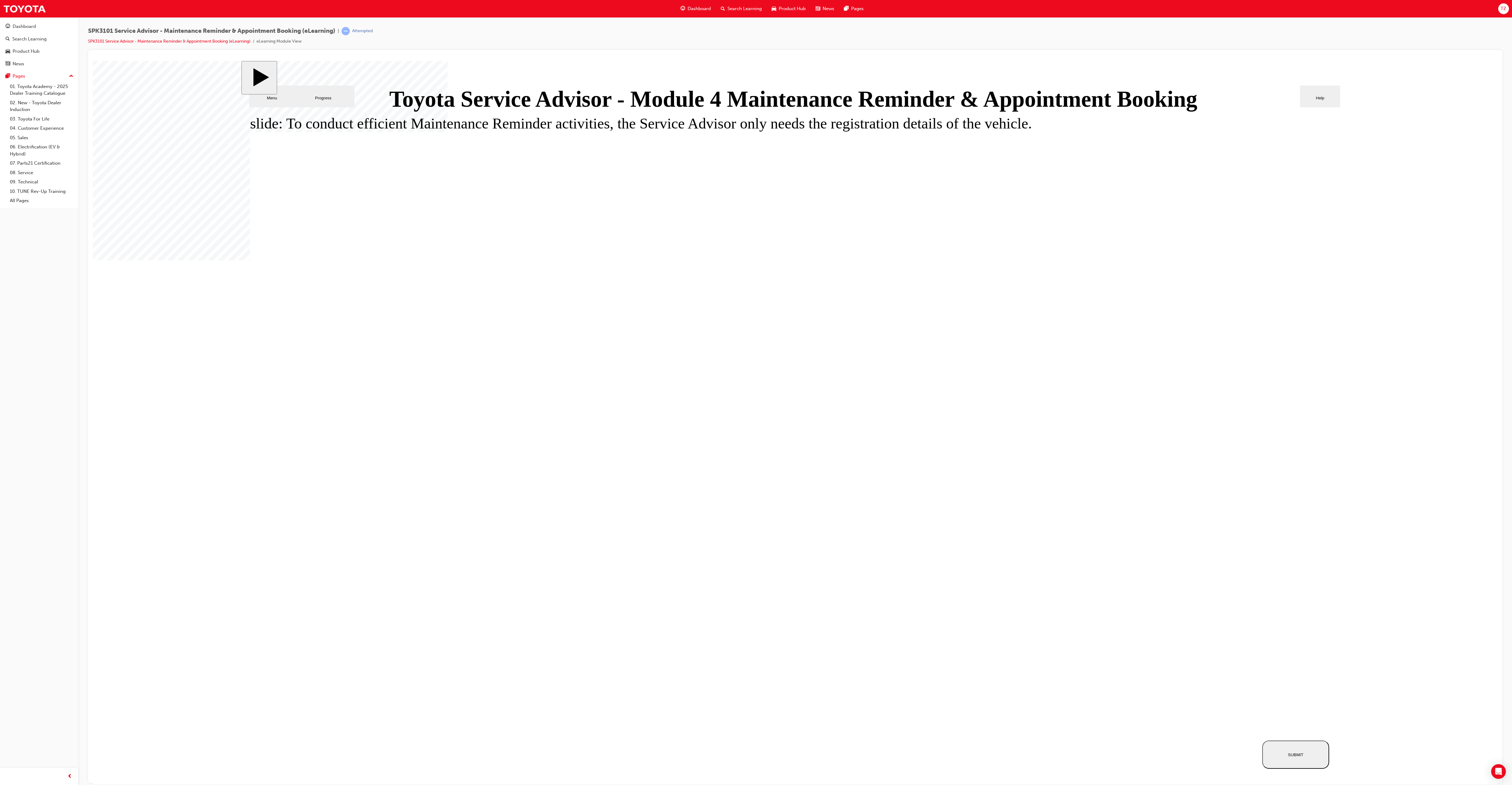 click 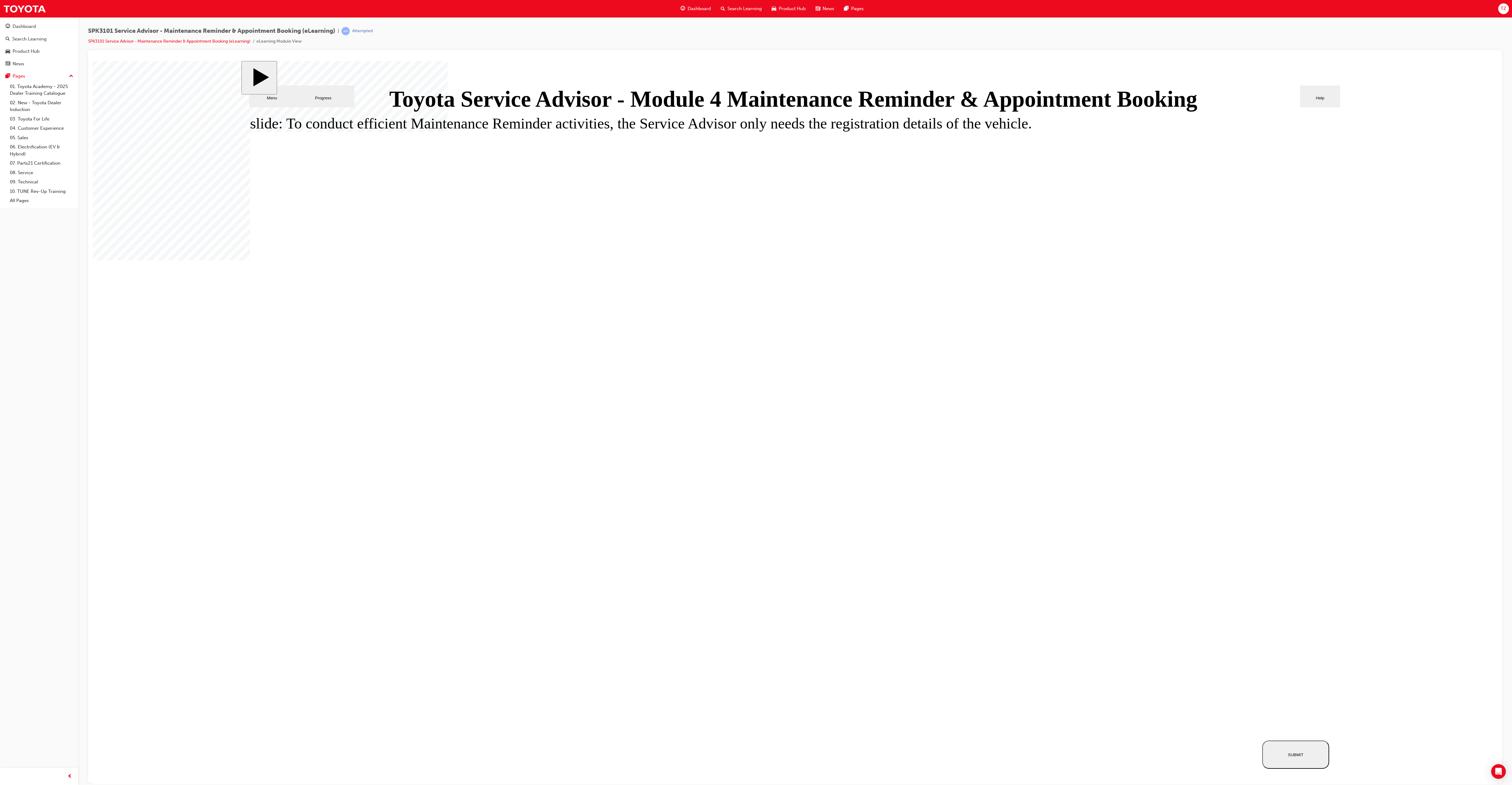 click on "SUBMIT" at bounding box center [1296, 754] 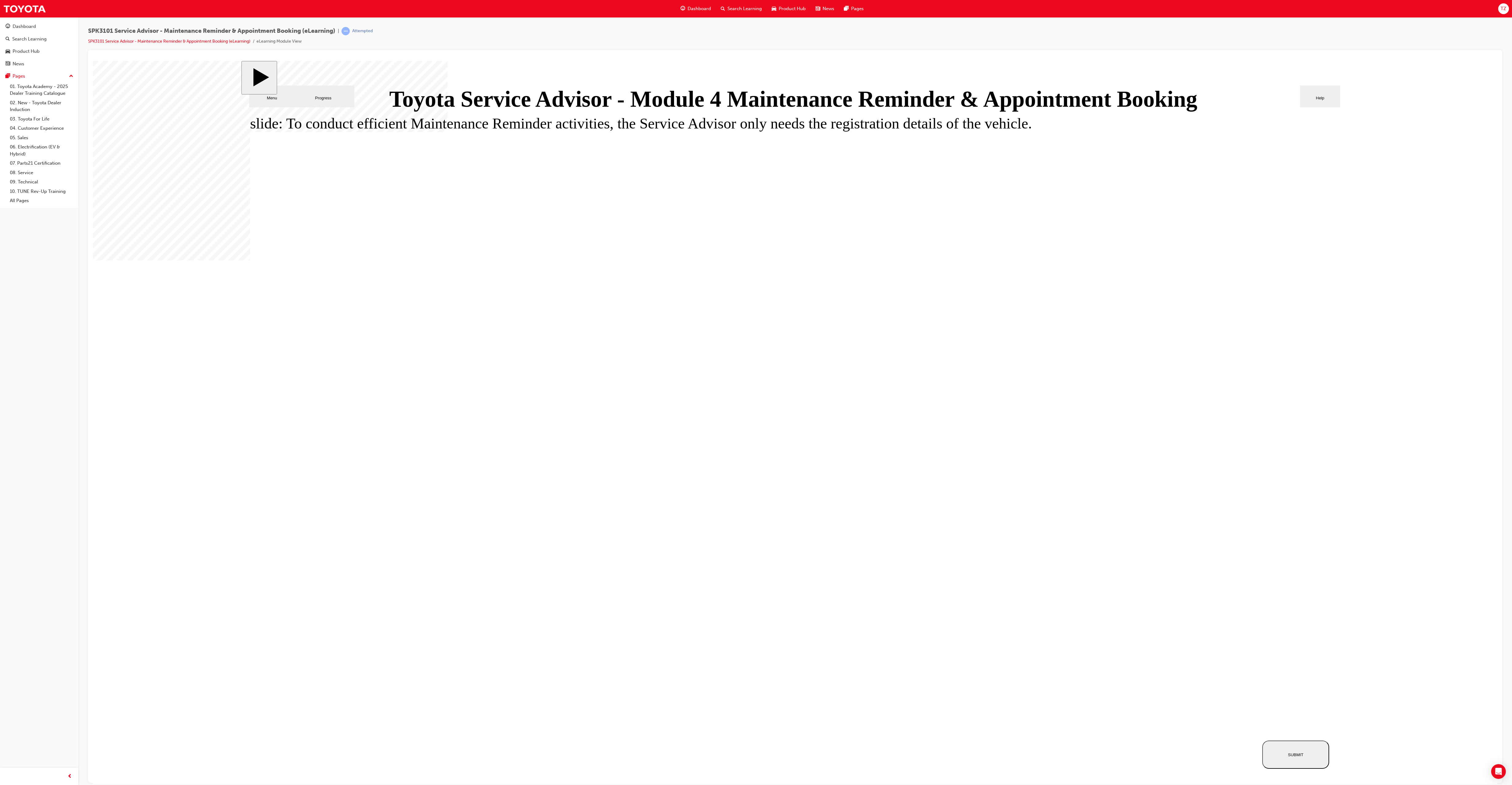 scroll, scrollTop: 0, scrollLeft: 0, axis: both 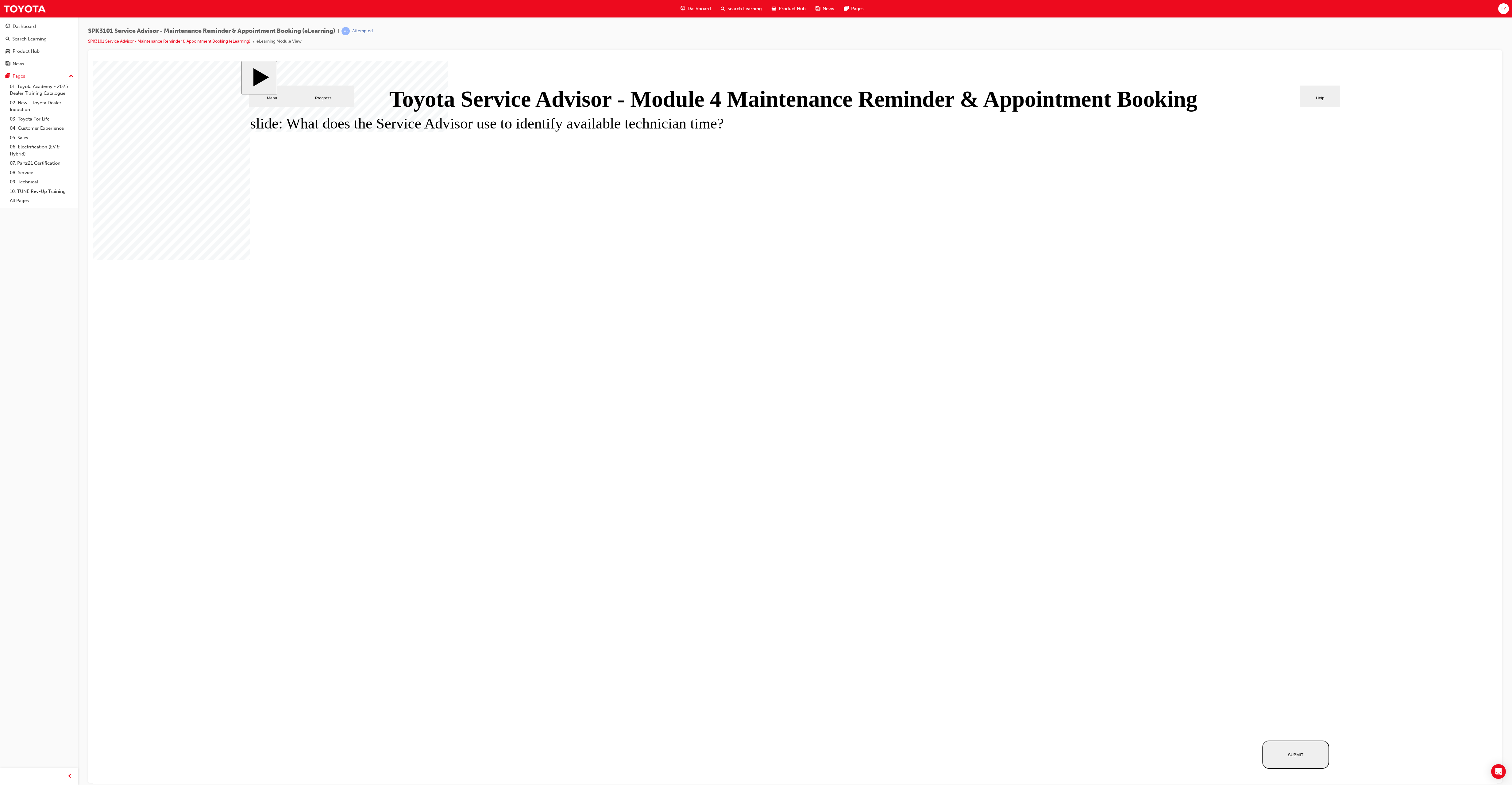 click 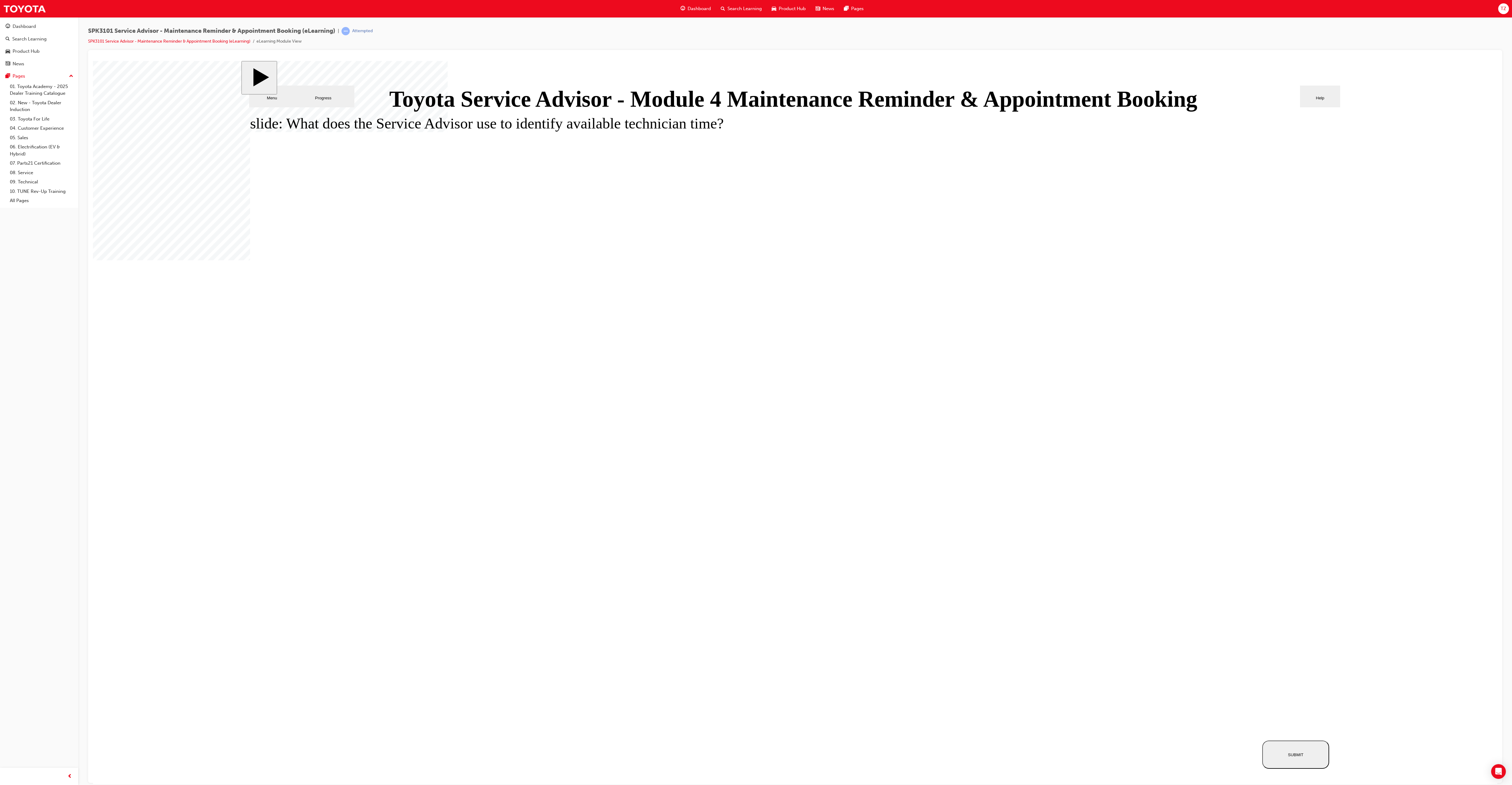 click on "SUBMIT" at bounding box center [1296, 754] 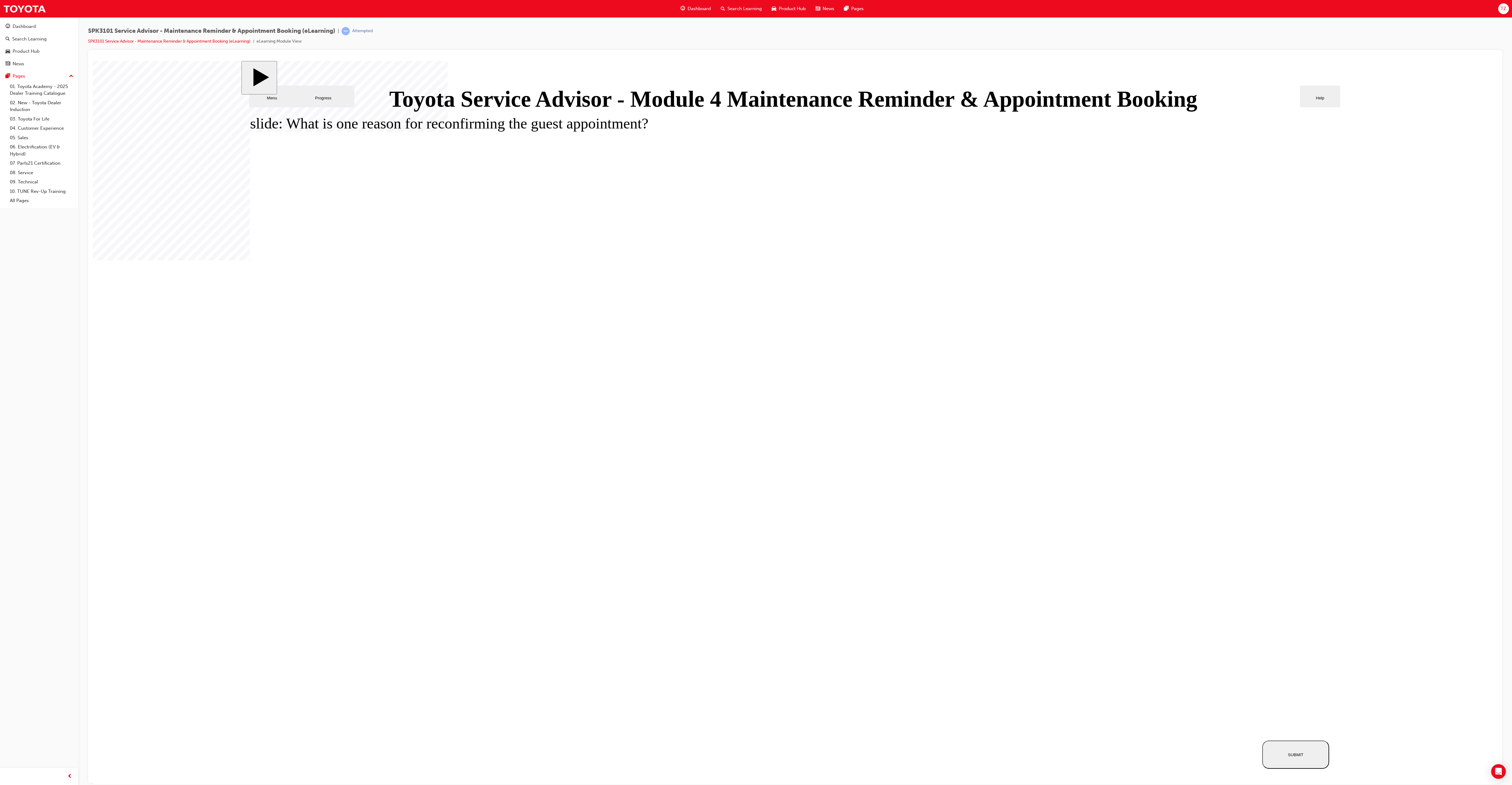 drag, startPoint x: 625, startPoint y: 469, endPoint x: 627, endPoint y: 476, distance: 7.2801 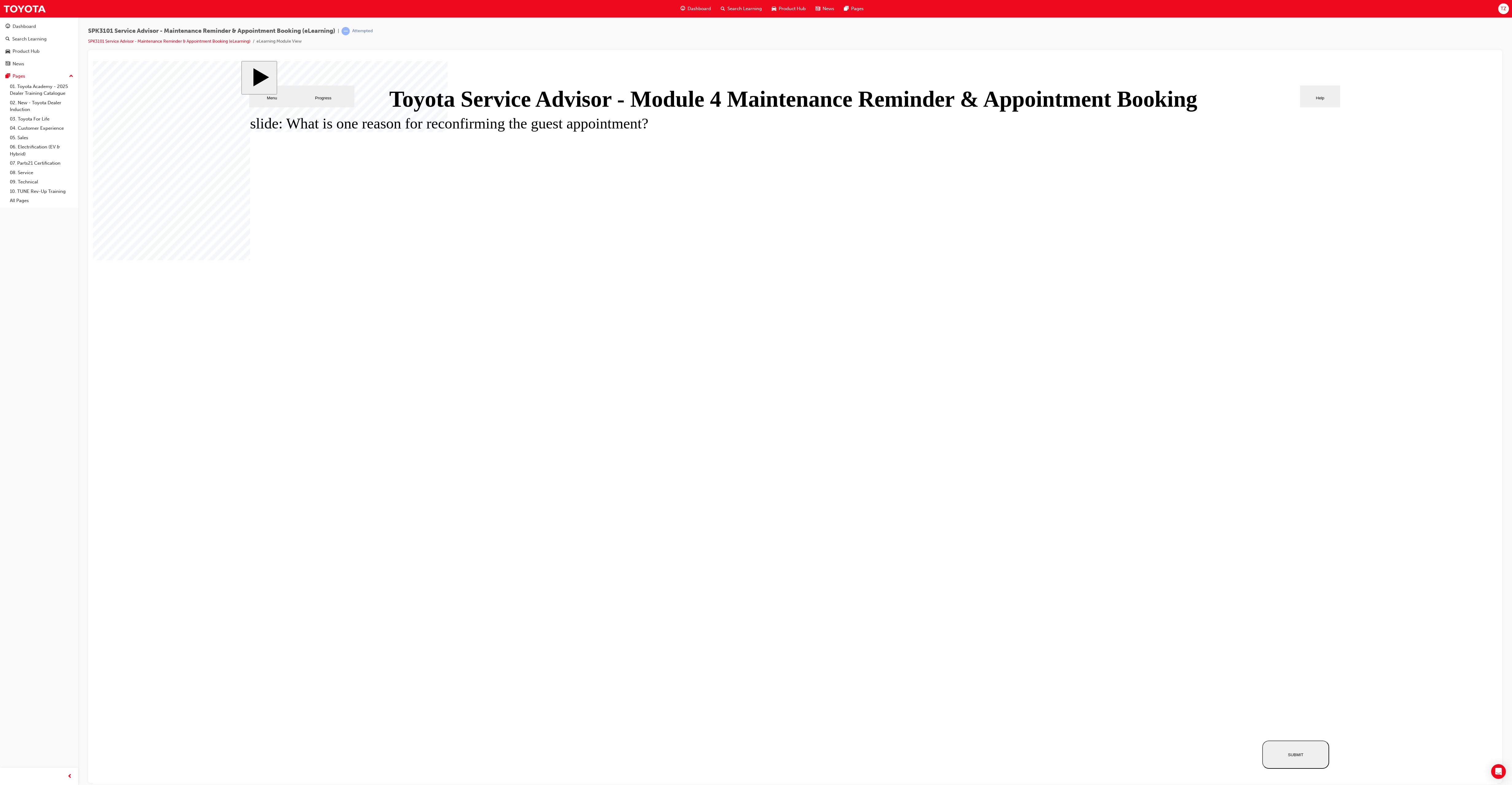 click on "SUBMIT" at bounding box center [1296, 754] 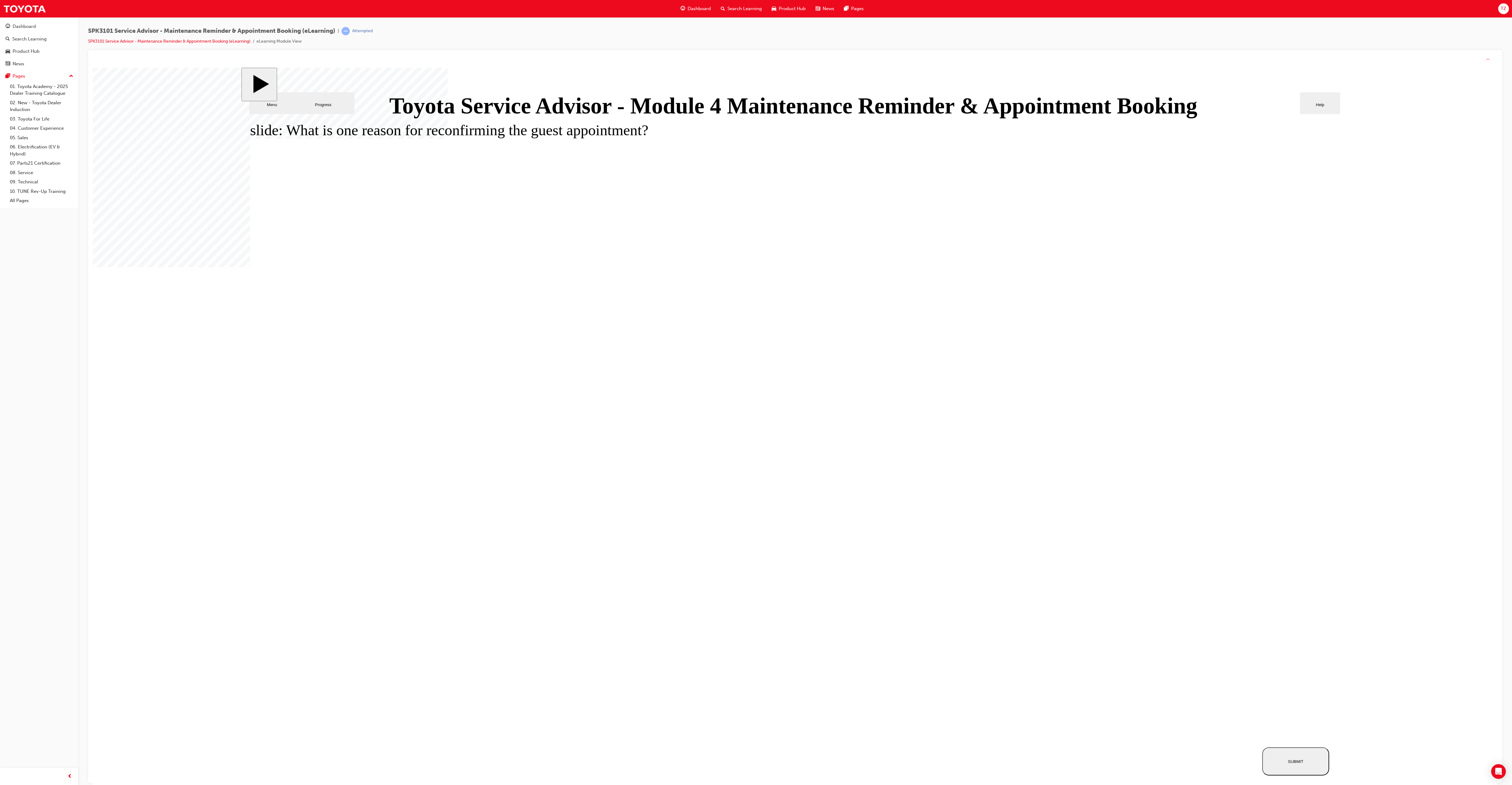 click 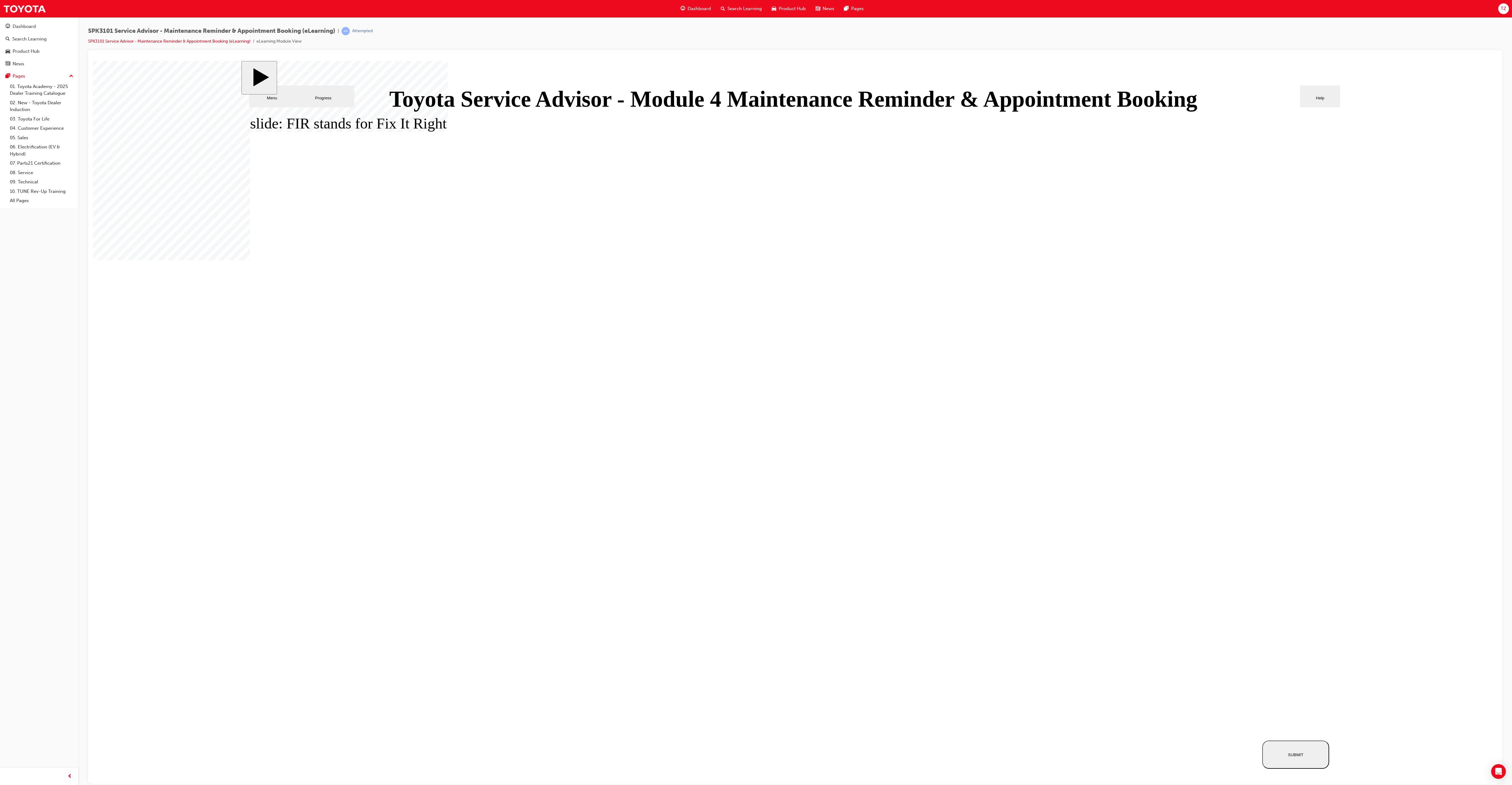 click 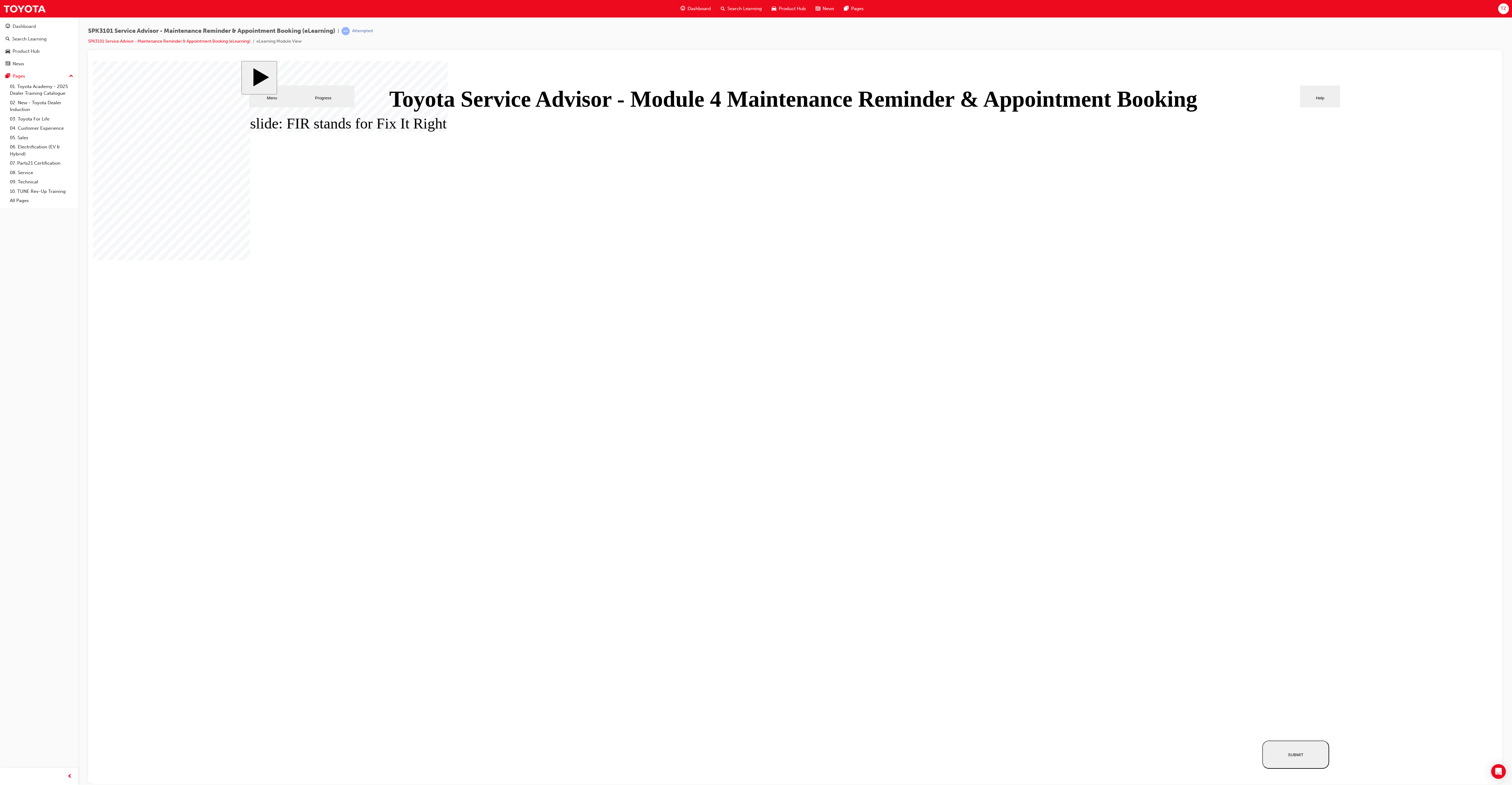 drag, startPoint x: 1321, startPoint y: 755, endPoint x: 1321, endPoint y: 749, distance: 6 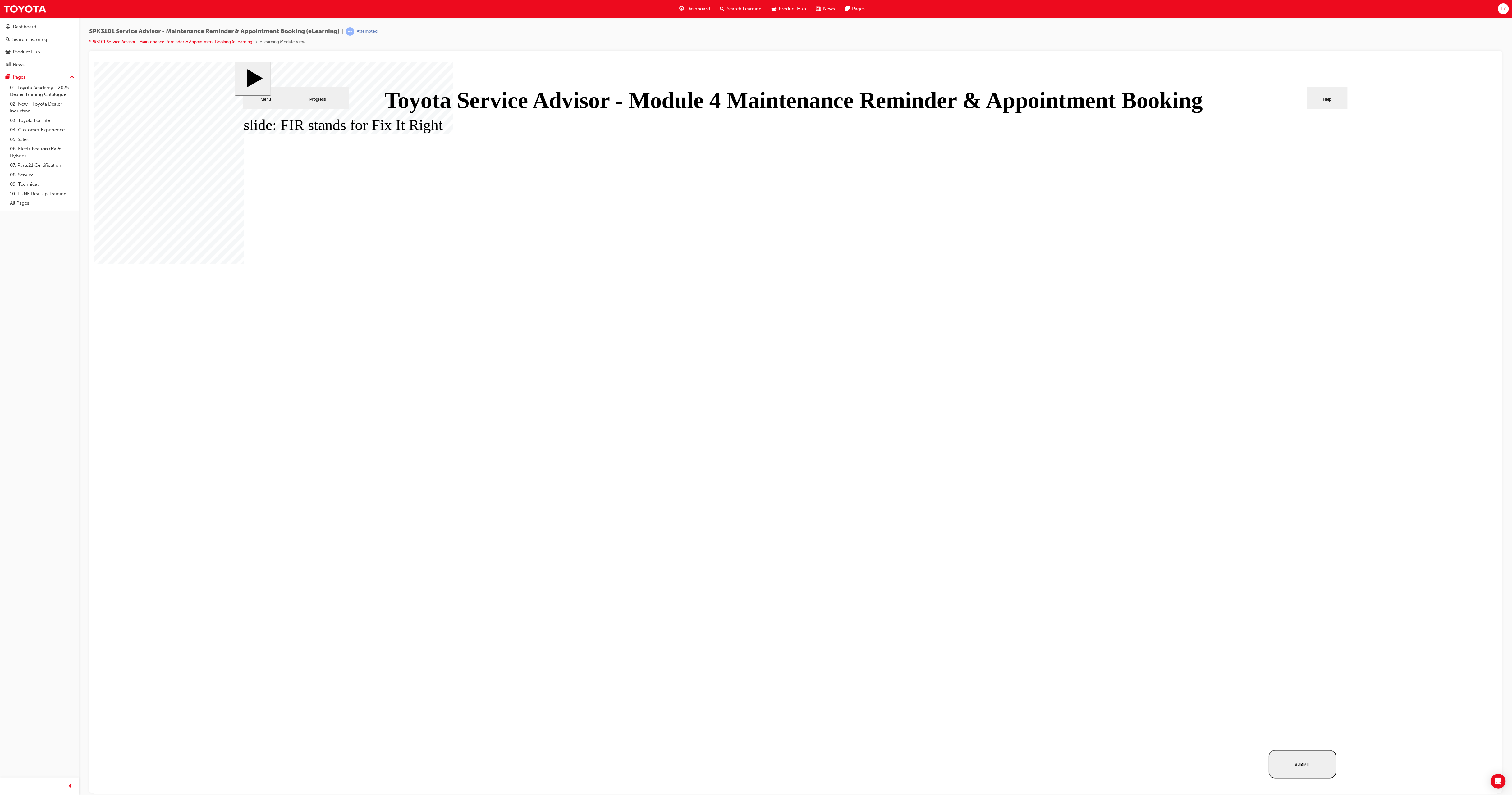 drag, startPoint x: 607, startPoint y: 619, endPoint x: 623, endPoint y: 650, distance: 34.885527 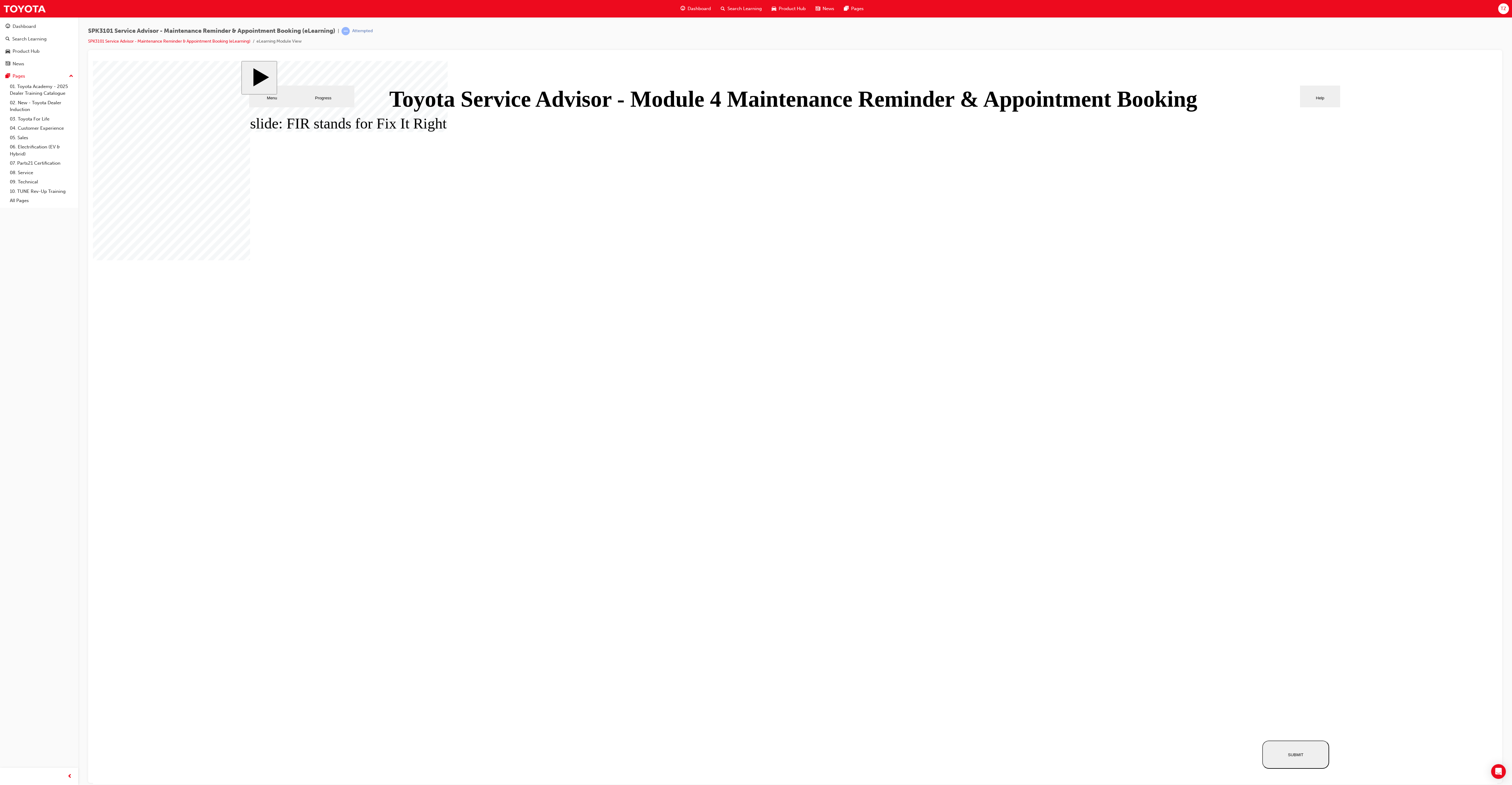 click 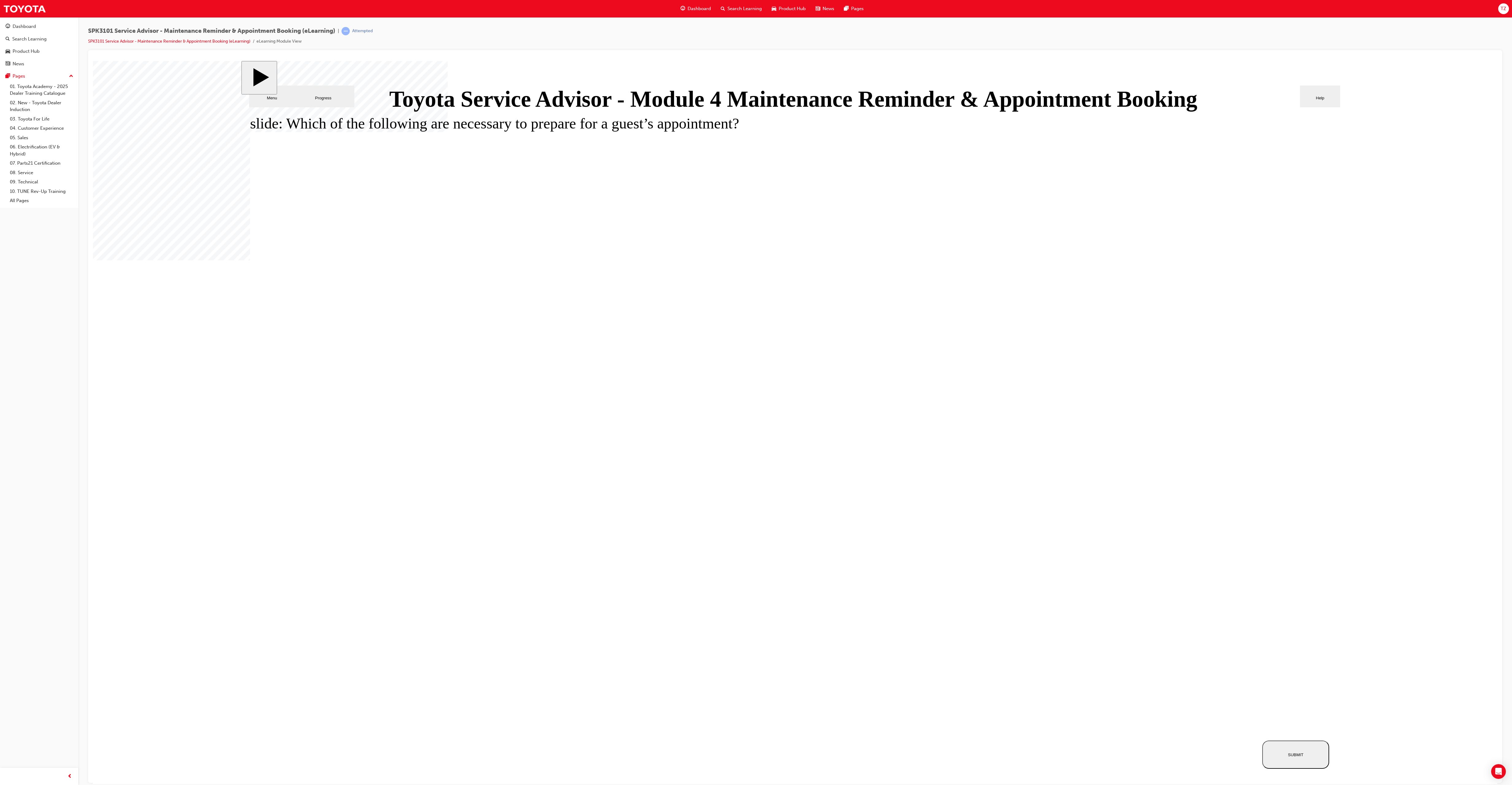 click 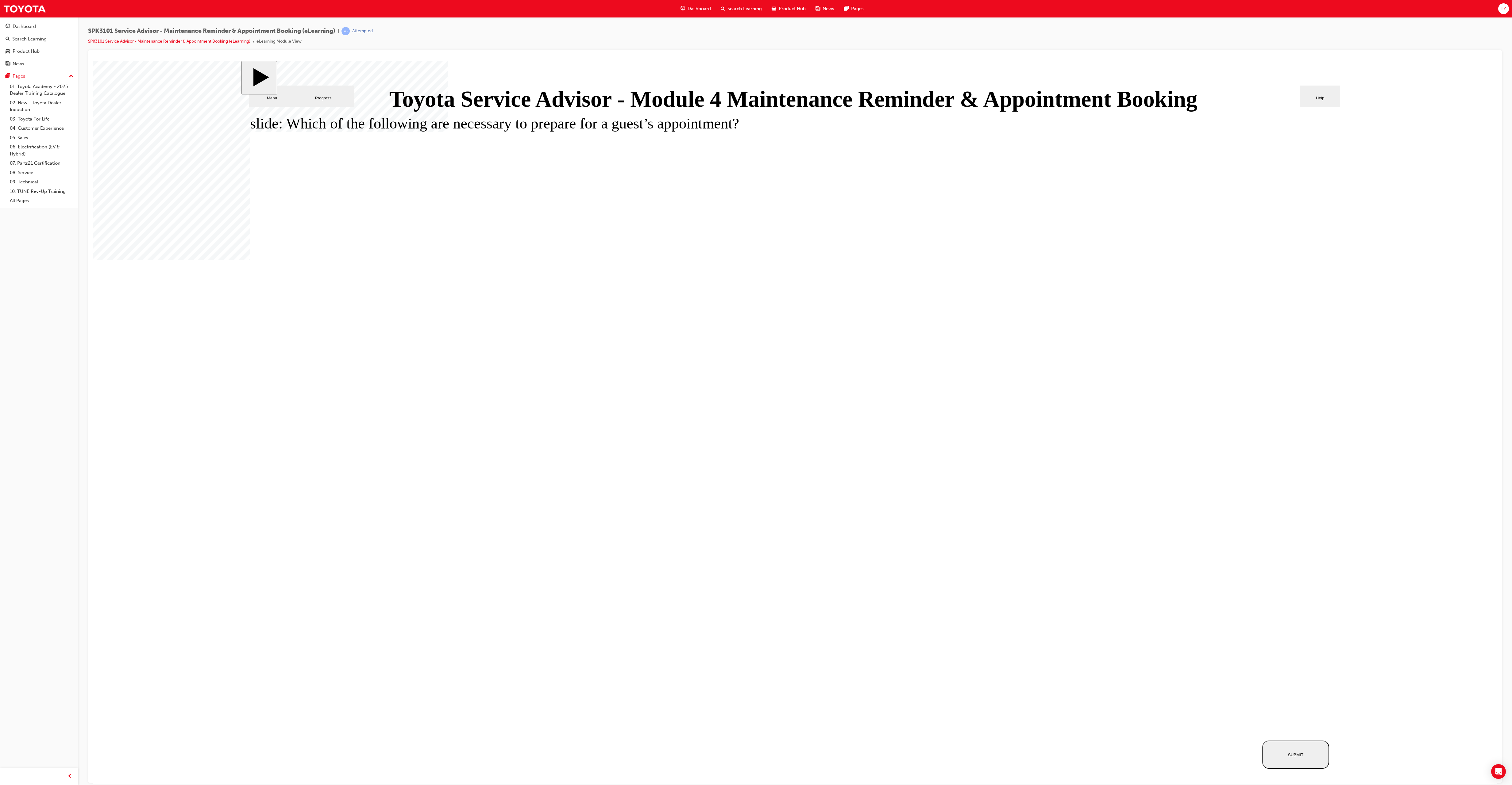 drag, startPoint x: 1325, startPoint y: 769, endPoint x: 1323, endPoint y: 756, distance: 13.152946 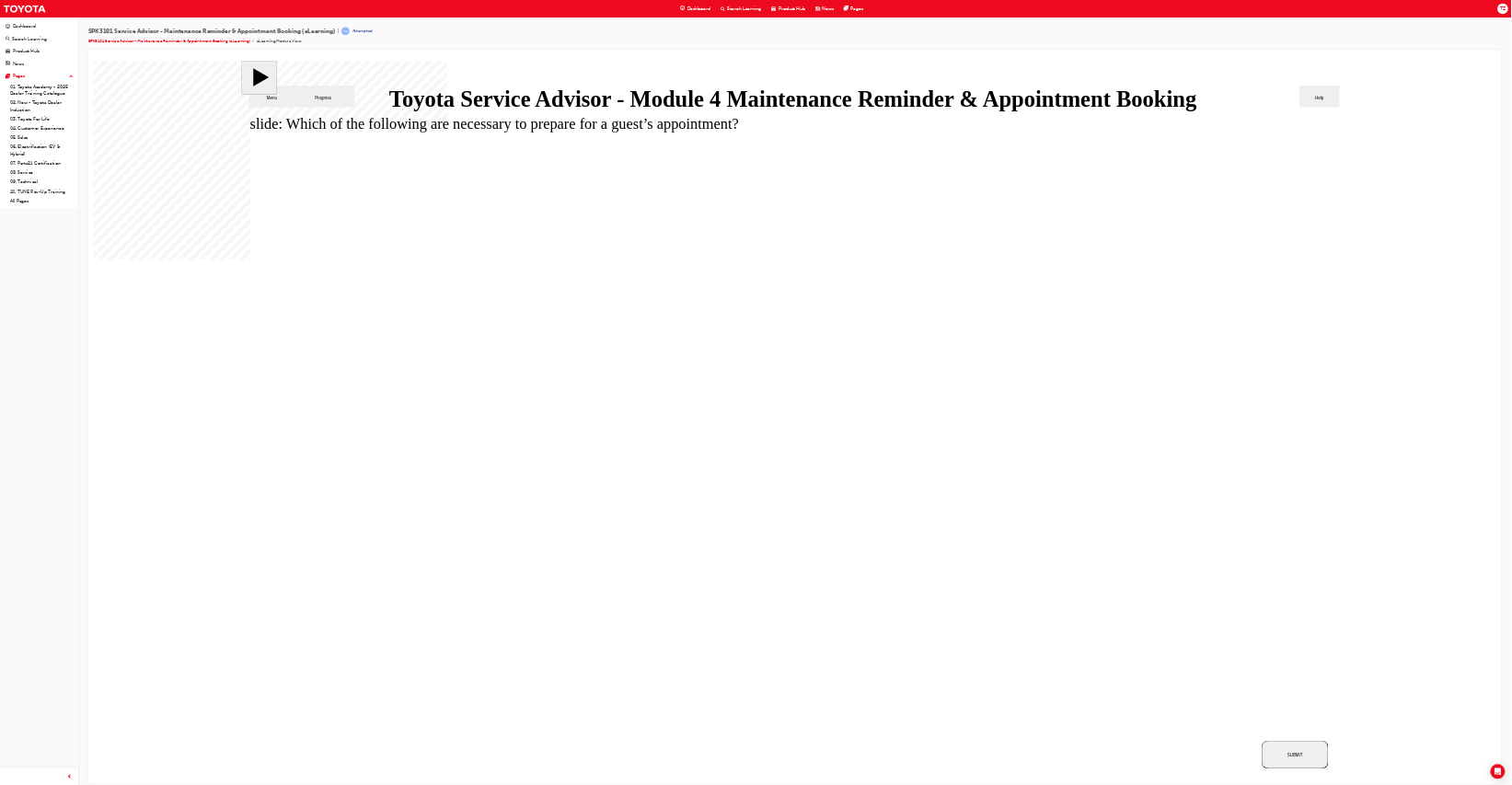 scroll, scrollTop: 0, scrollLeft: 0, axis: both 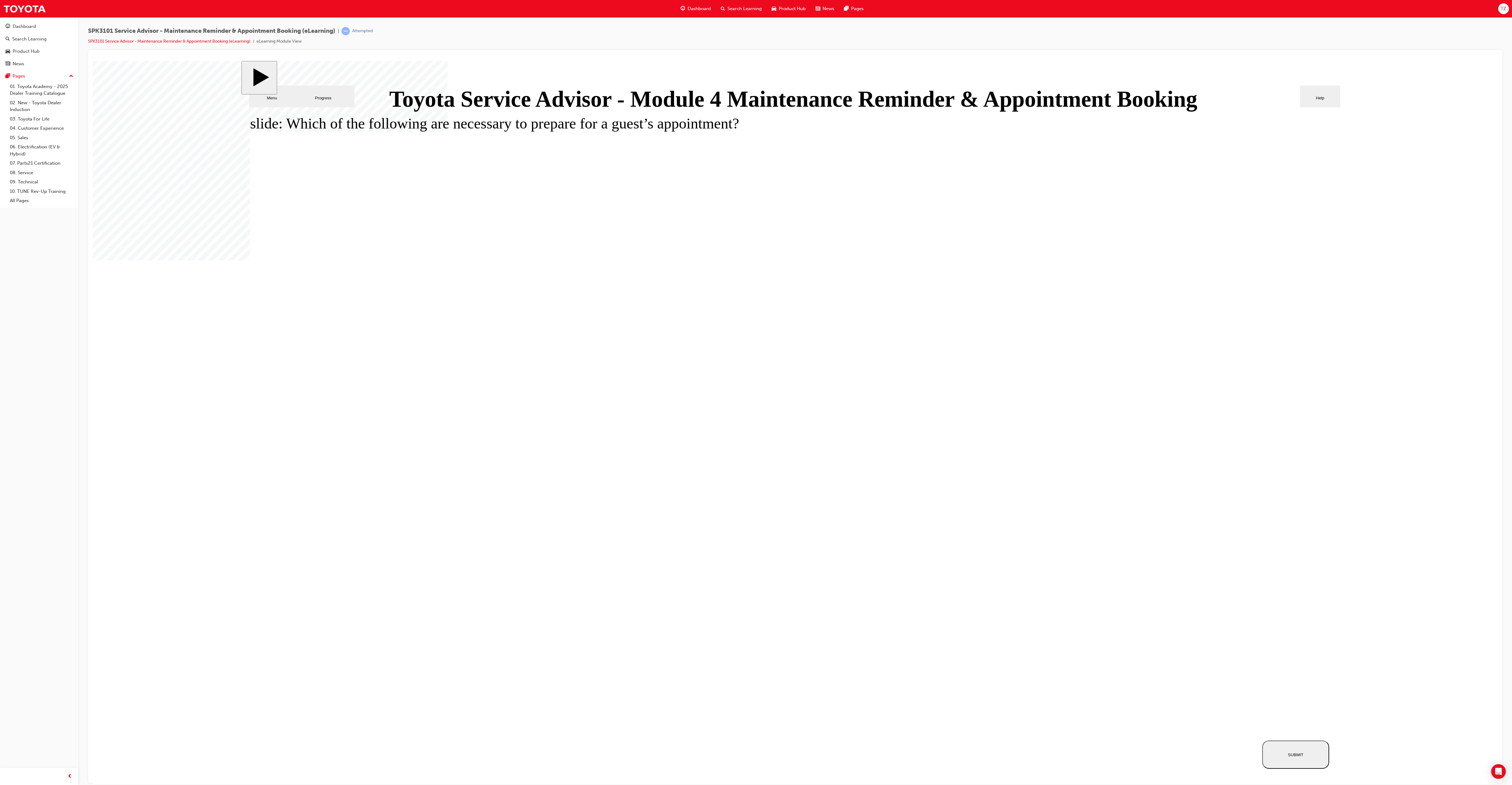 click 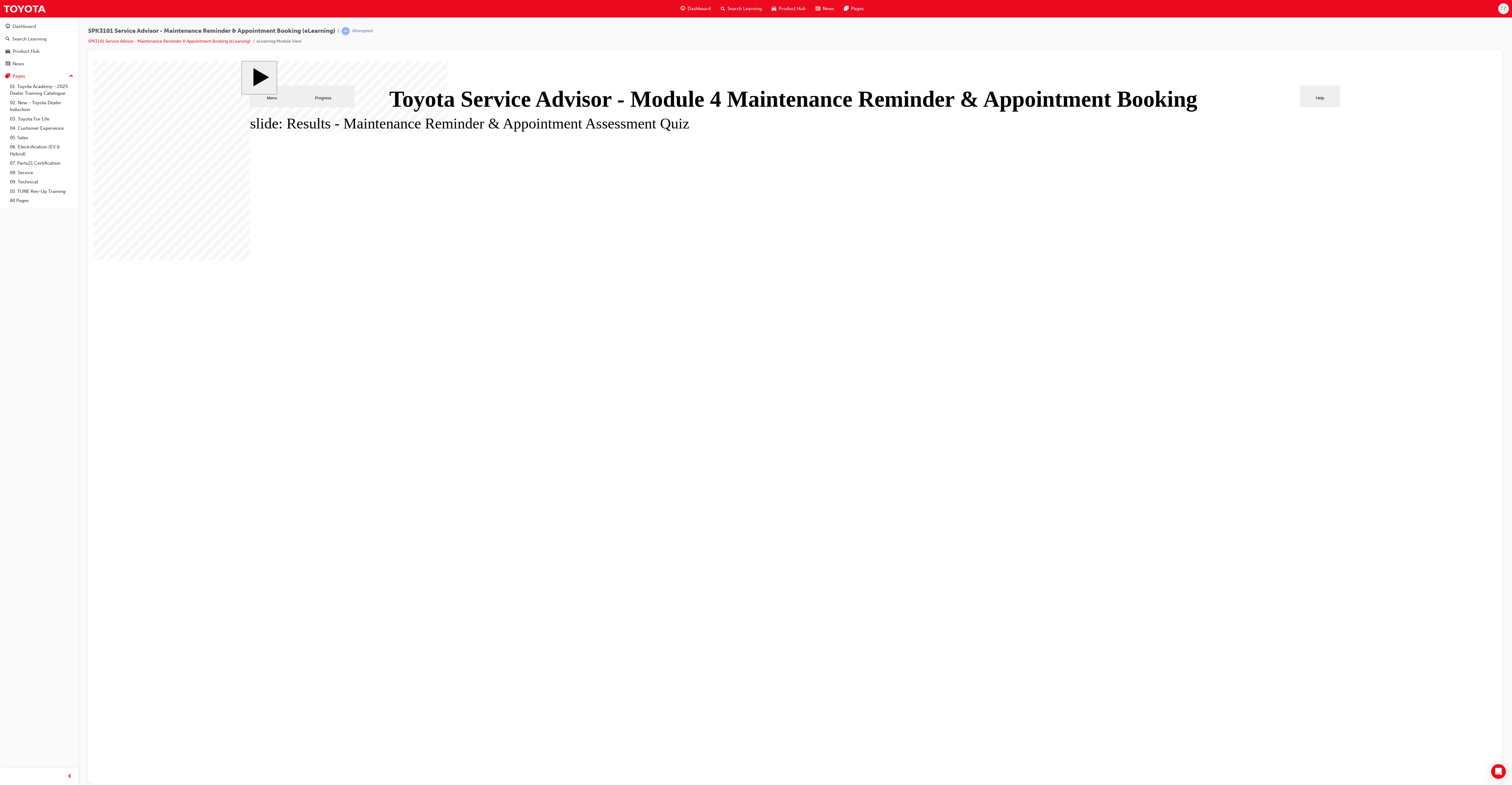 click 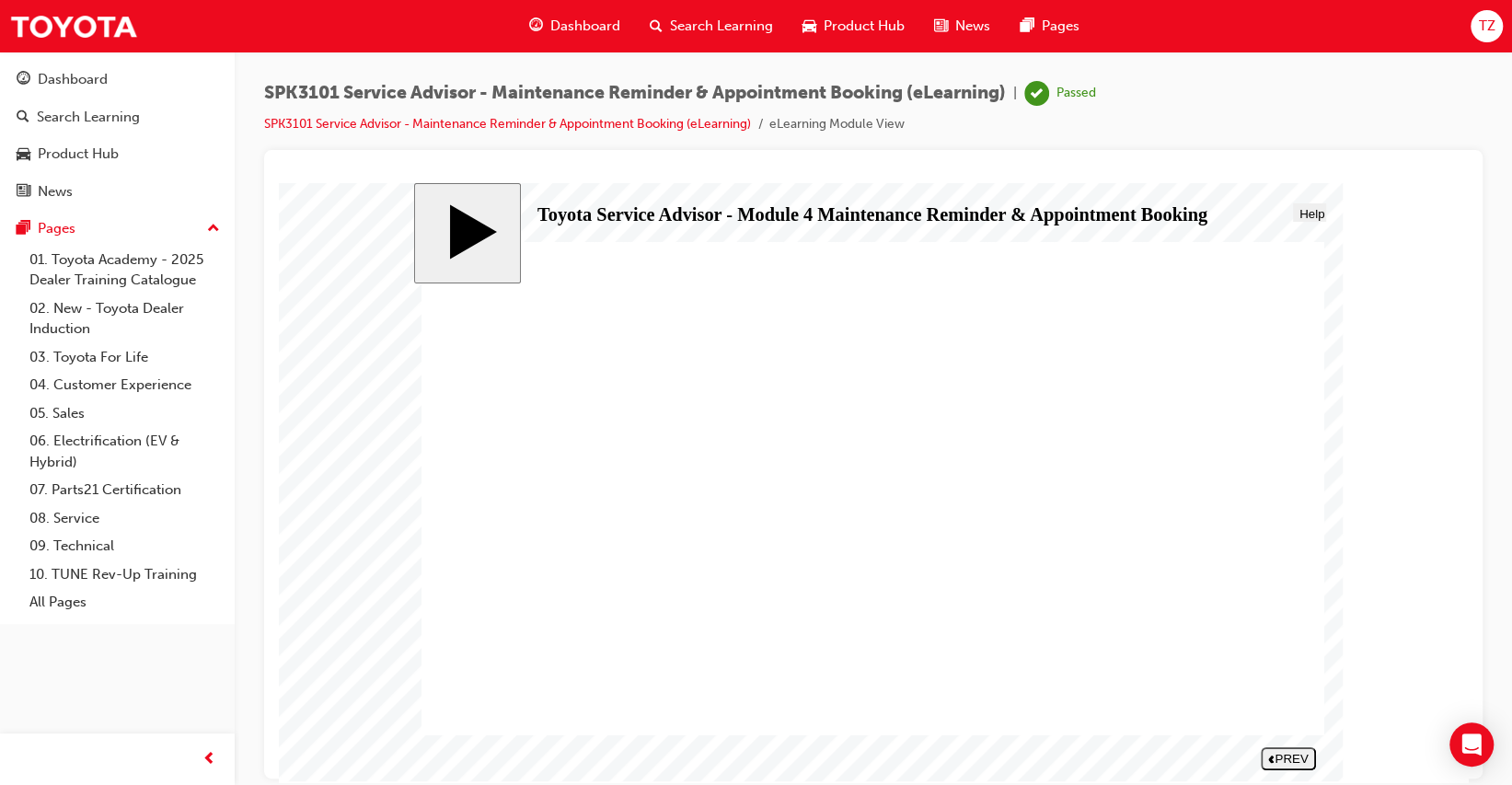 drag, startPoint x: 651, startPoint y: 674, endPoint x: 636, endPoint y: 677, distance: 15.297059 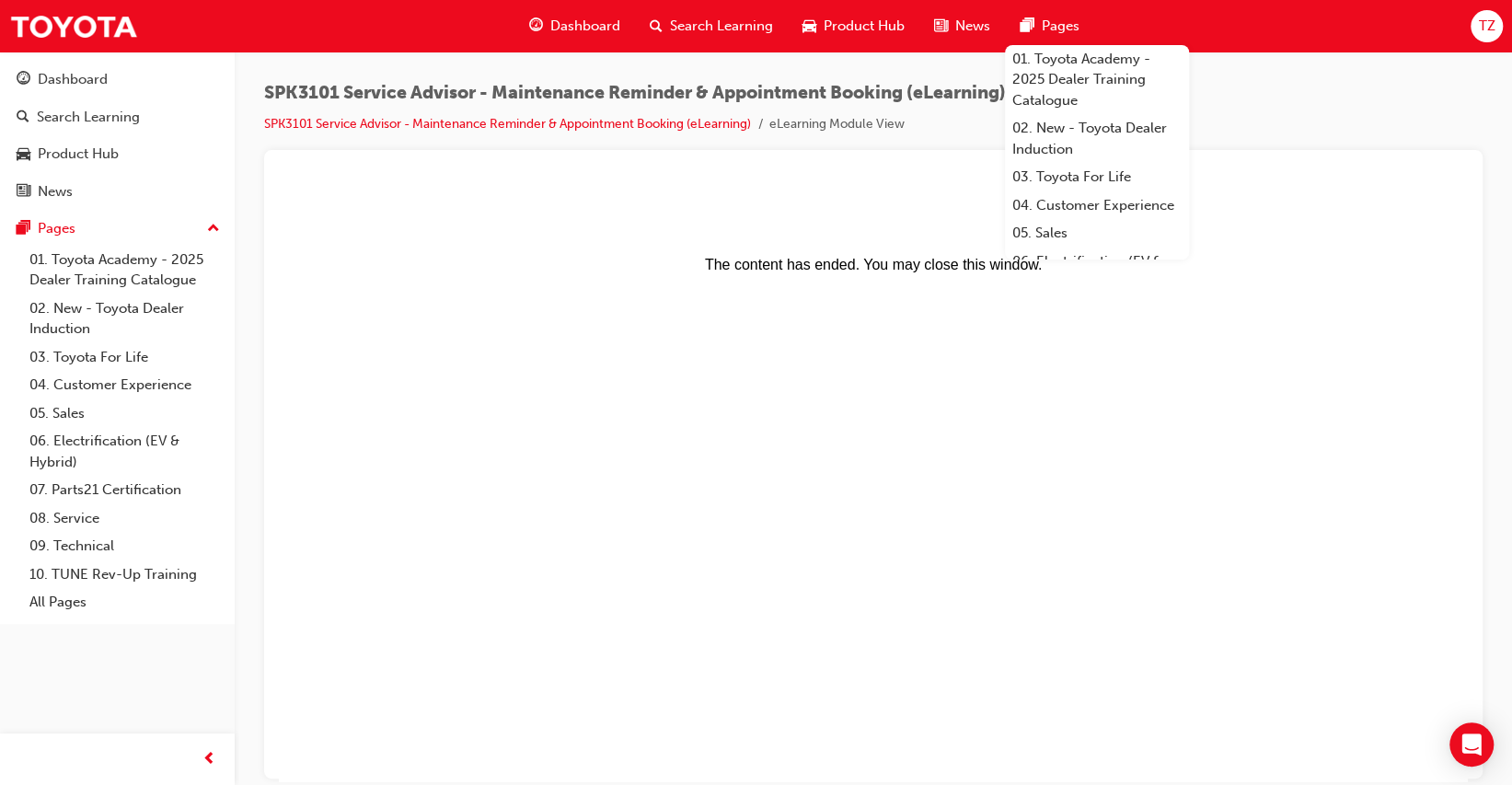 scroll, scrollTop: 0, scrollLeft: 0, axis: both 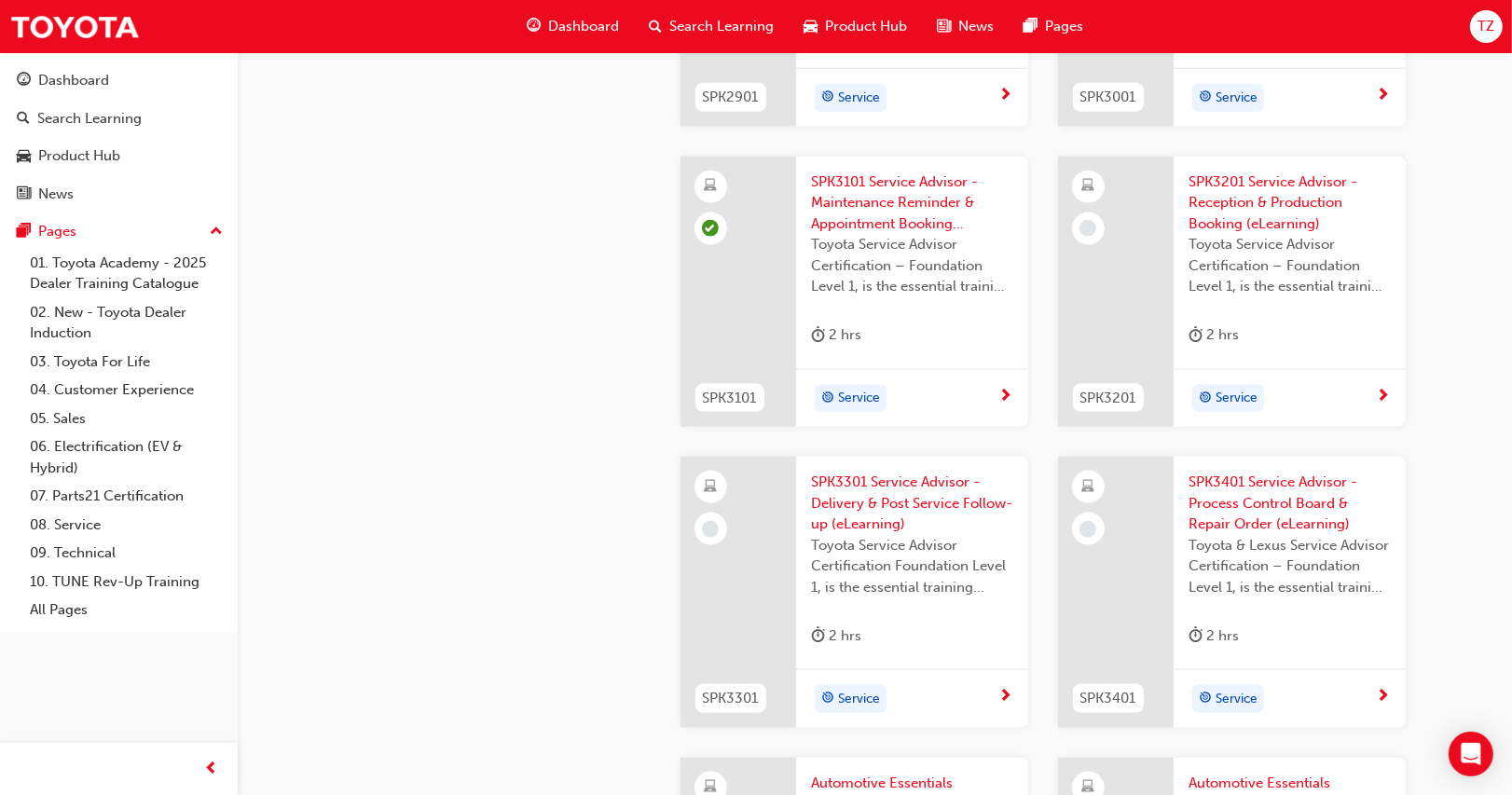 click on "service-advisor 08. Service Service Advisor Certification (TSA21) 08. Service Service Advisor Certification (TSA21) Service Advisor Certification (TSA21) What is the TSA21 Service Advisor Certification? As a Service Advisor, you are the public face of Toyota Service and your performance is vital in retaining Customers and growing the dealership you work in. As a Toyota Service Advisor you are required to register, attend, and successfully complete the course criteria to achieve Toyota TSA21 Service Advisor Certification (a requirement of TSM Foundations). Who should complete the TSA21 Service Advisor Certification? All Service Advisors and Service Receptionists, or people preparing for these roles. Contact Centre staff Service Managers Diagnosis Master Technician Workshop Controller Service Staff How do I become a Certified Service Advisor TSA21? STEP 1. Successfully complete the following compulsory Service Advisor Foundations and the course online e-learning modules: ACLSERVICE Toyota Electrified - EV Range" at bounding box center (756, -418) 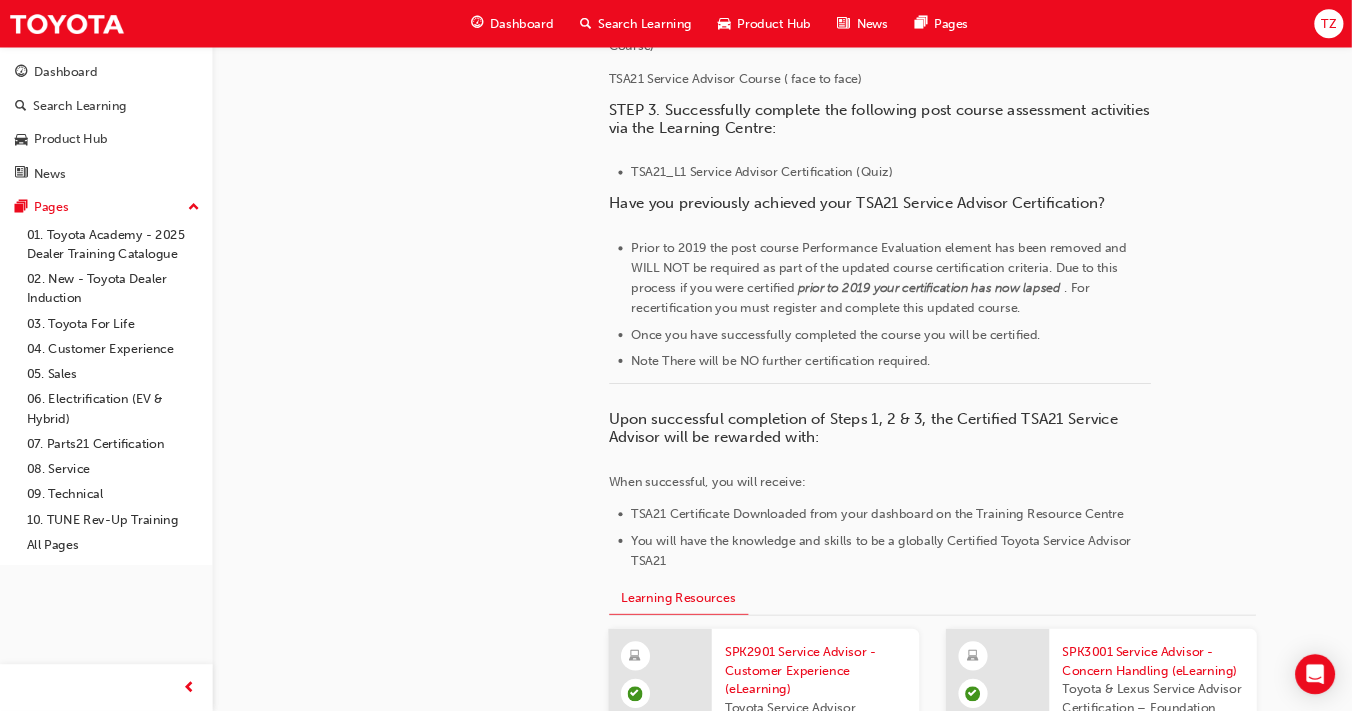 scroll, scrollTop: 1622, scrollLeft: 0, axis: vertical 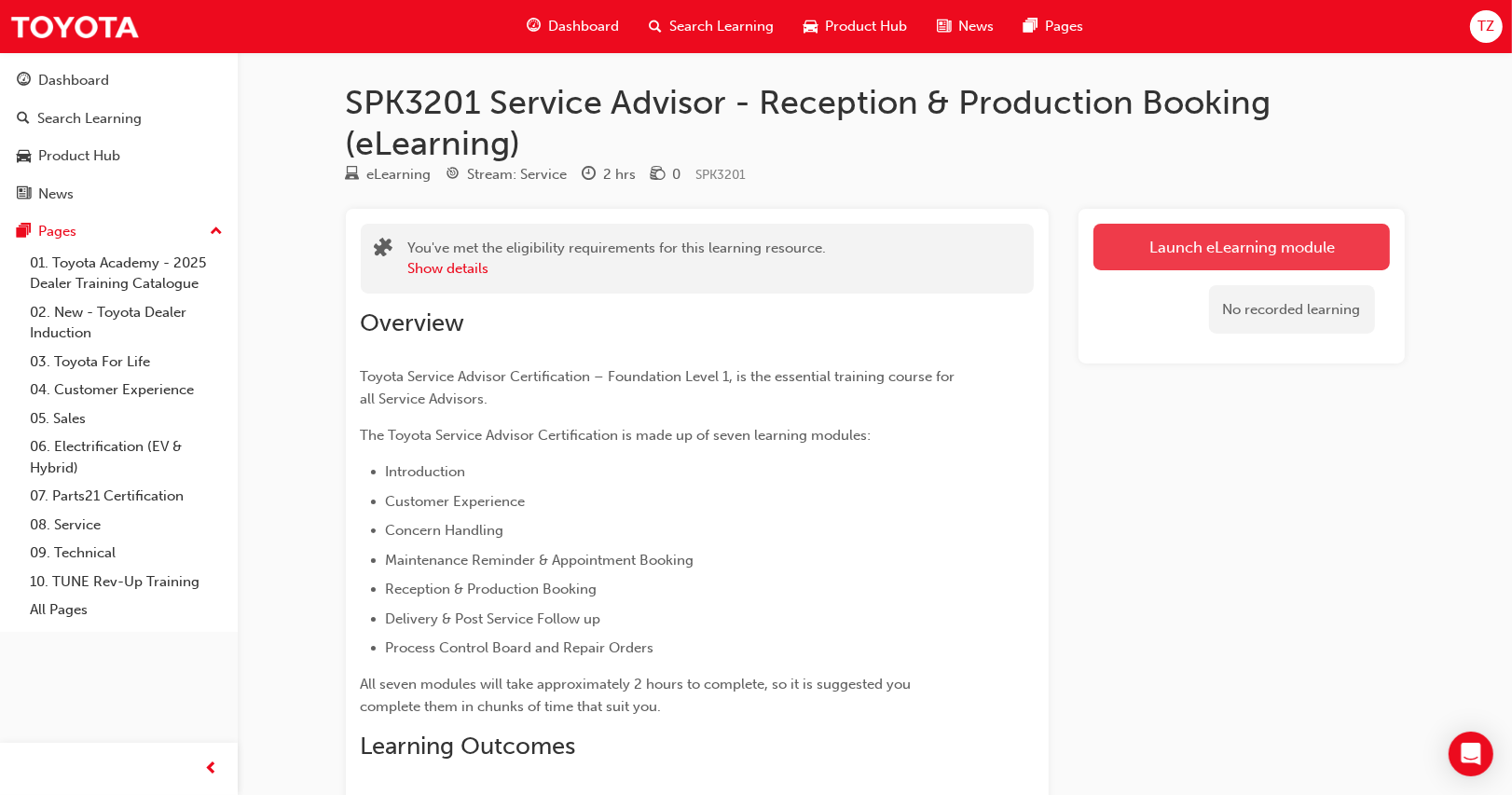 click on "Launch eLearning module" at bounding box center [1242, 247] 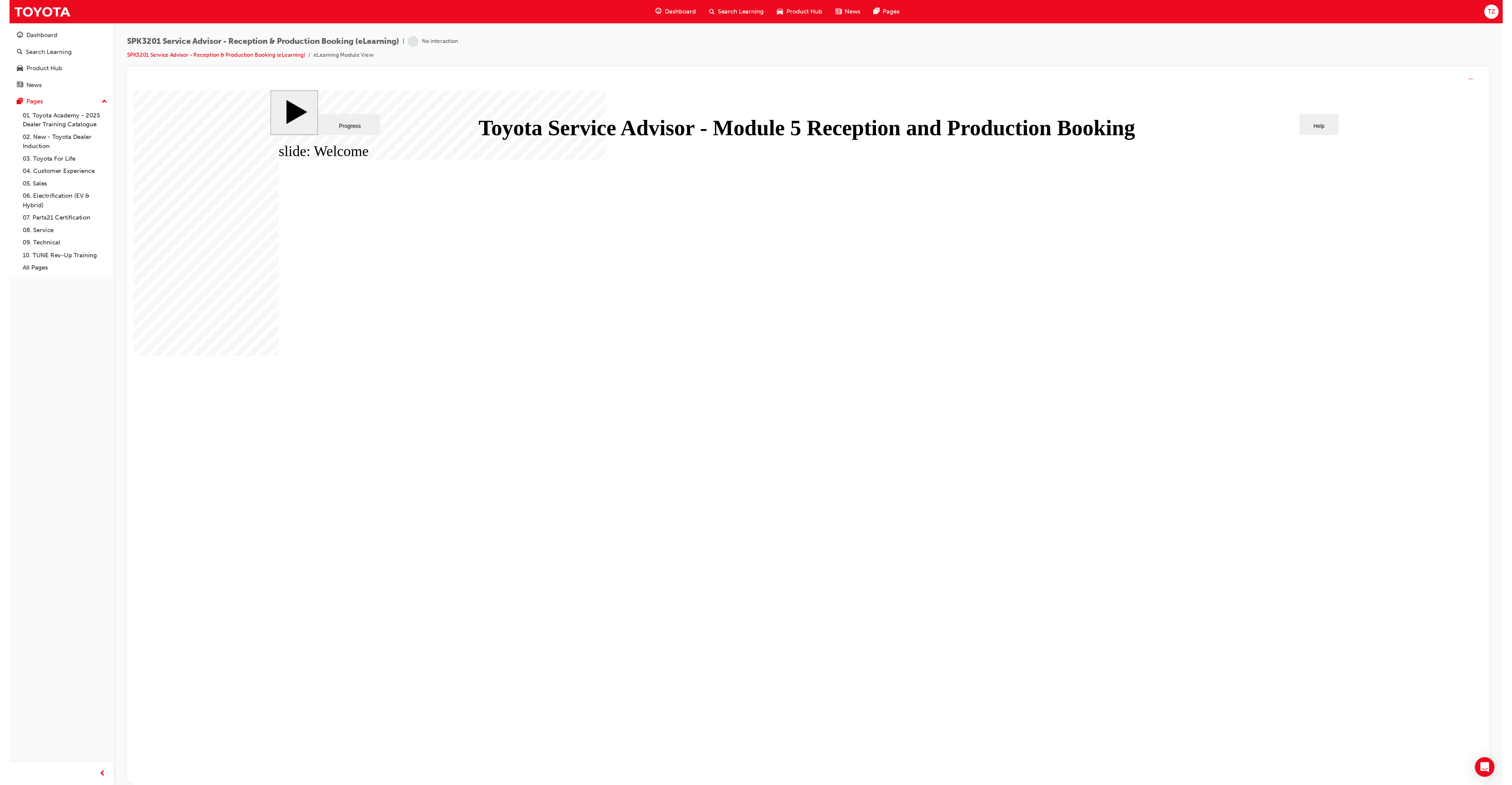scroll, scrollTop: 0, scrollLeft: 0, axis: both 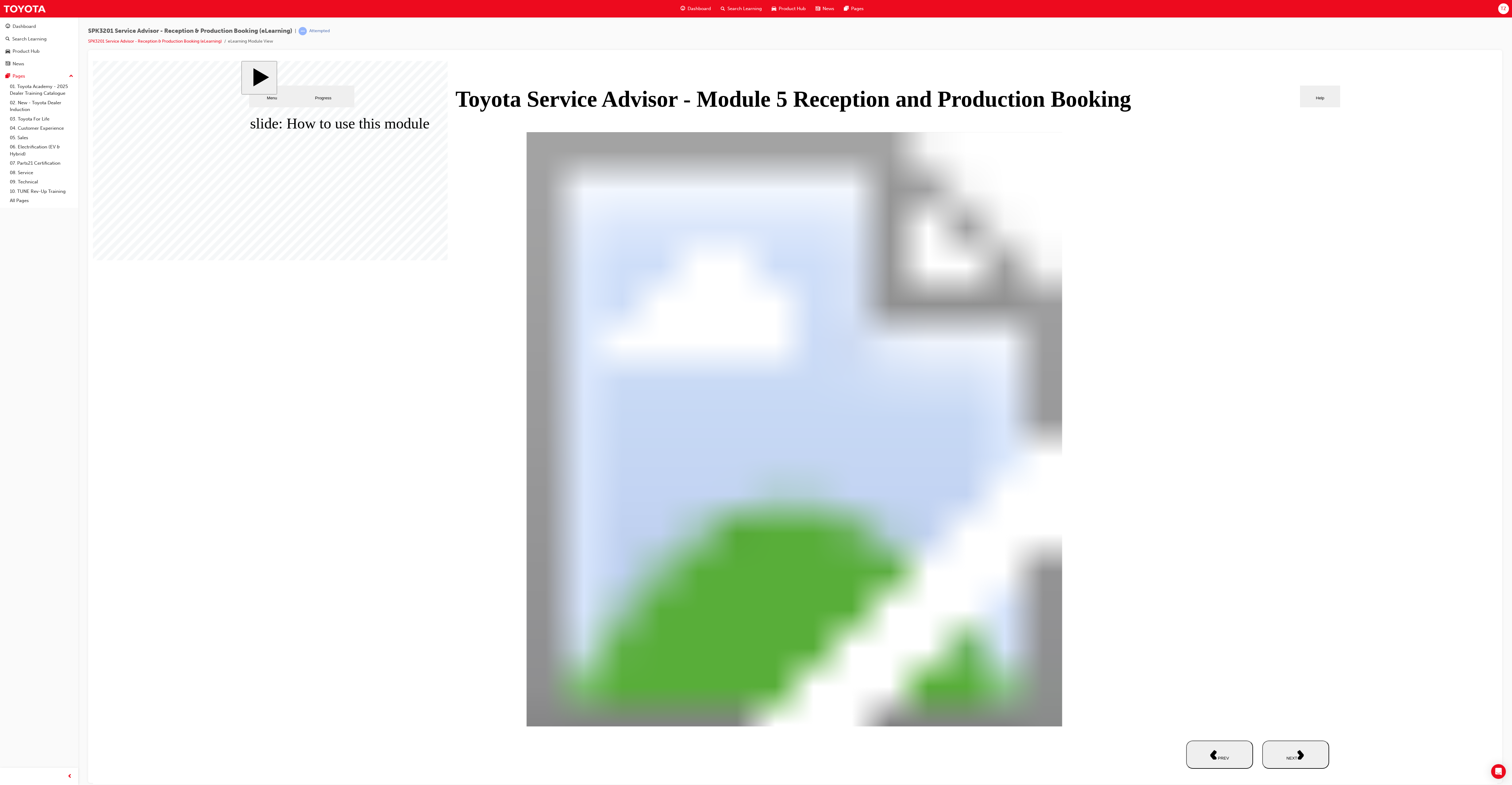 click on "NEXT" at bounding box center (1296, 754) 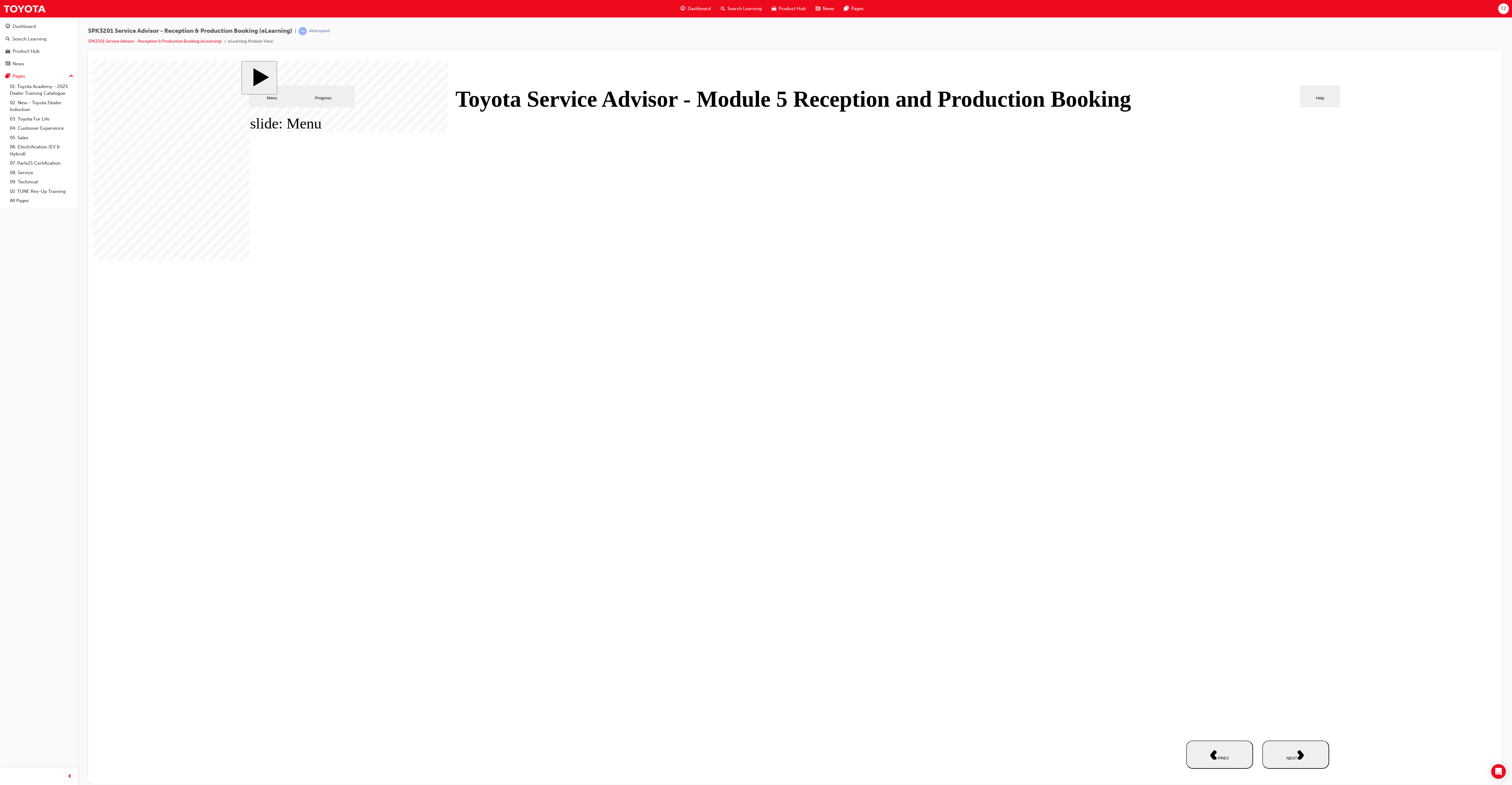 click on "NEXT" at bounding box center (1296, 754) 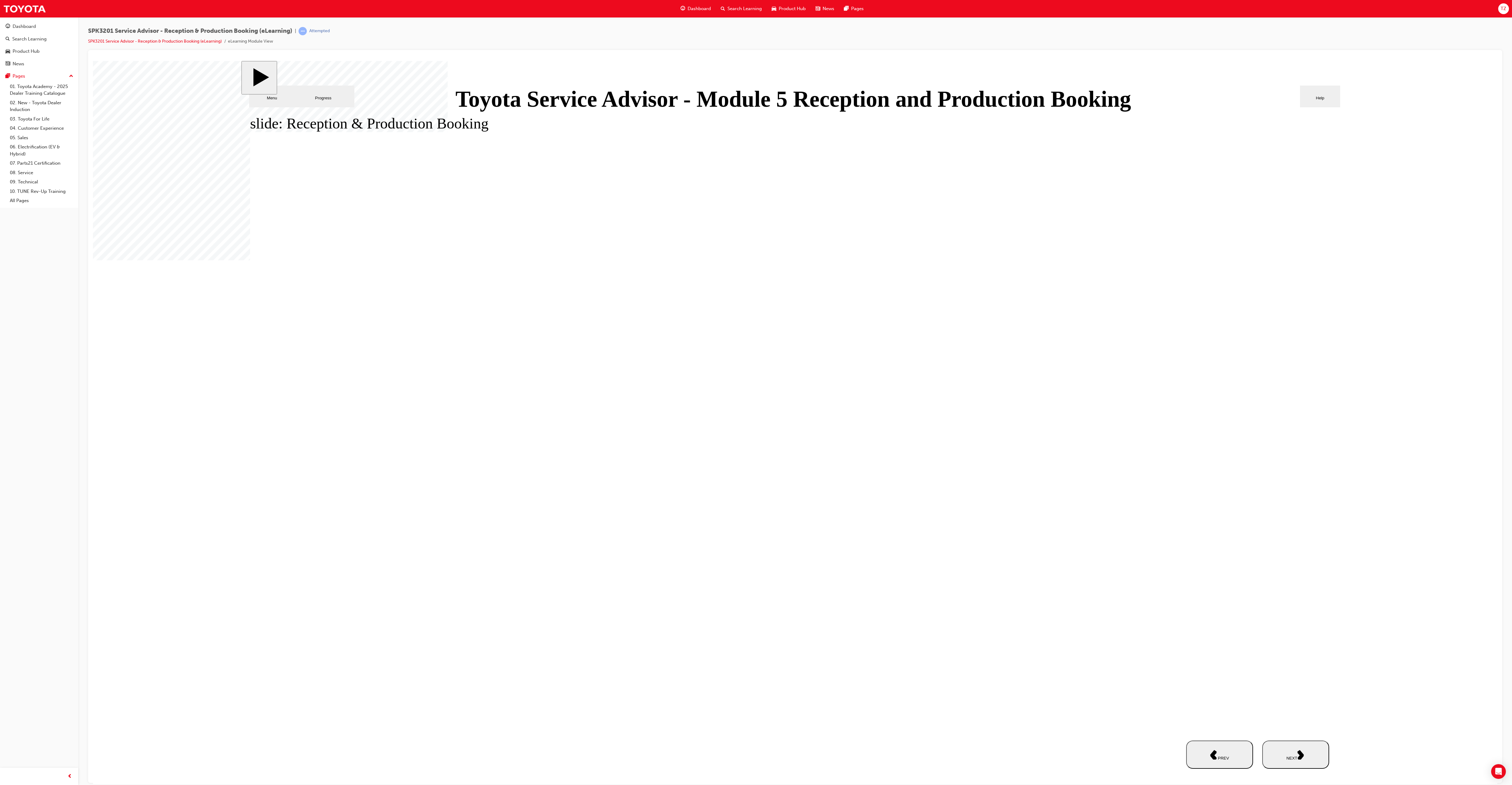 drag, startPoint x: 1310, startPoint y: 754, endPoint x: 1308, endPoint y: 757, distance: 3.60555 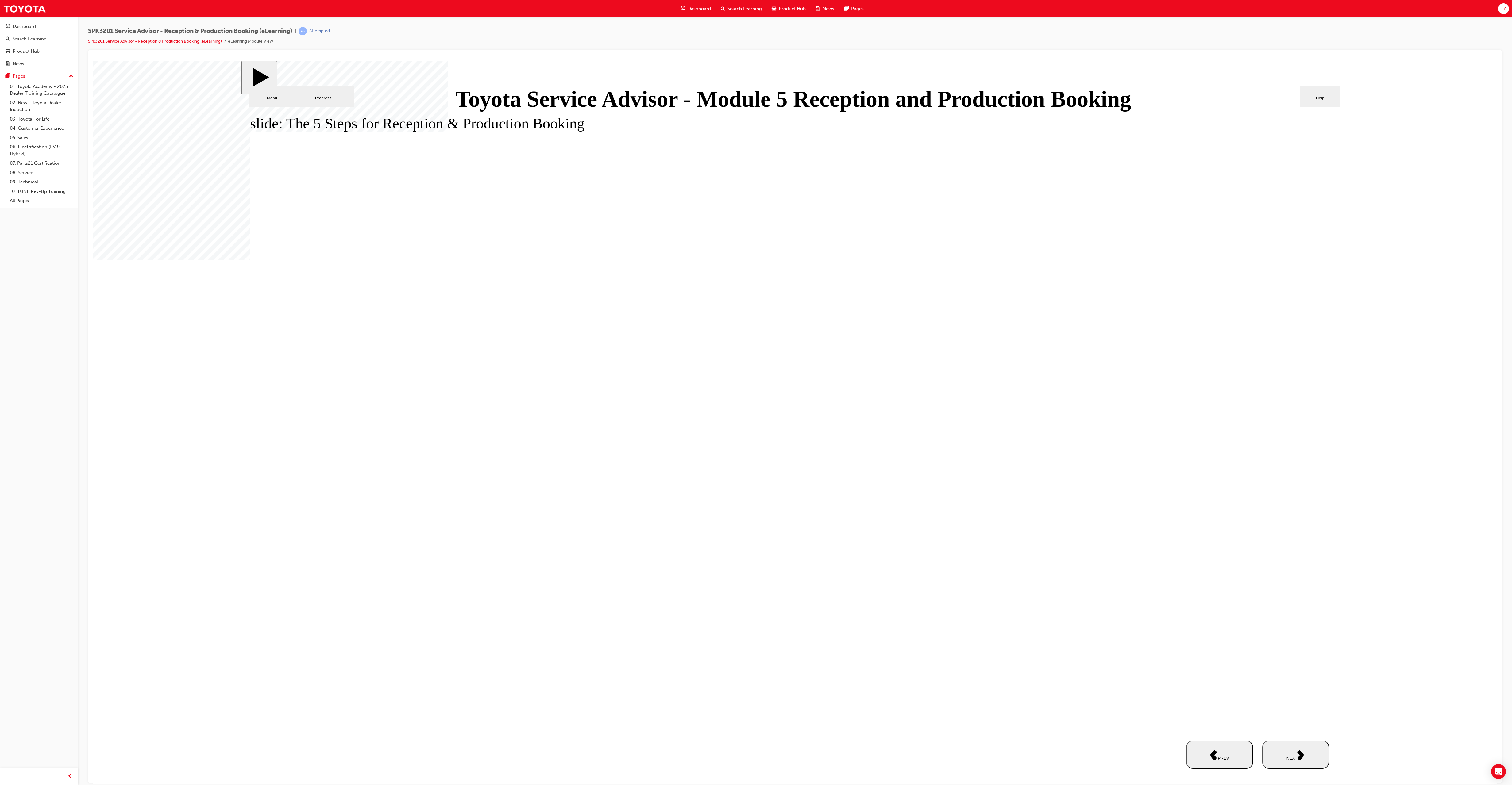 click on "NEXT" at bounding box center (1296, 754) 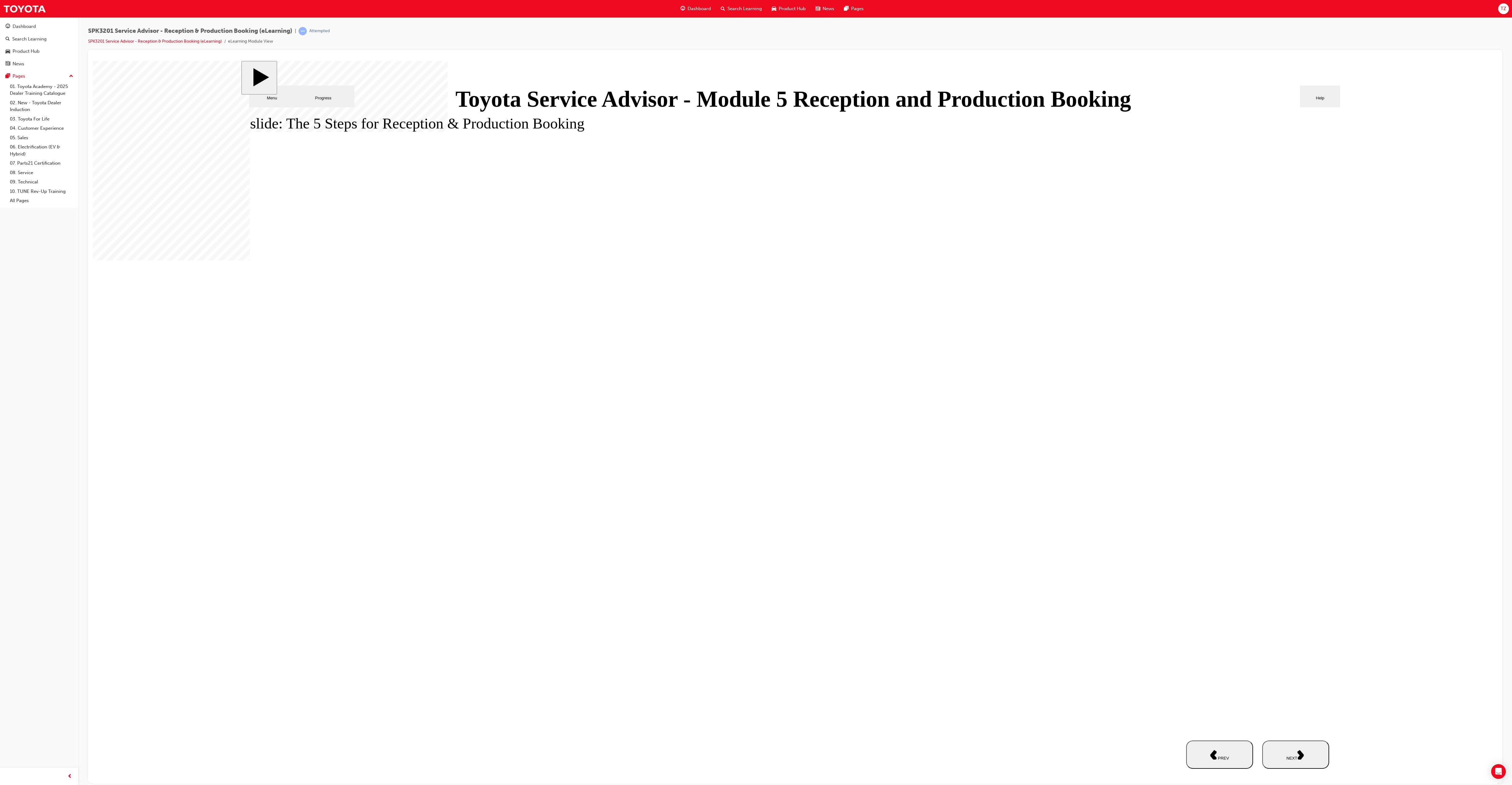 click on "NEXT" at bounding box center [1296, 754] 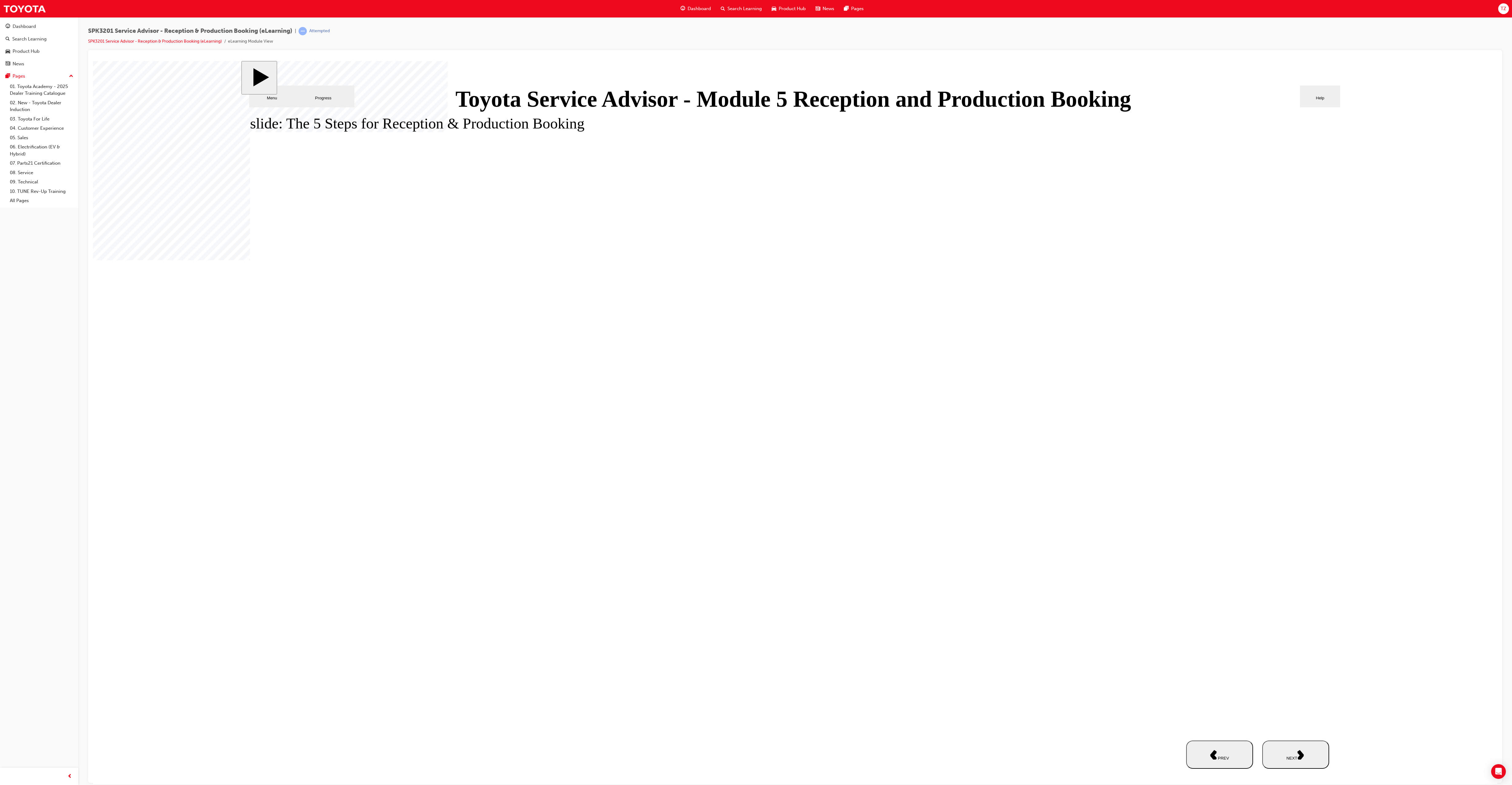 click 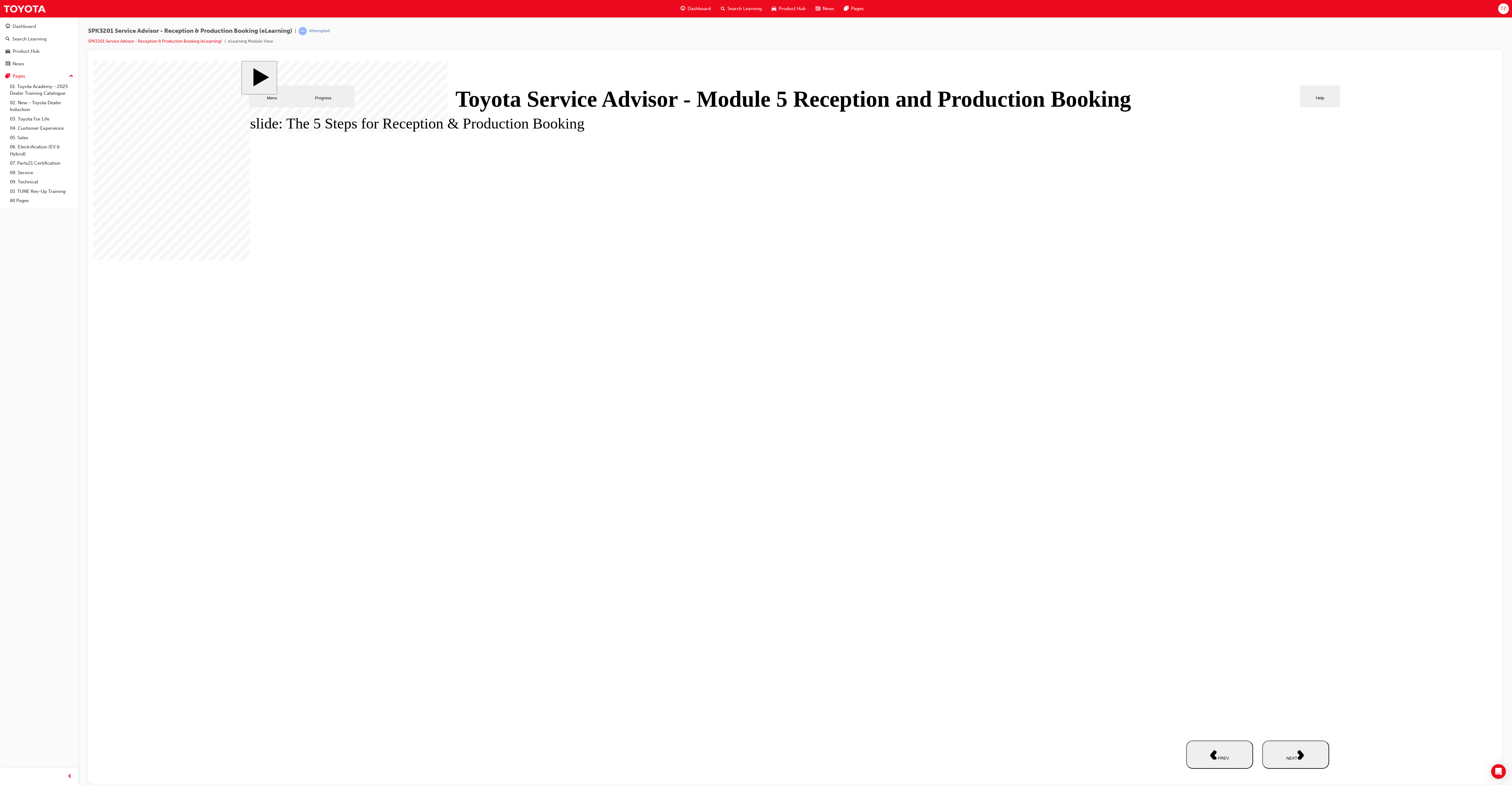 click on "NEXT" at bounding box center [1296, 754] 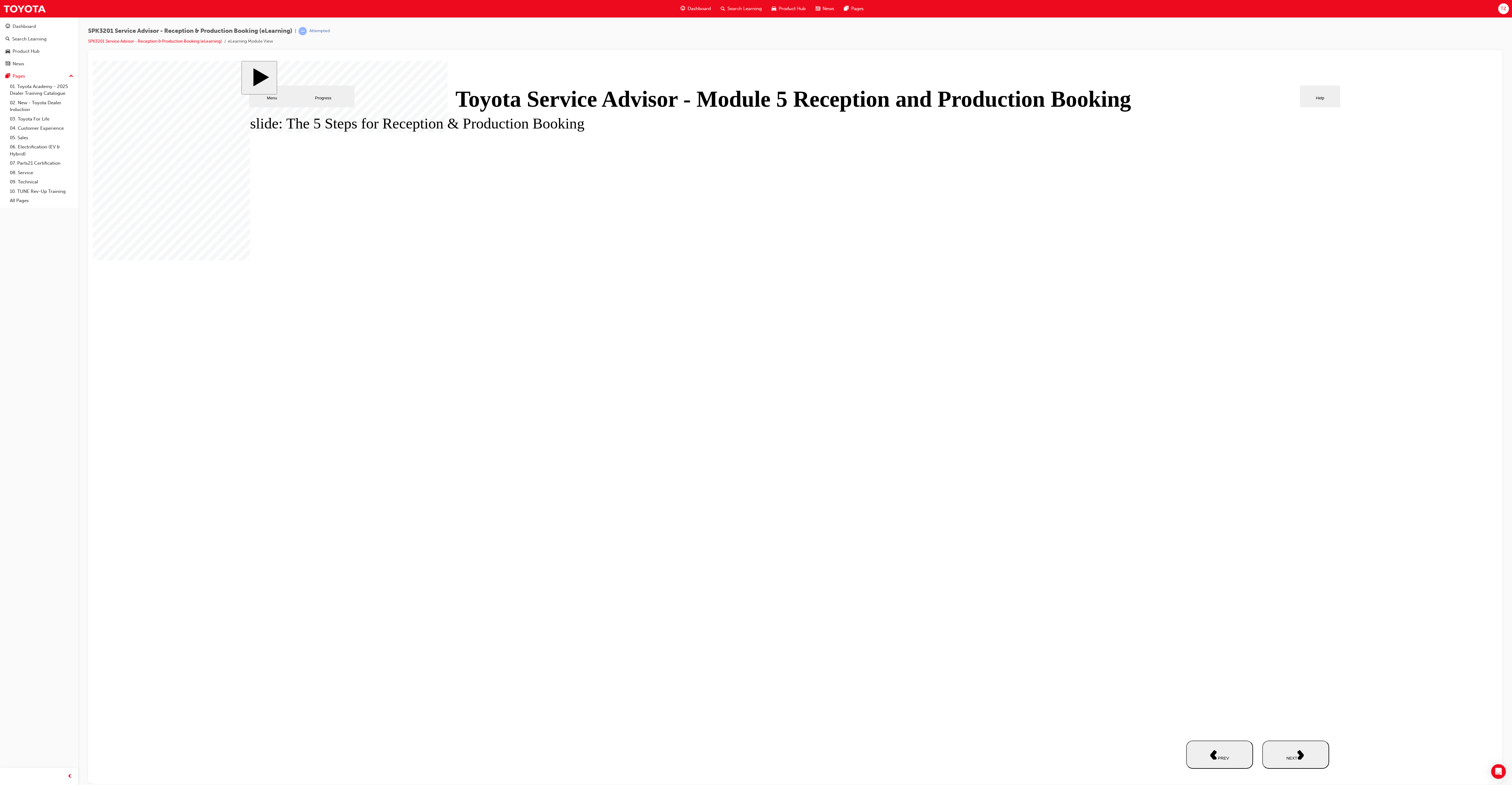 click 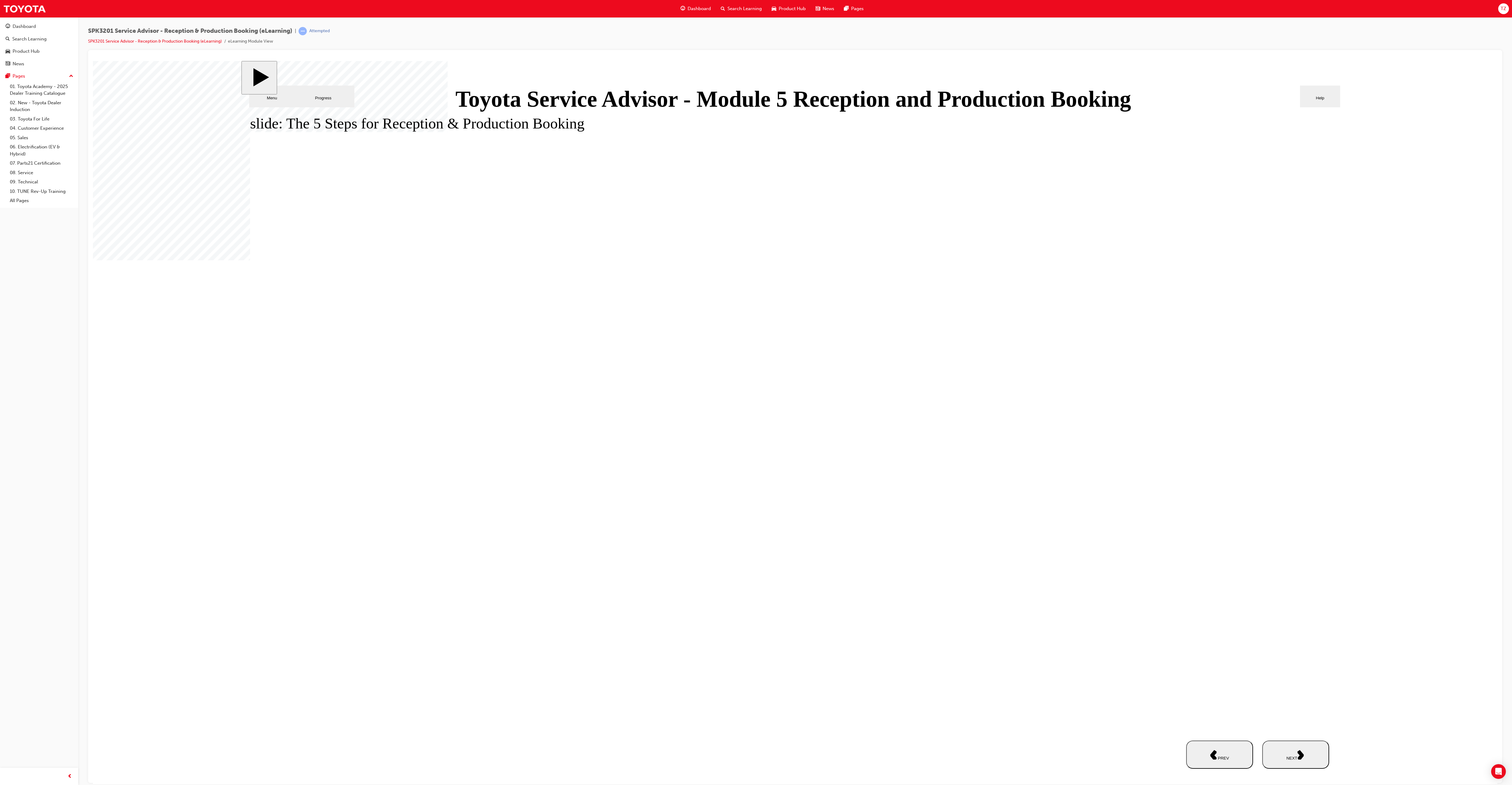click on "NEXT" at bounding box center (1296, 754) 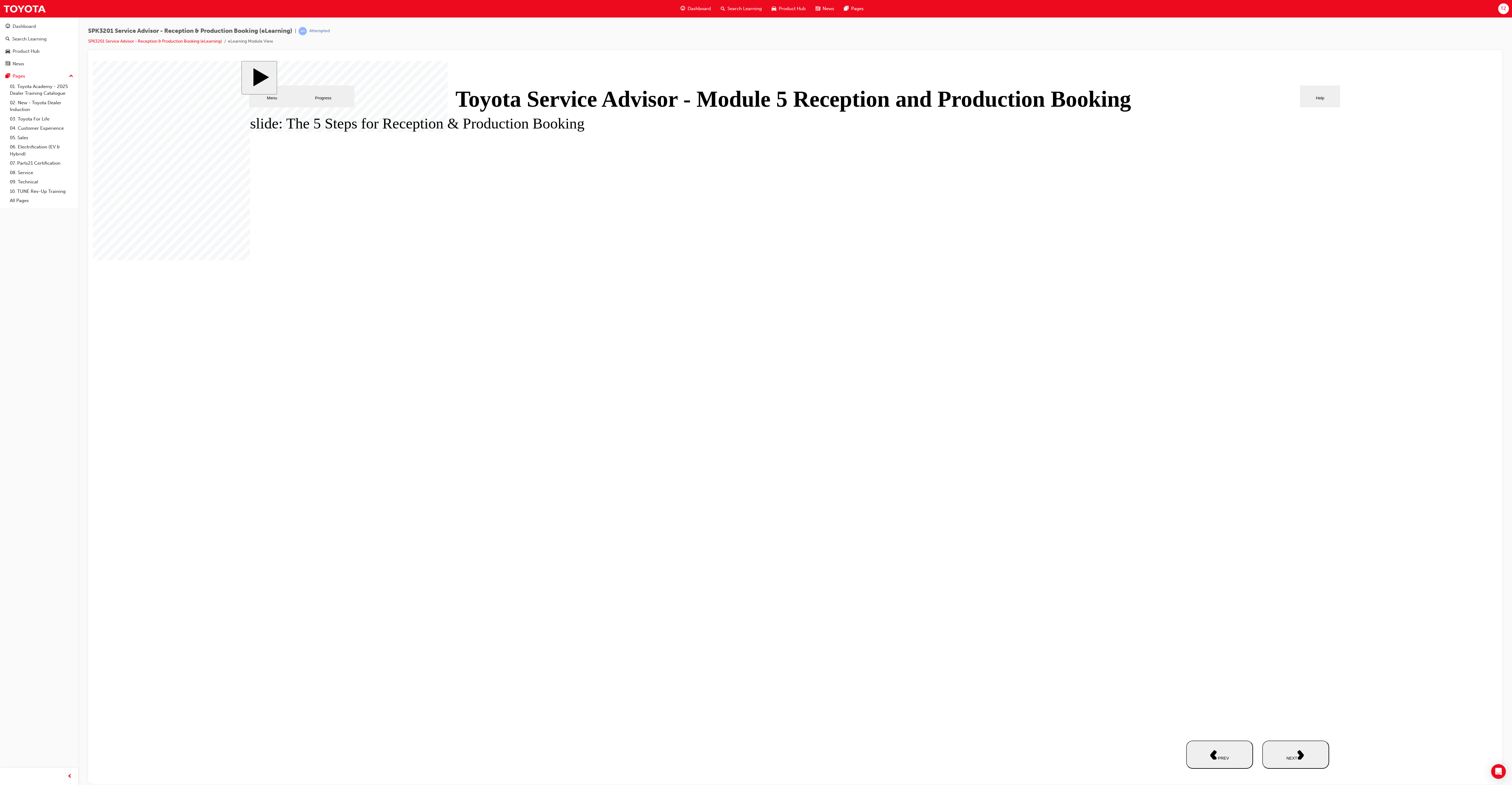 click 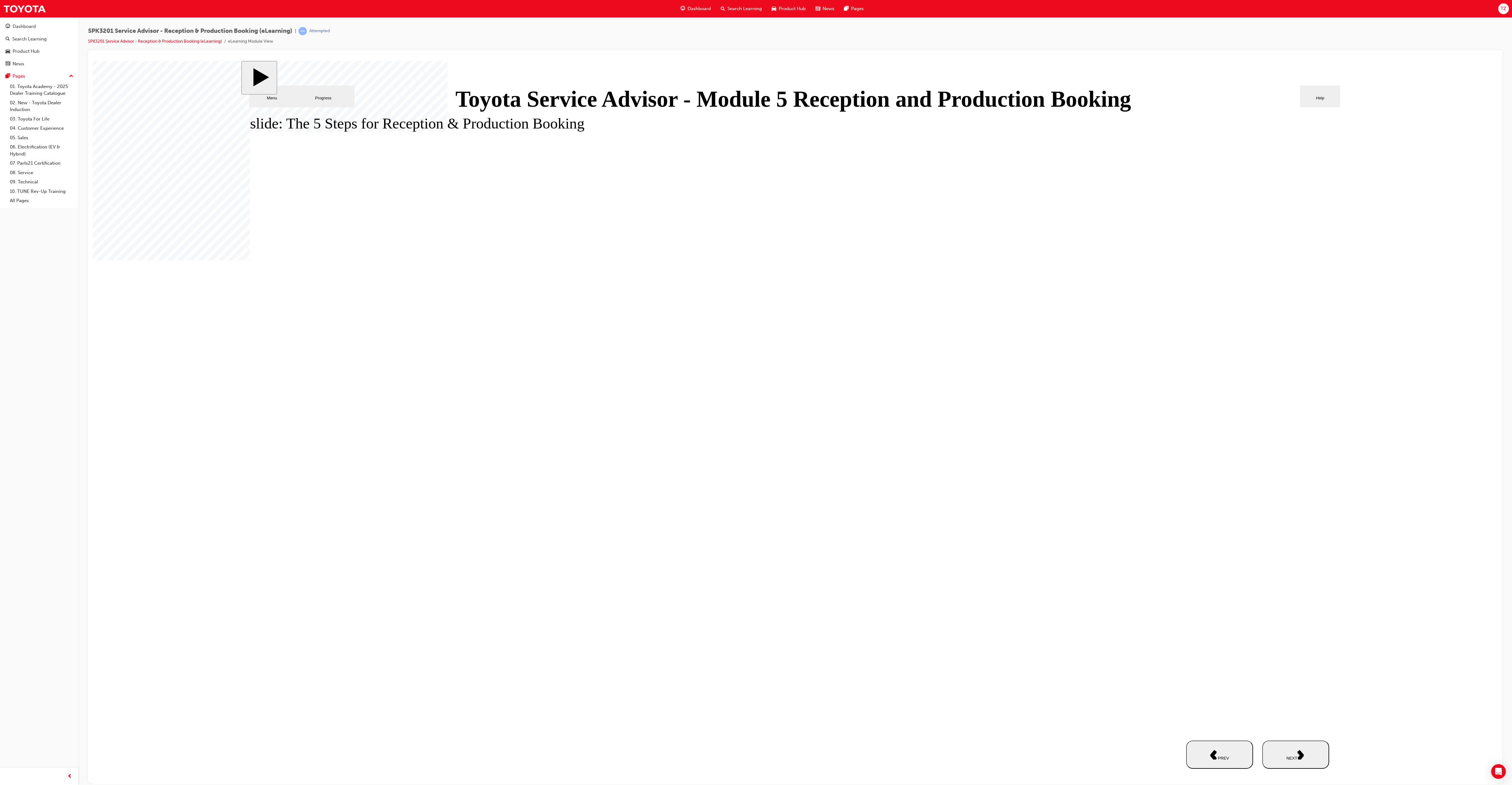 click on "NEXT" at bounding box center (1296, 754) 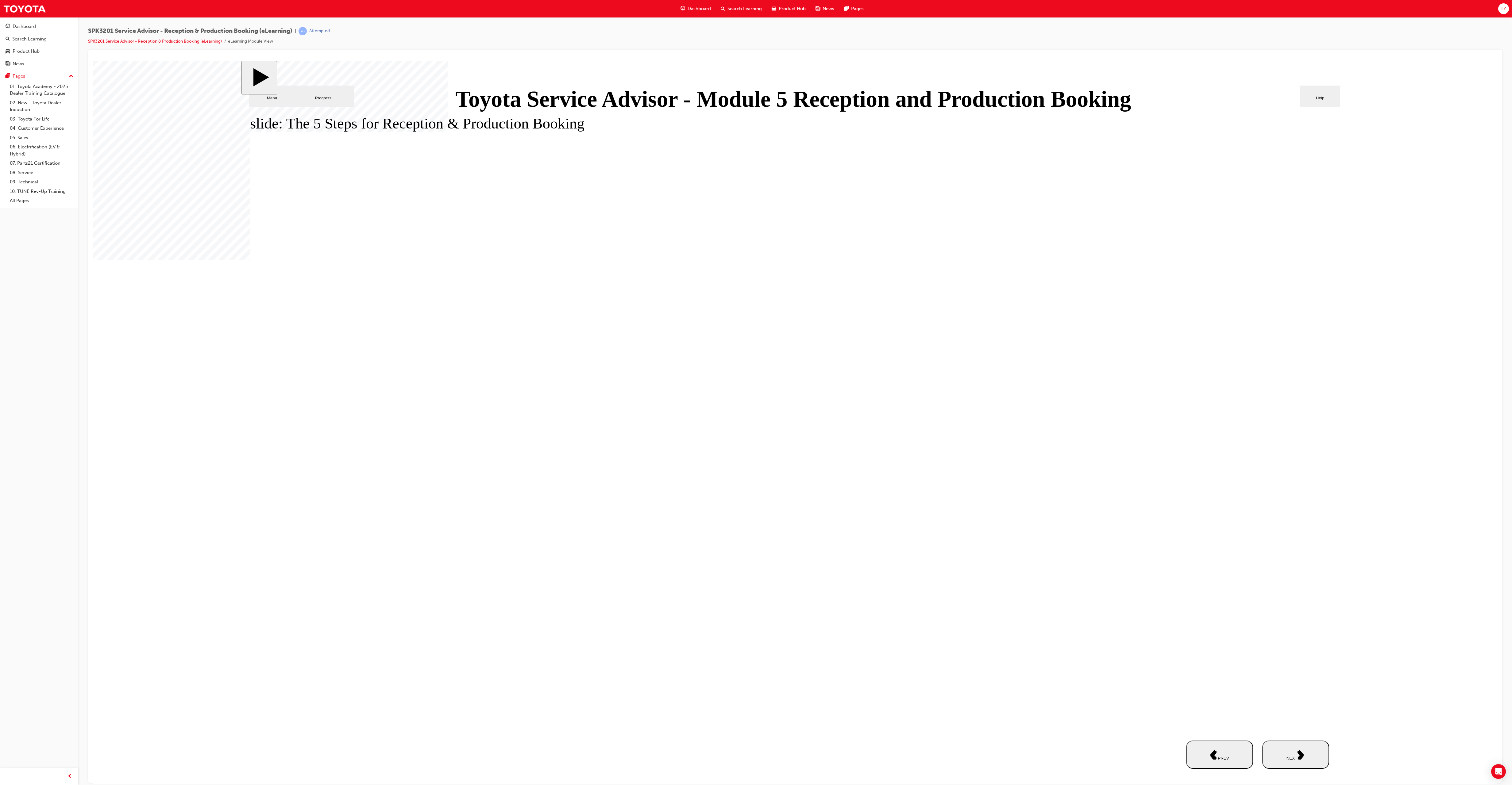 click 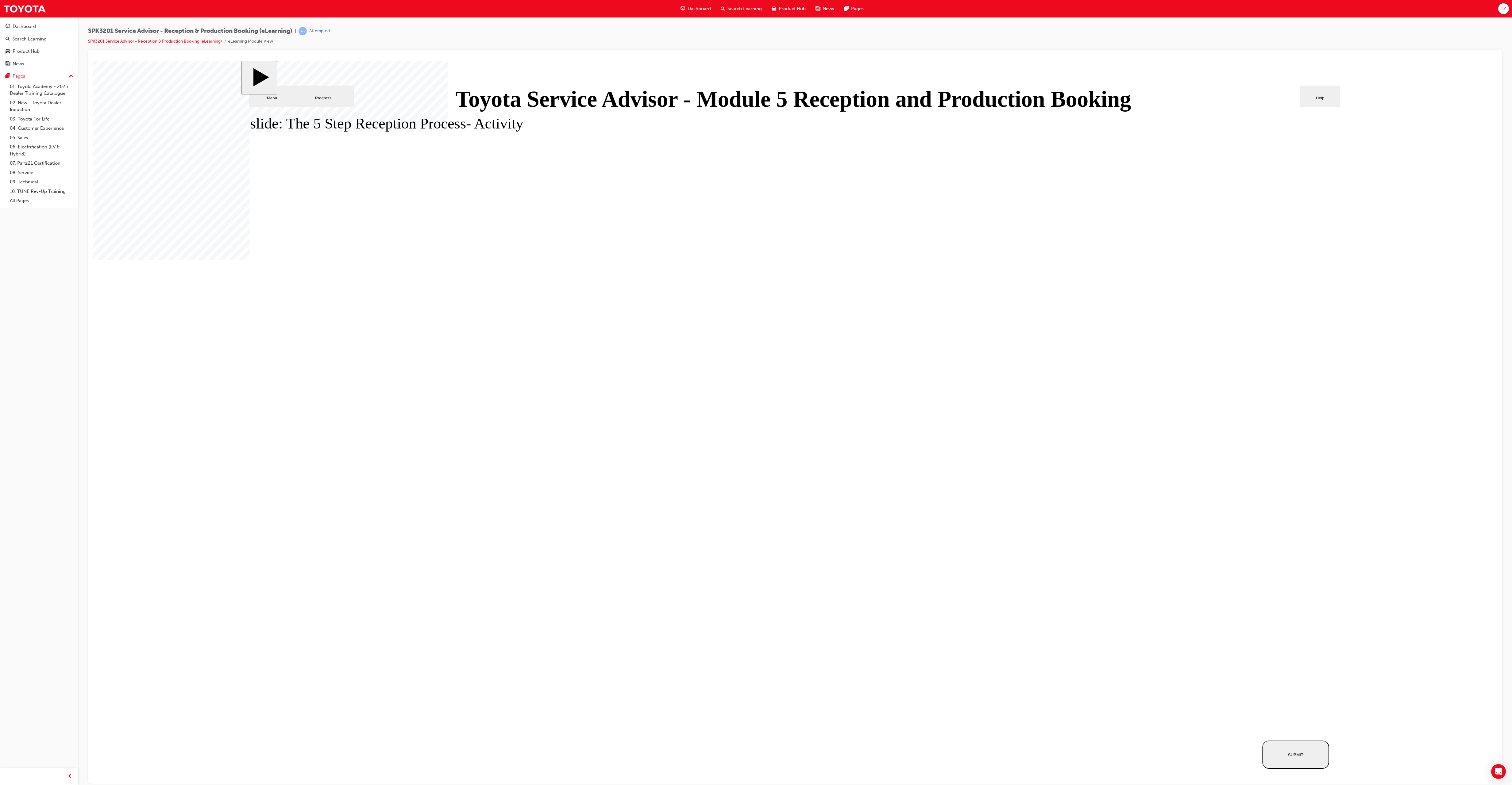 drag, startPoint x: 1126, startPoint y: 567, endPoint x: 1130, endPoint y: 570, distance: 5 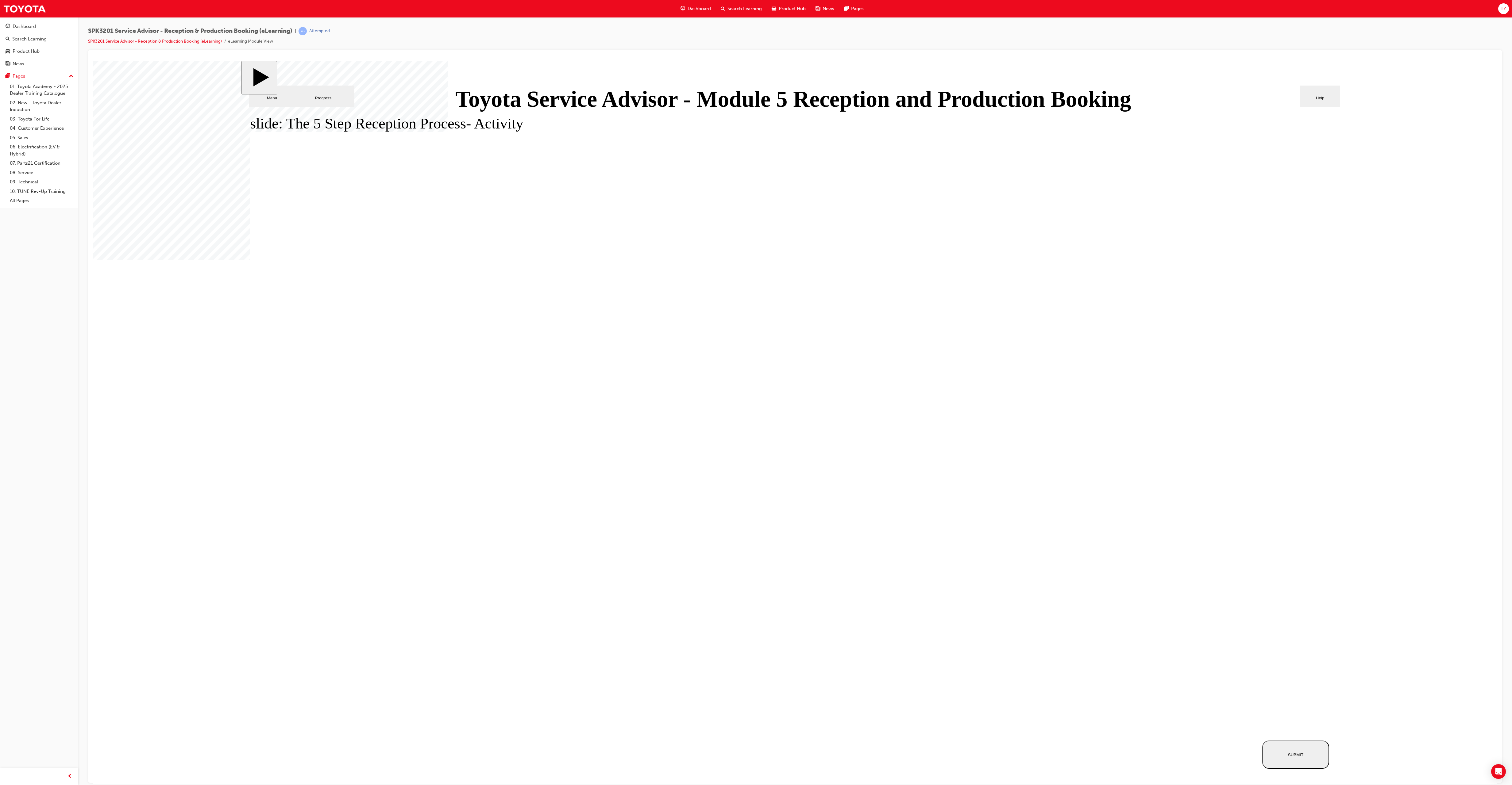 click 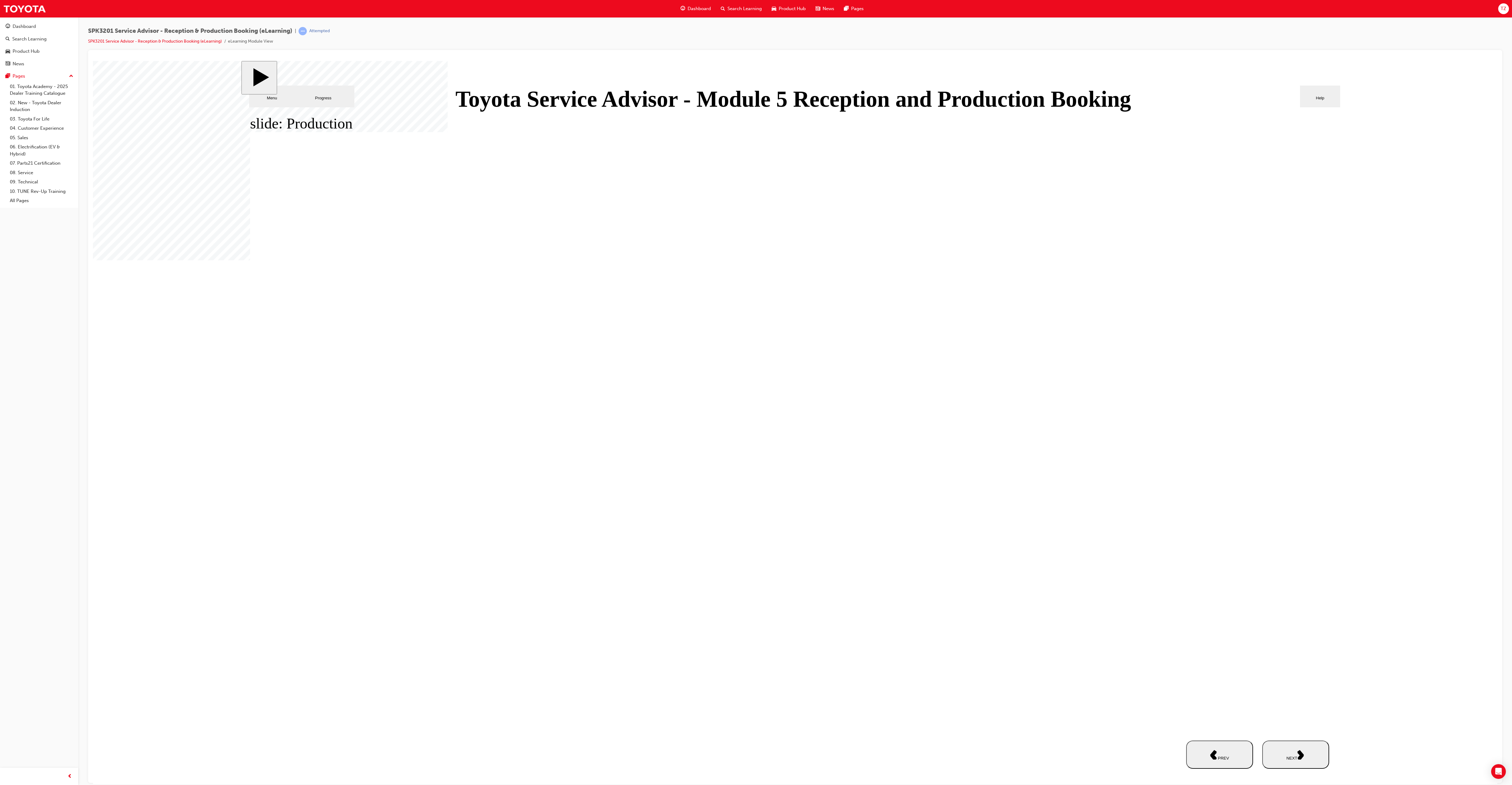 click 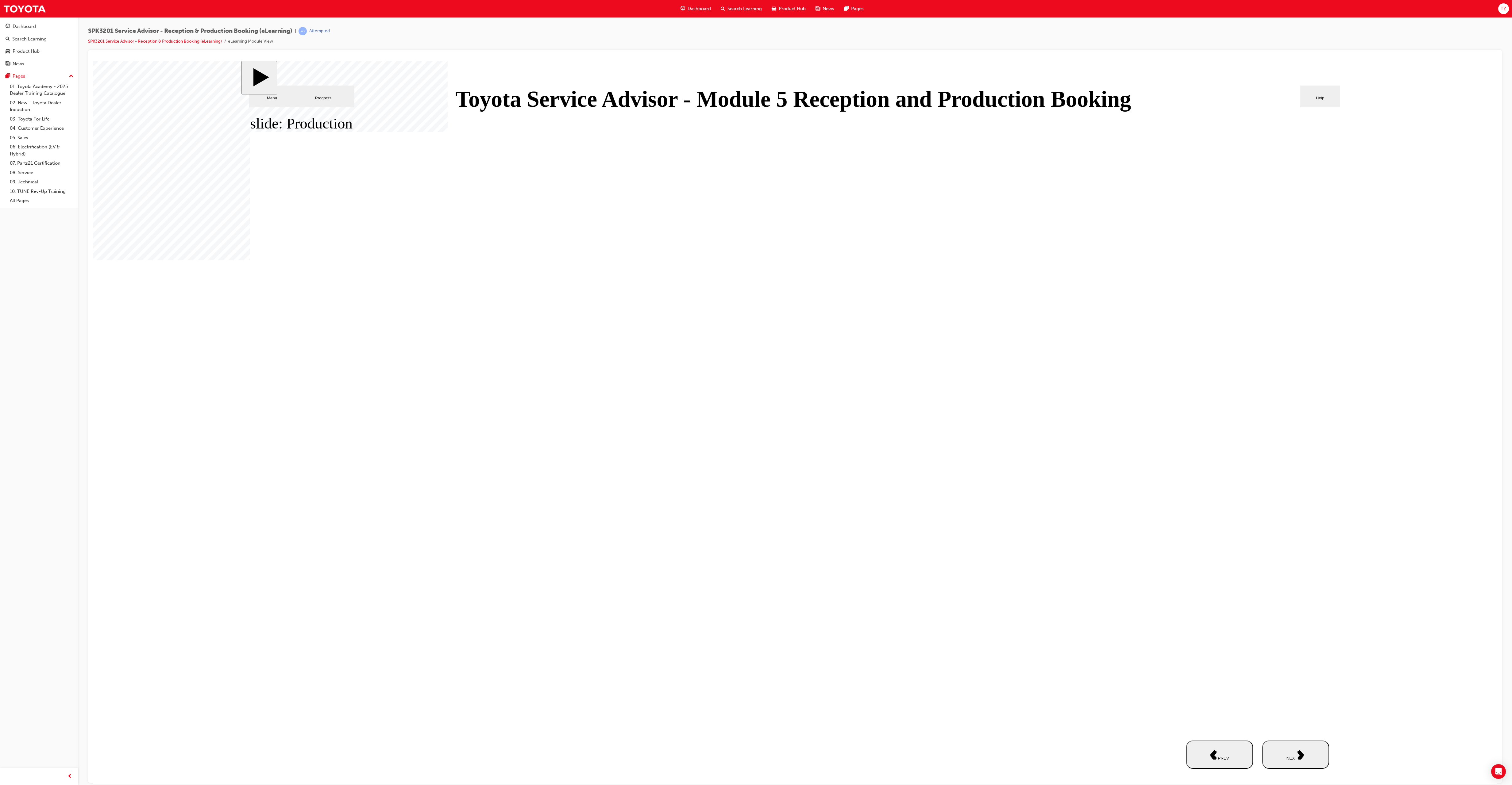 drag, startPoint x: 1298, startPoint y: 759, endPoint x: 1294, endPoint y: 759, distance: 4 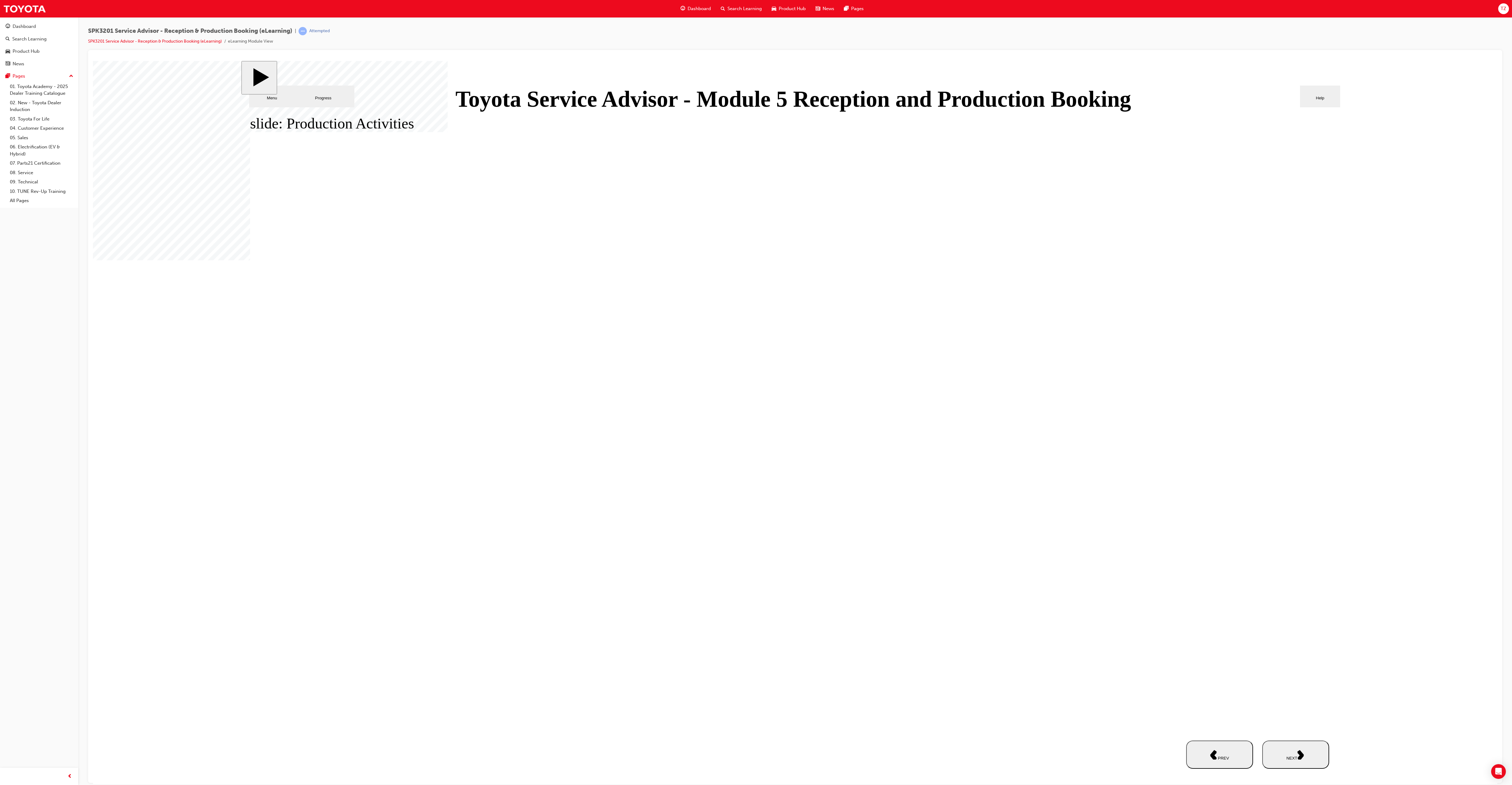 click 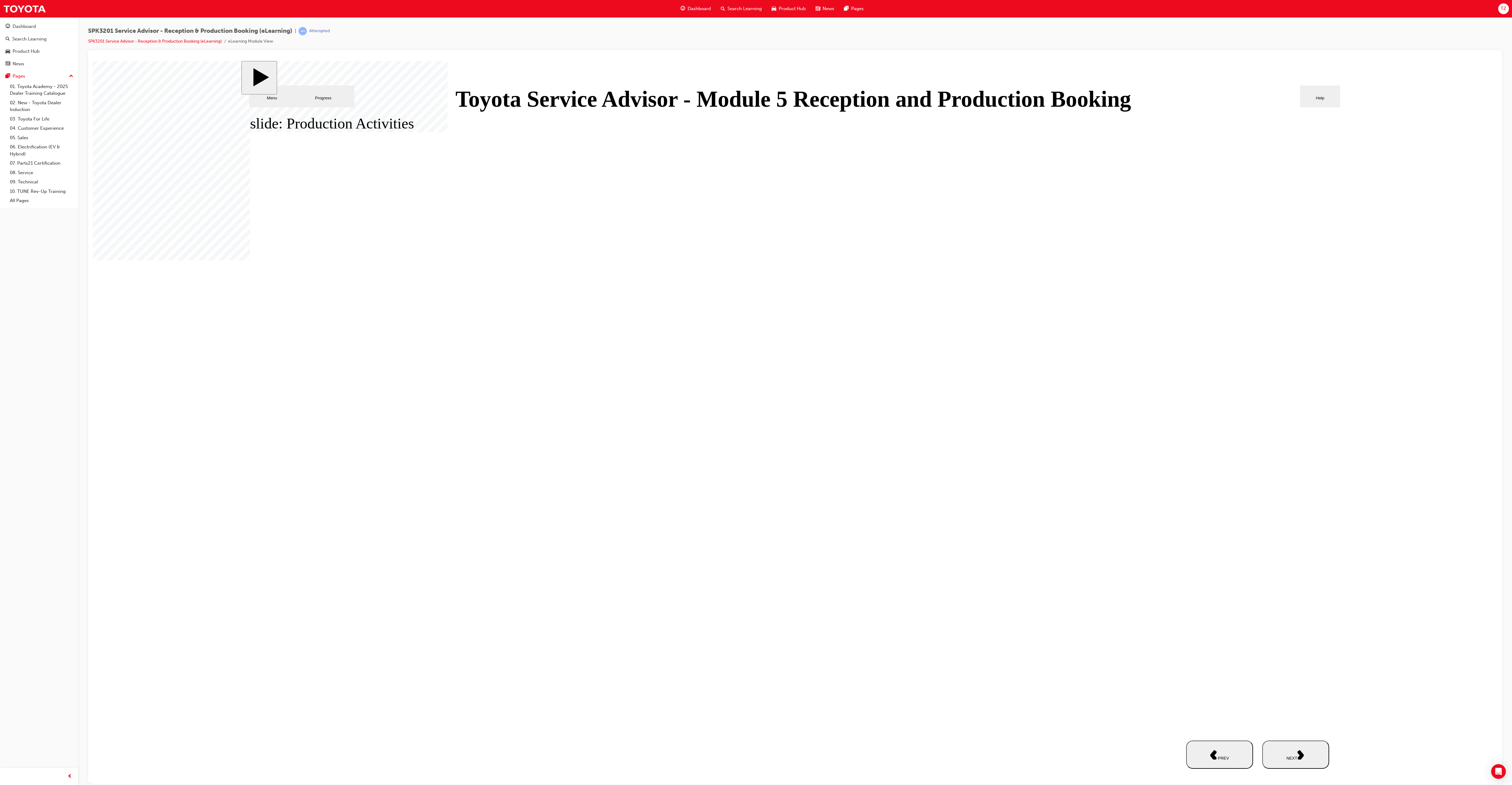 click on "NEXT" at bounding box center [1296, 754] 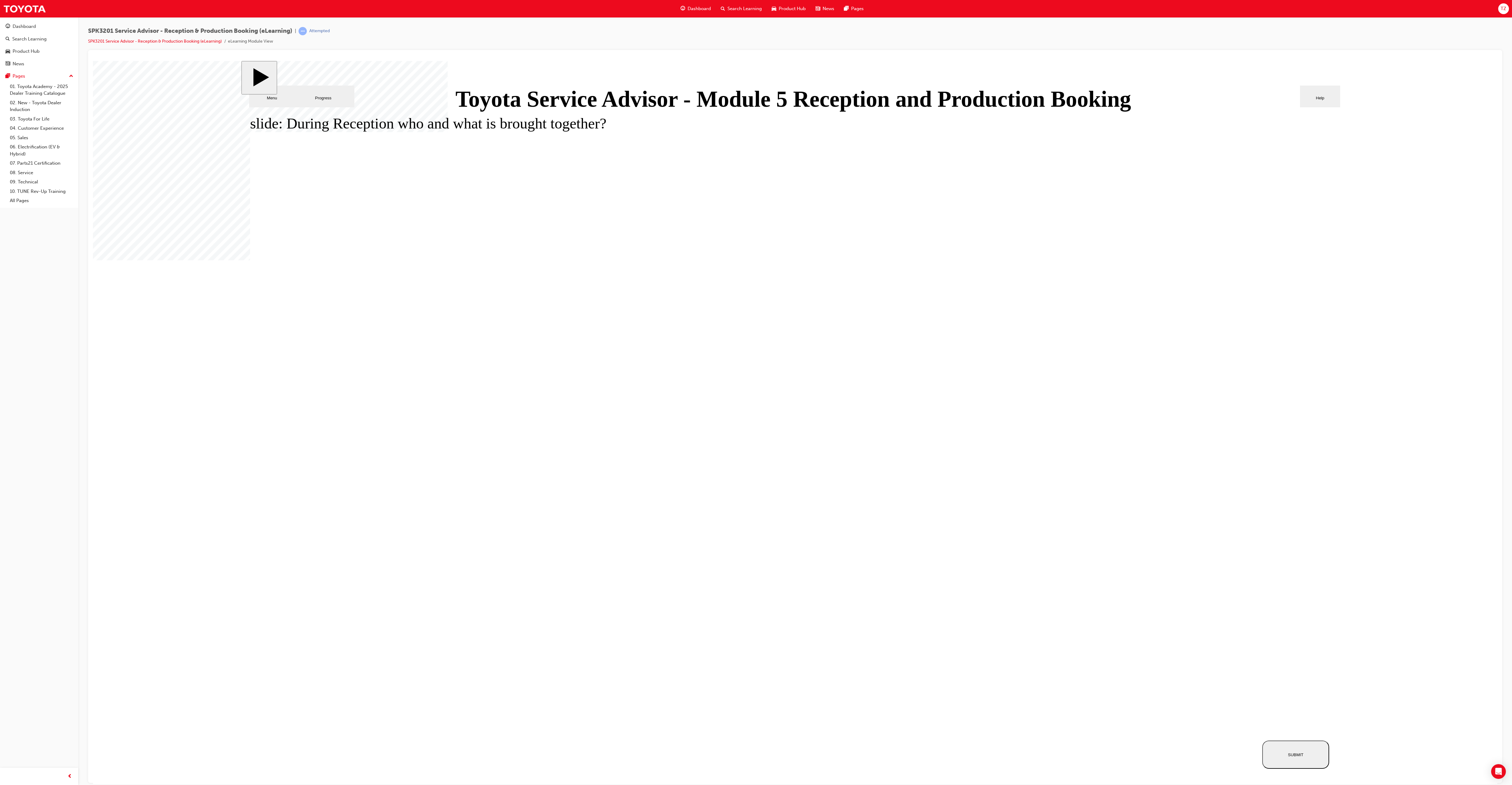 click 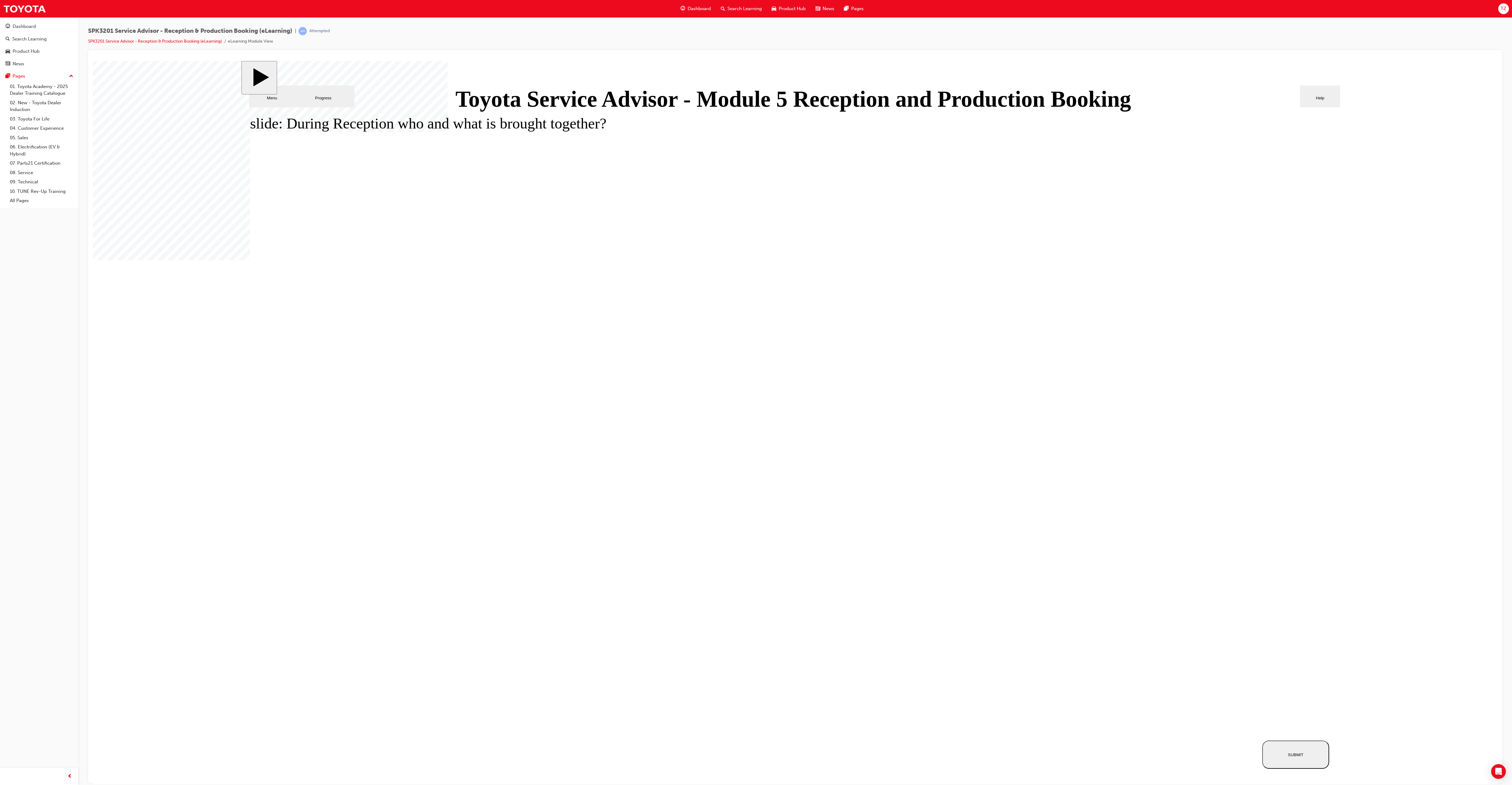 click 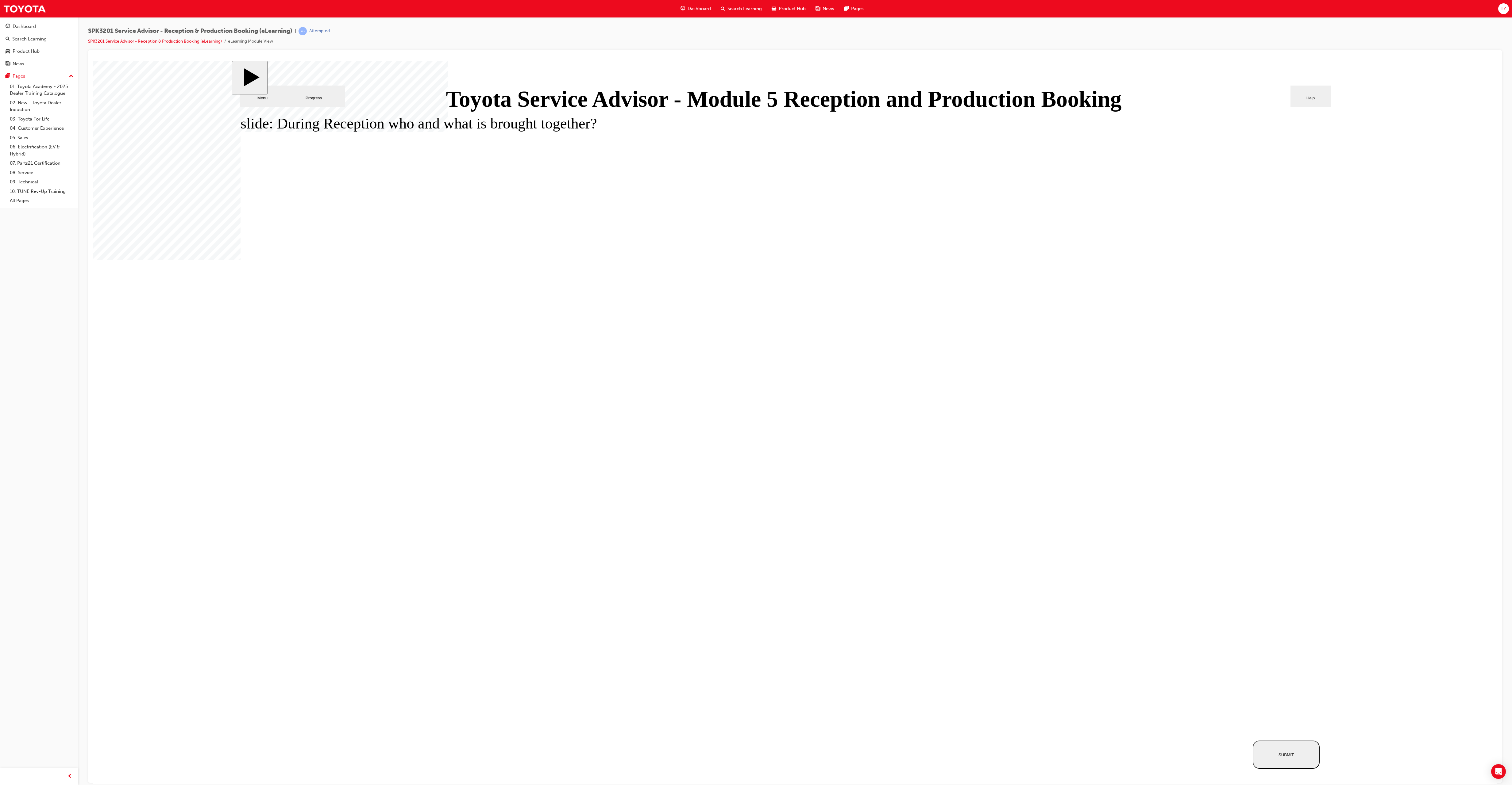 click 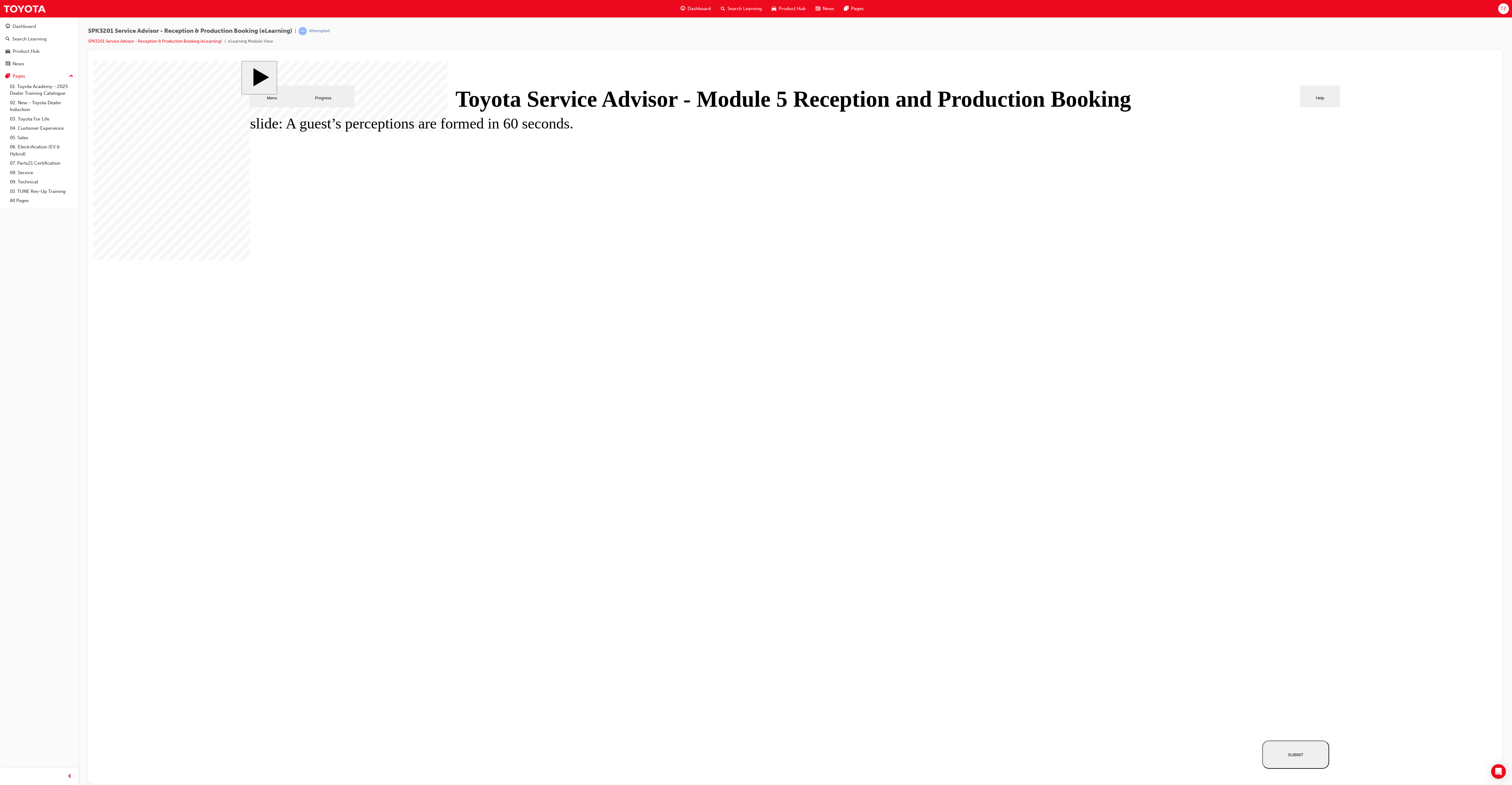 click 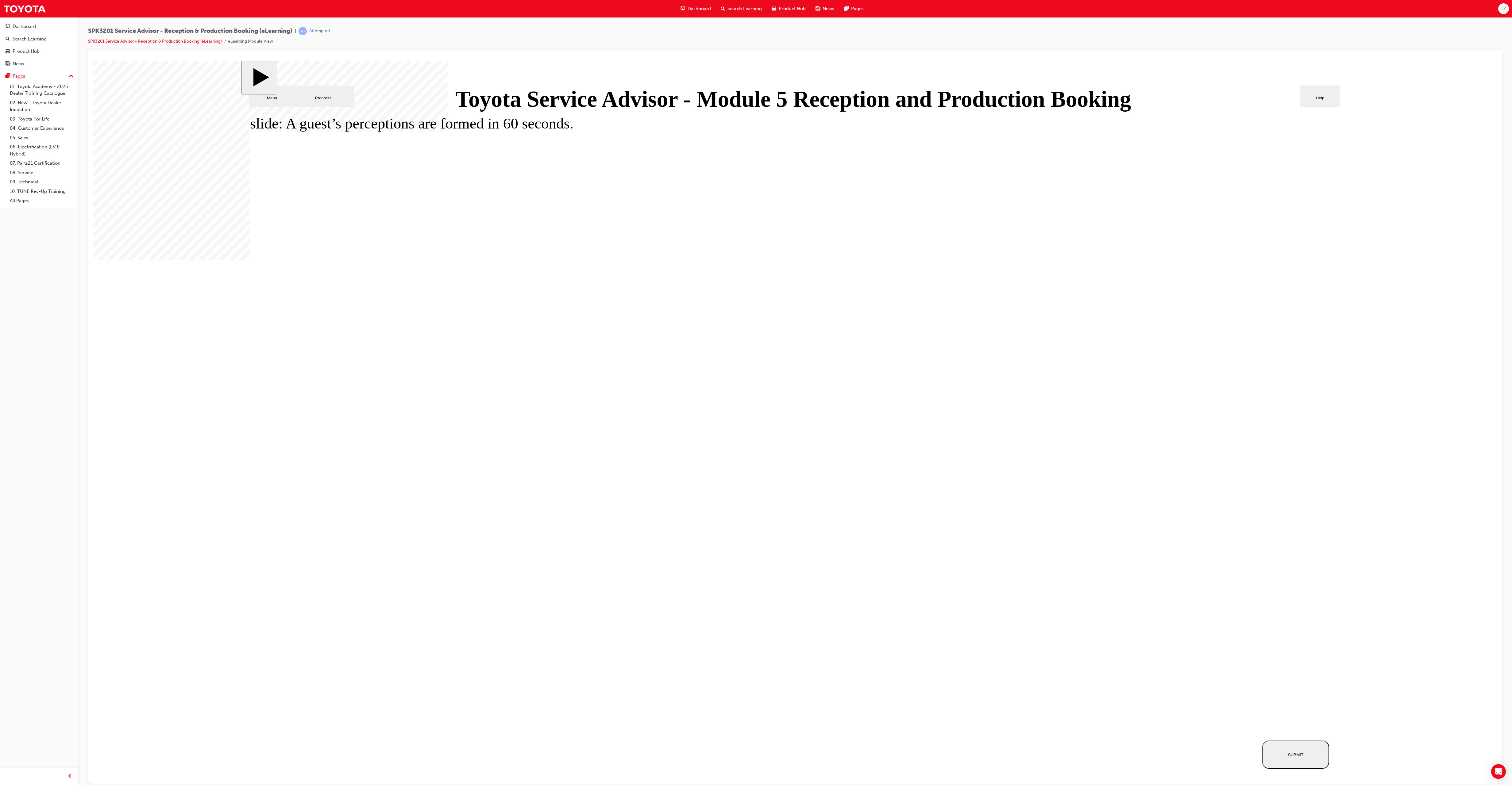 click on "SUBMIT" at bounding box center (1296, 754) 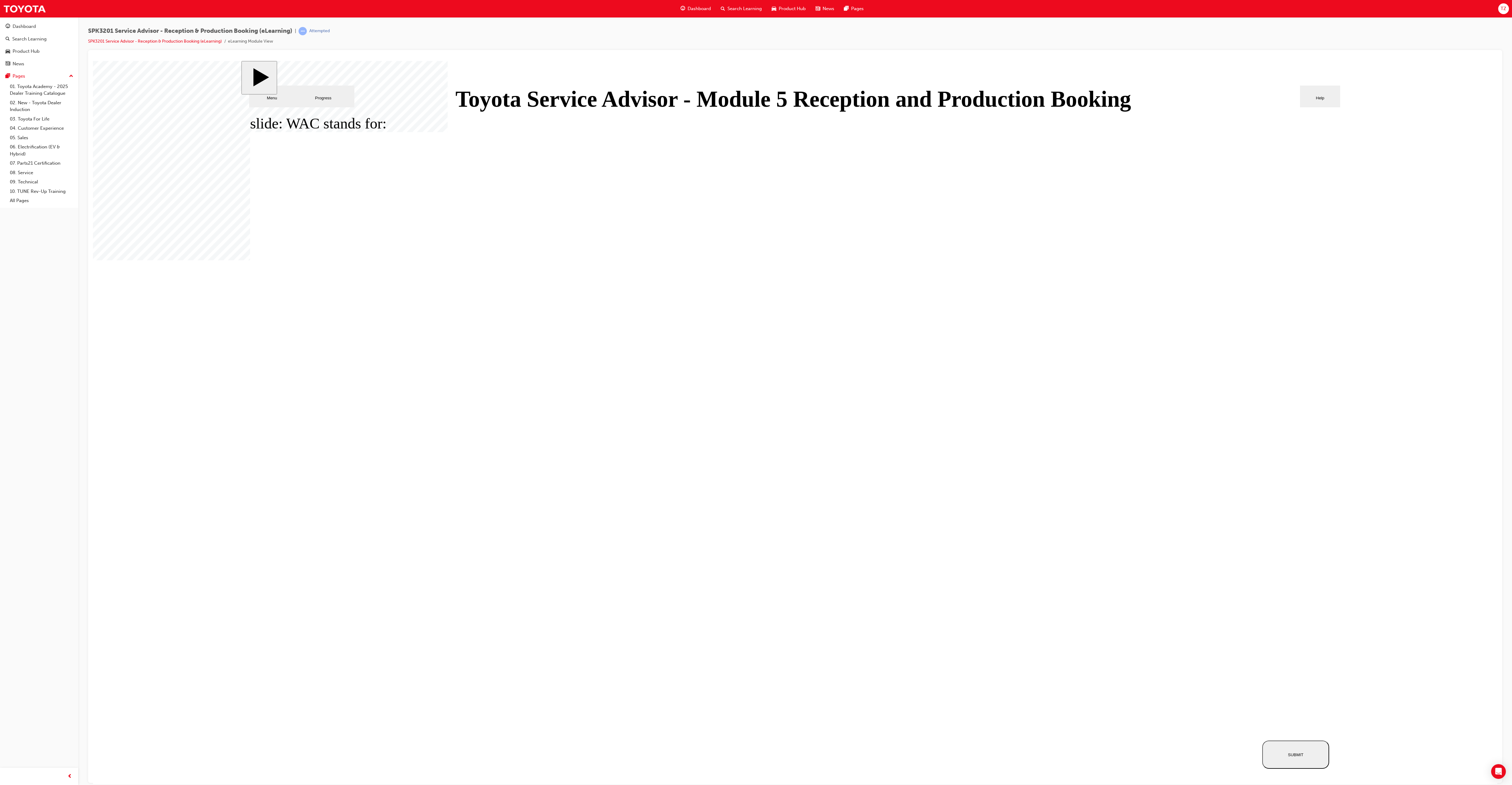 click 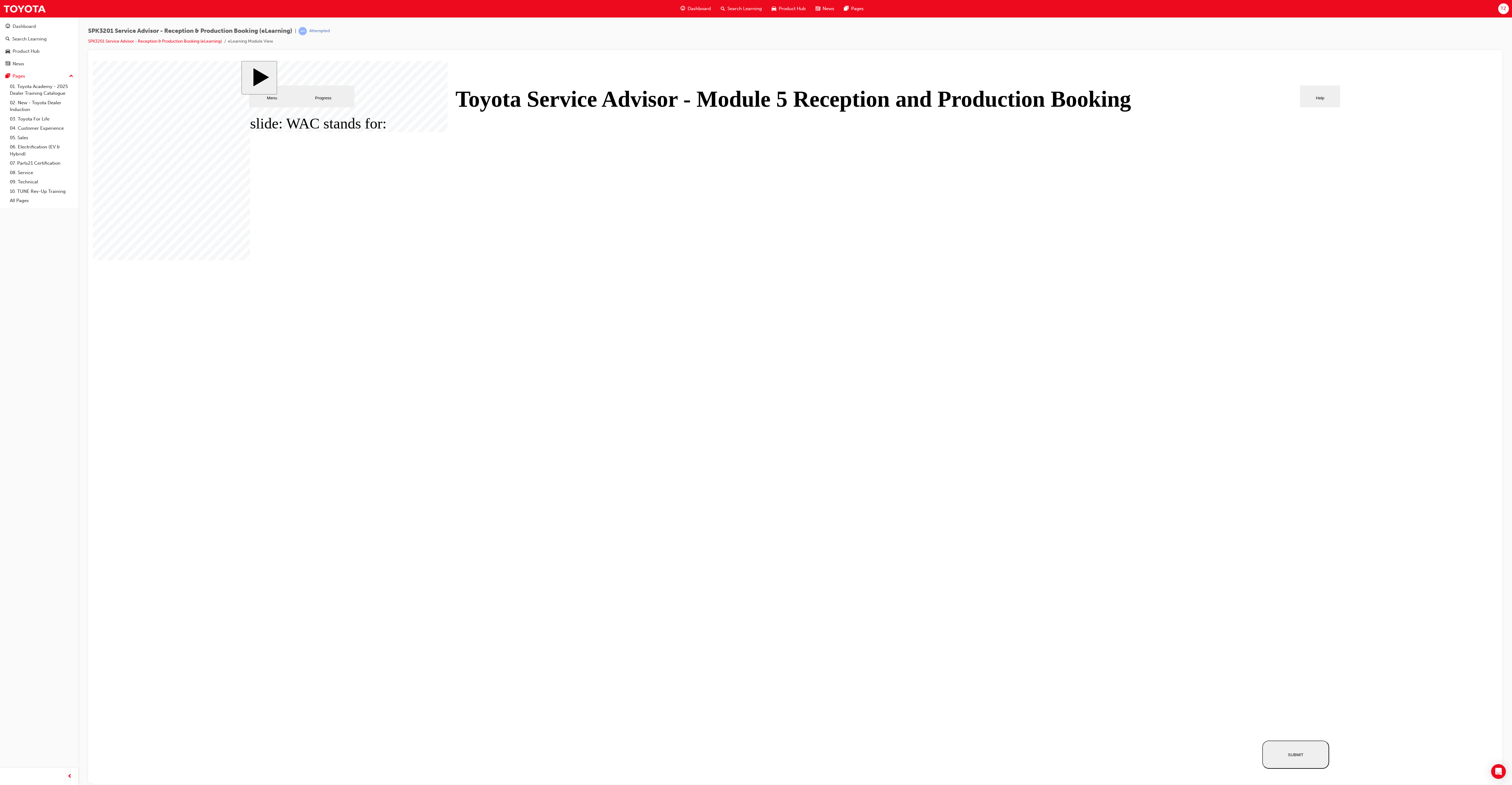 click on "SUBMIT" at bounding box center [1296, 754] 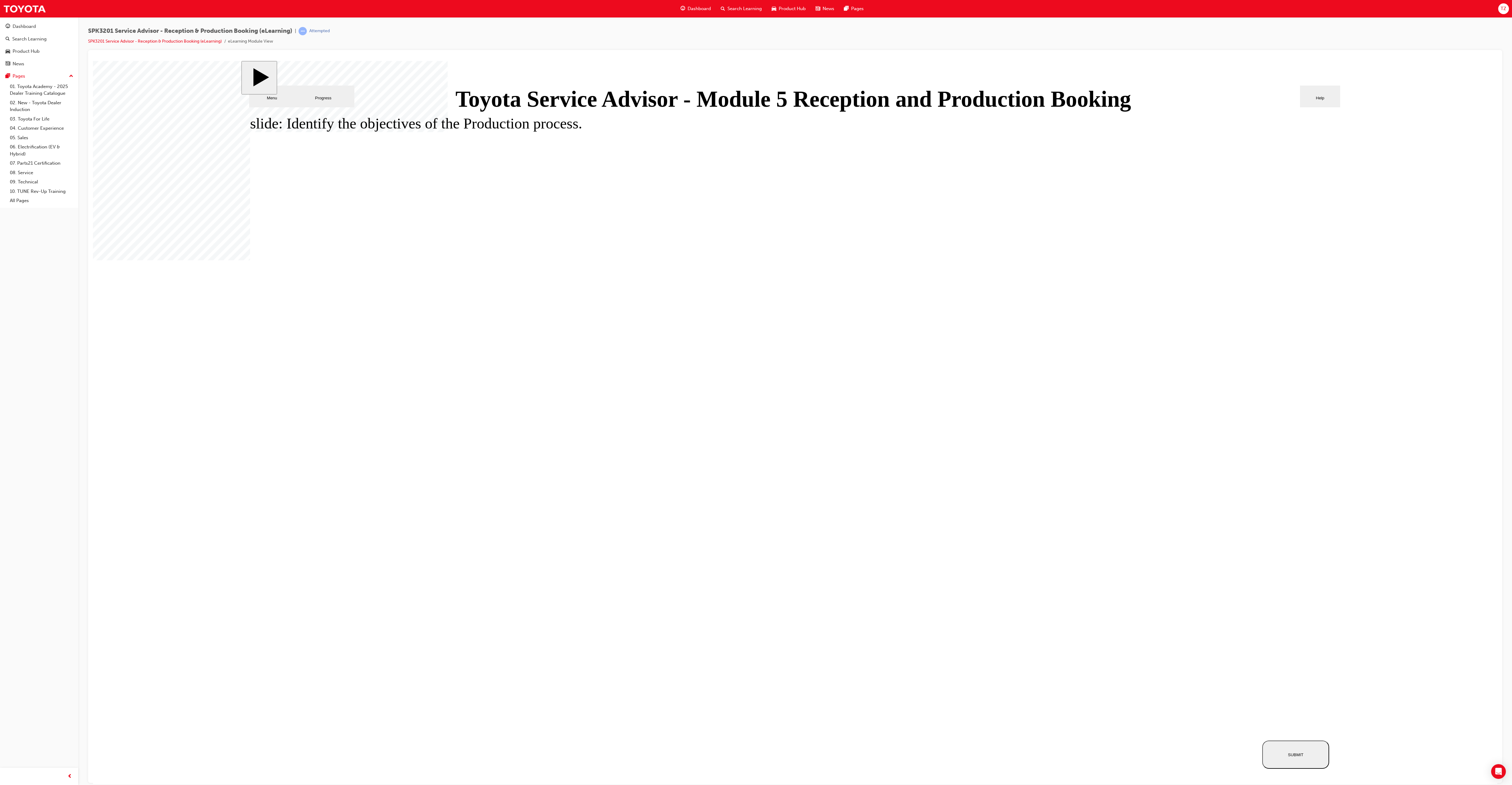 click 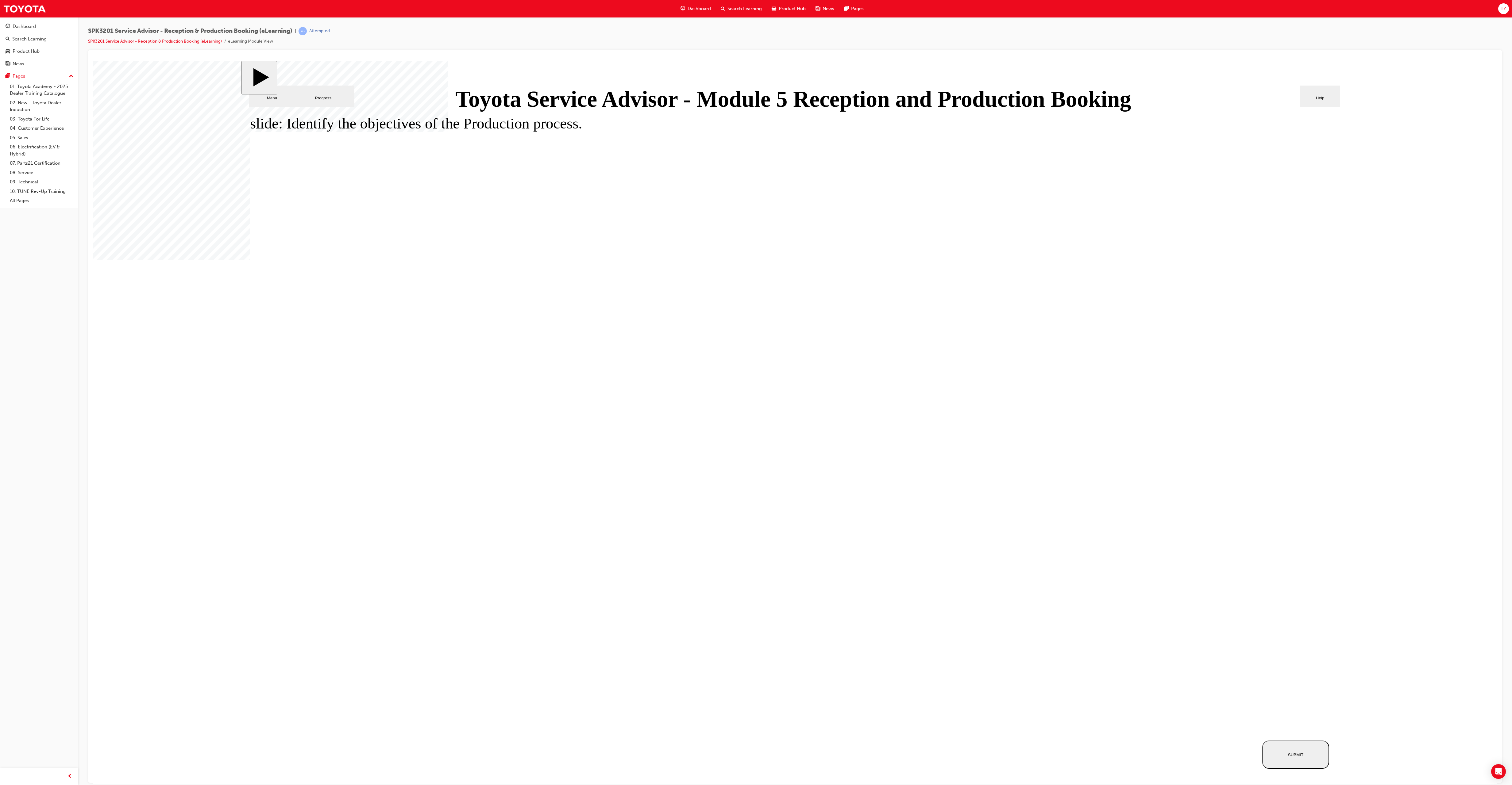 click on "SUBMIT" at bounding box center (1296, 754) 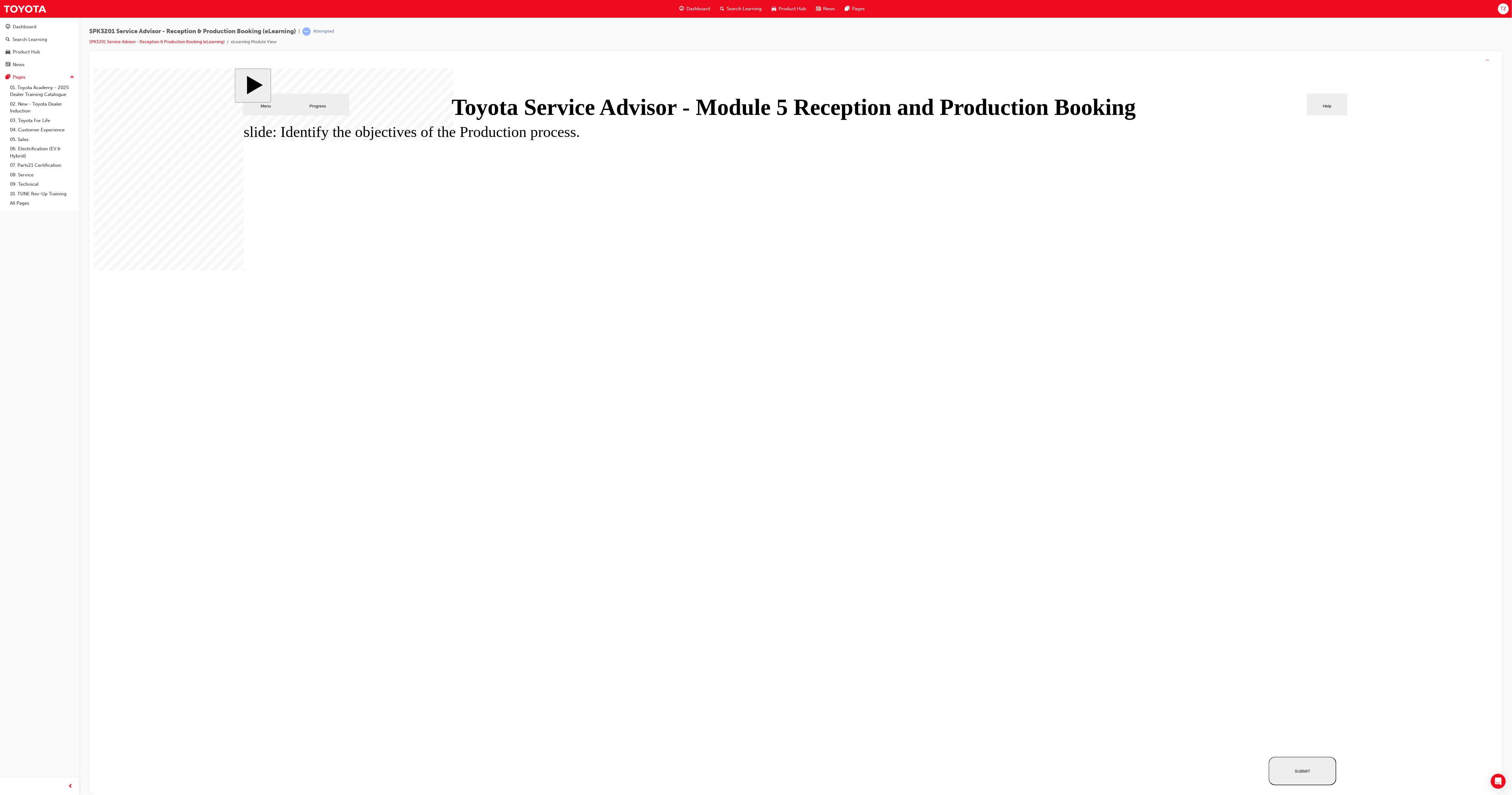 click 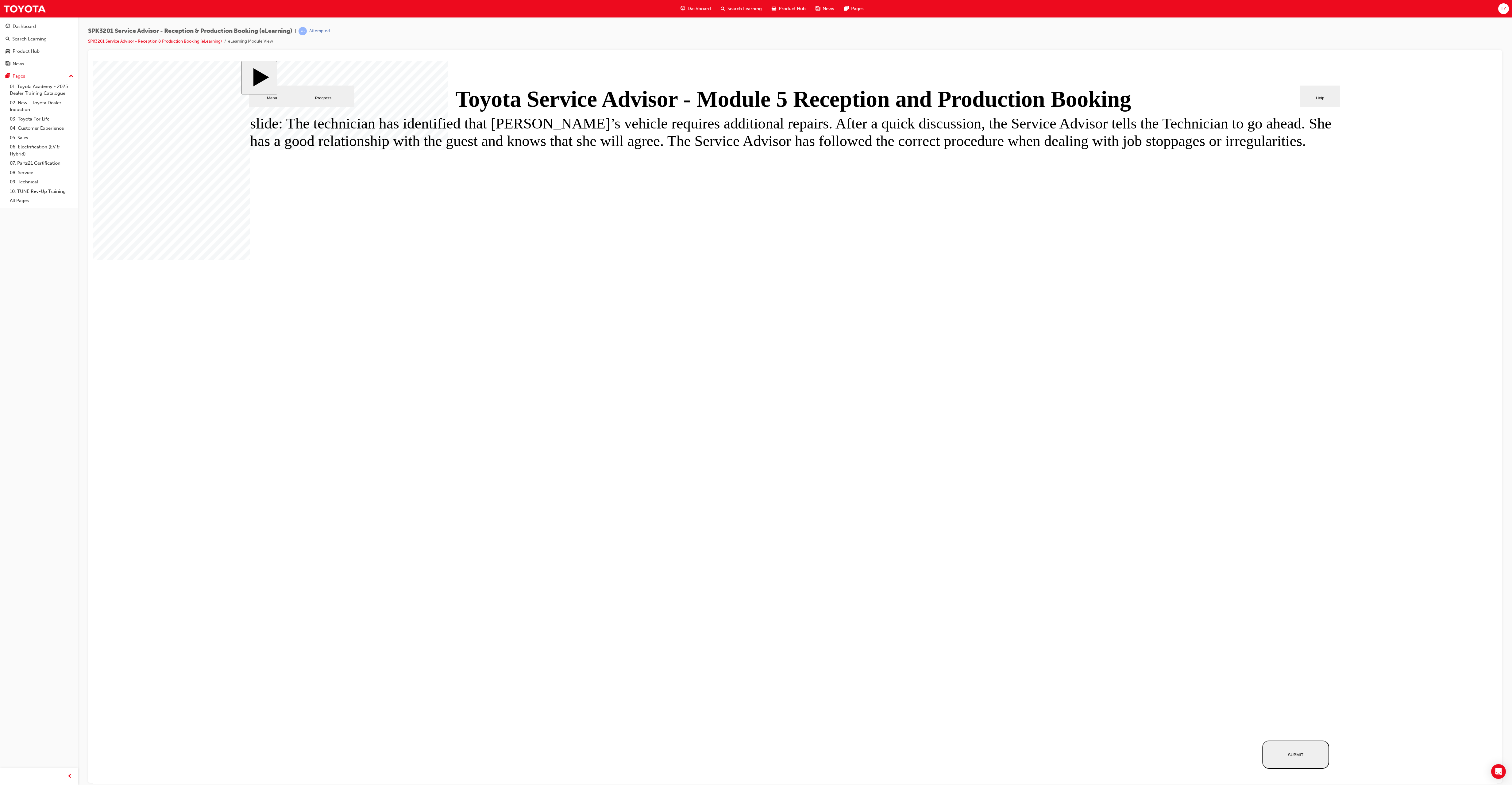 click 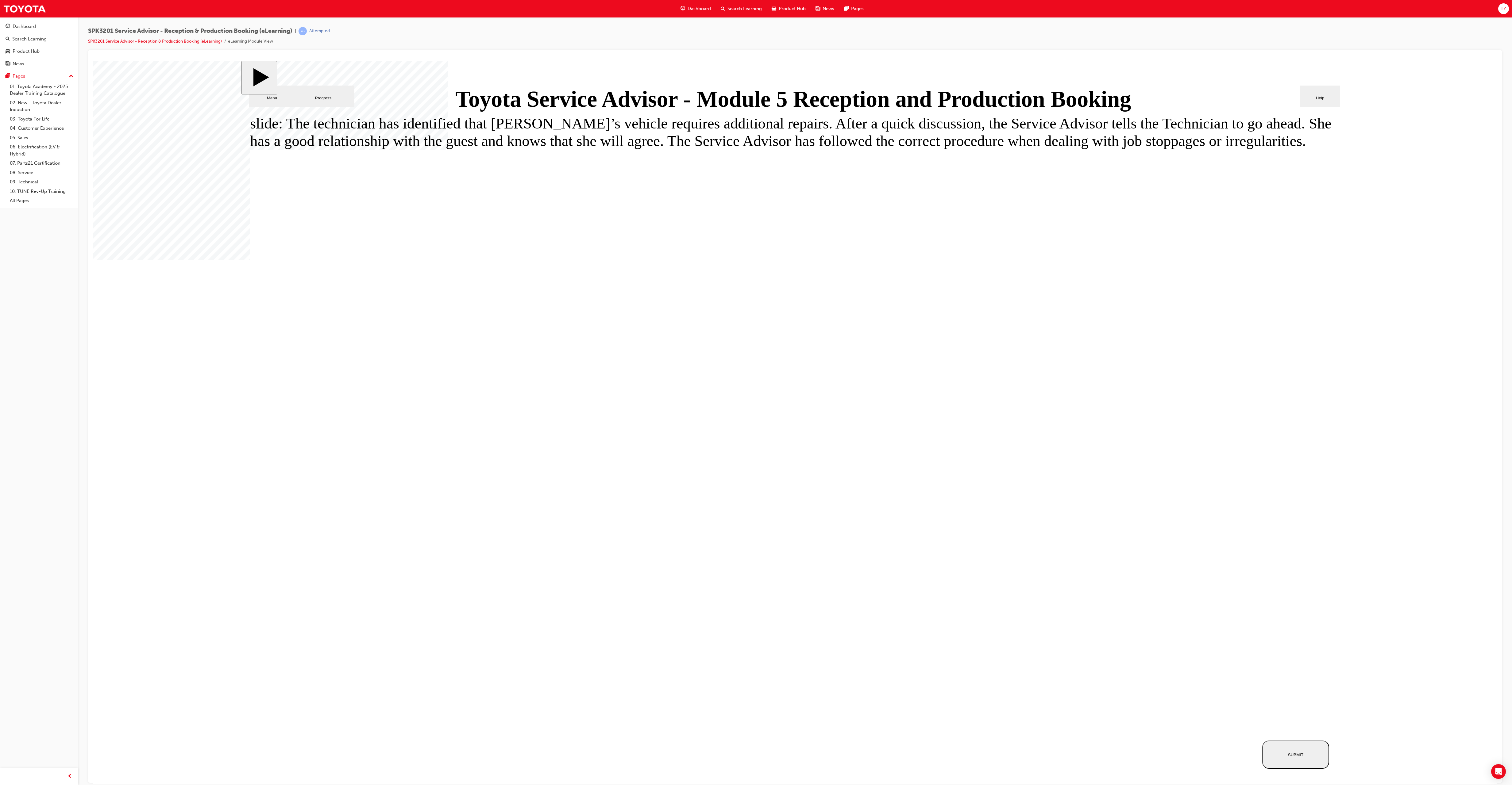 click 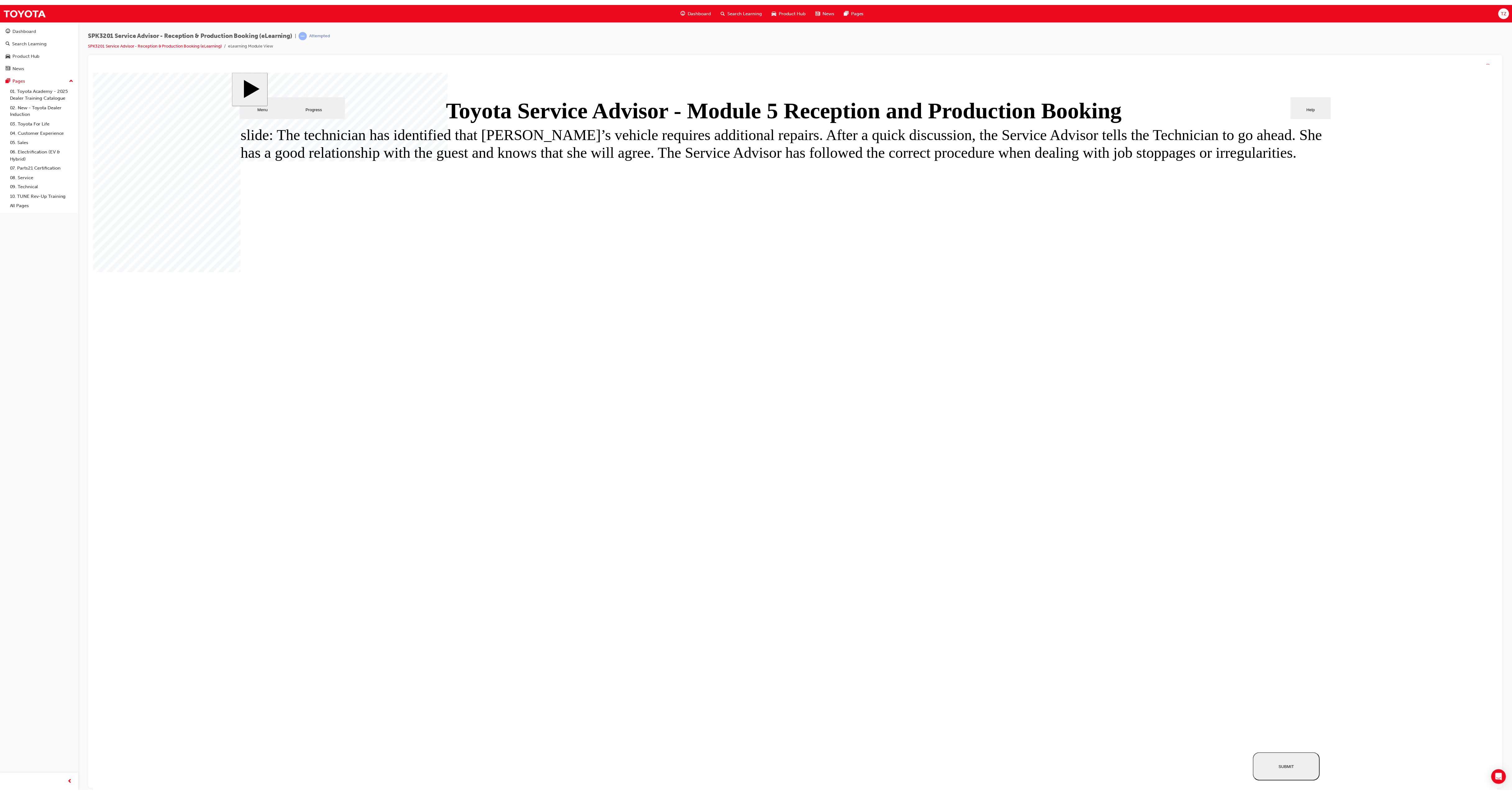 click 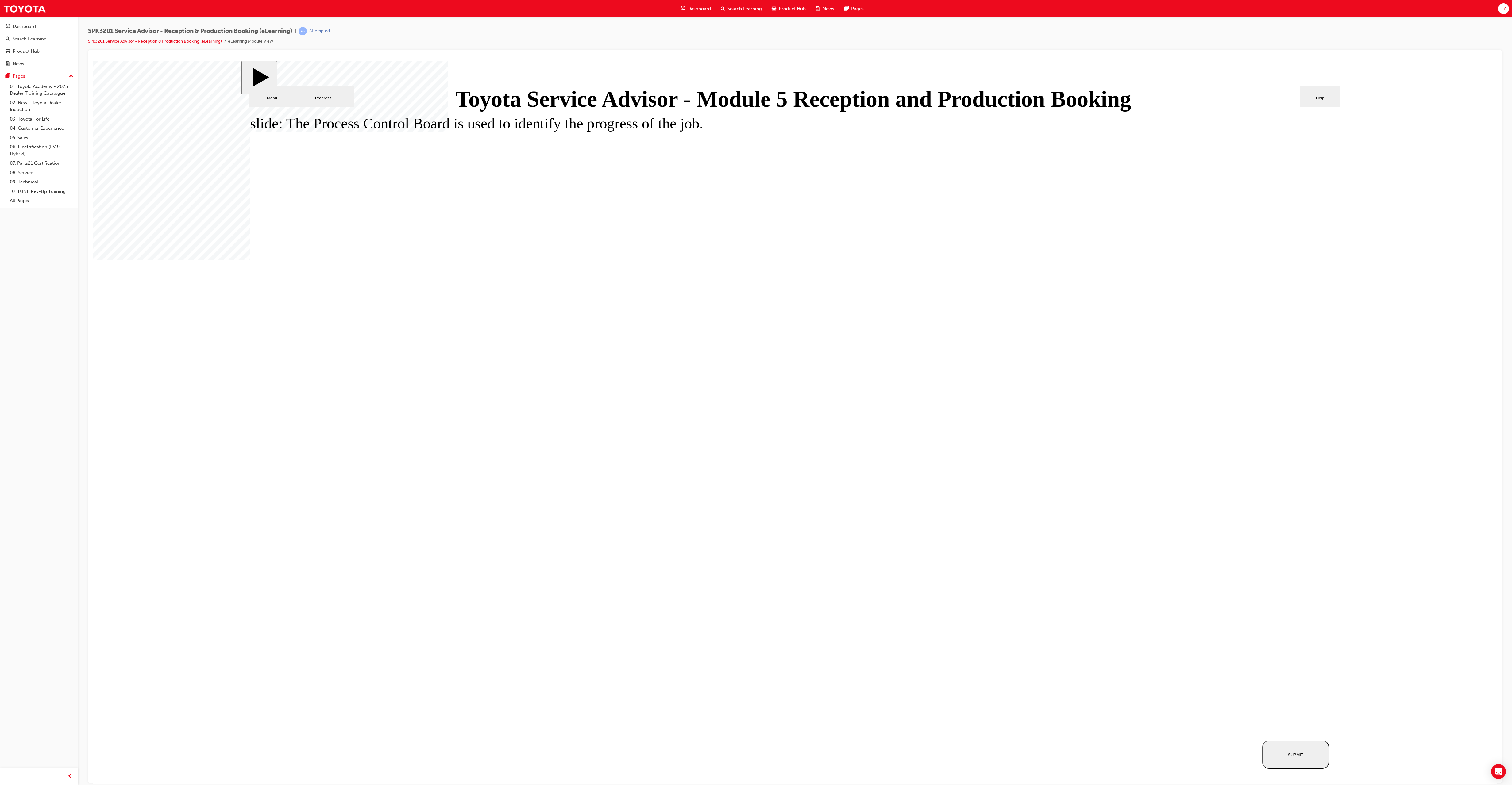 click 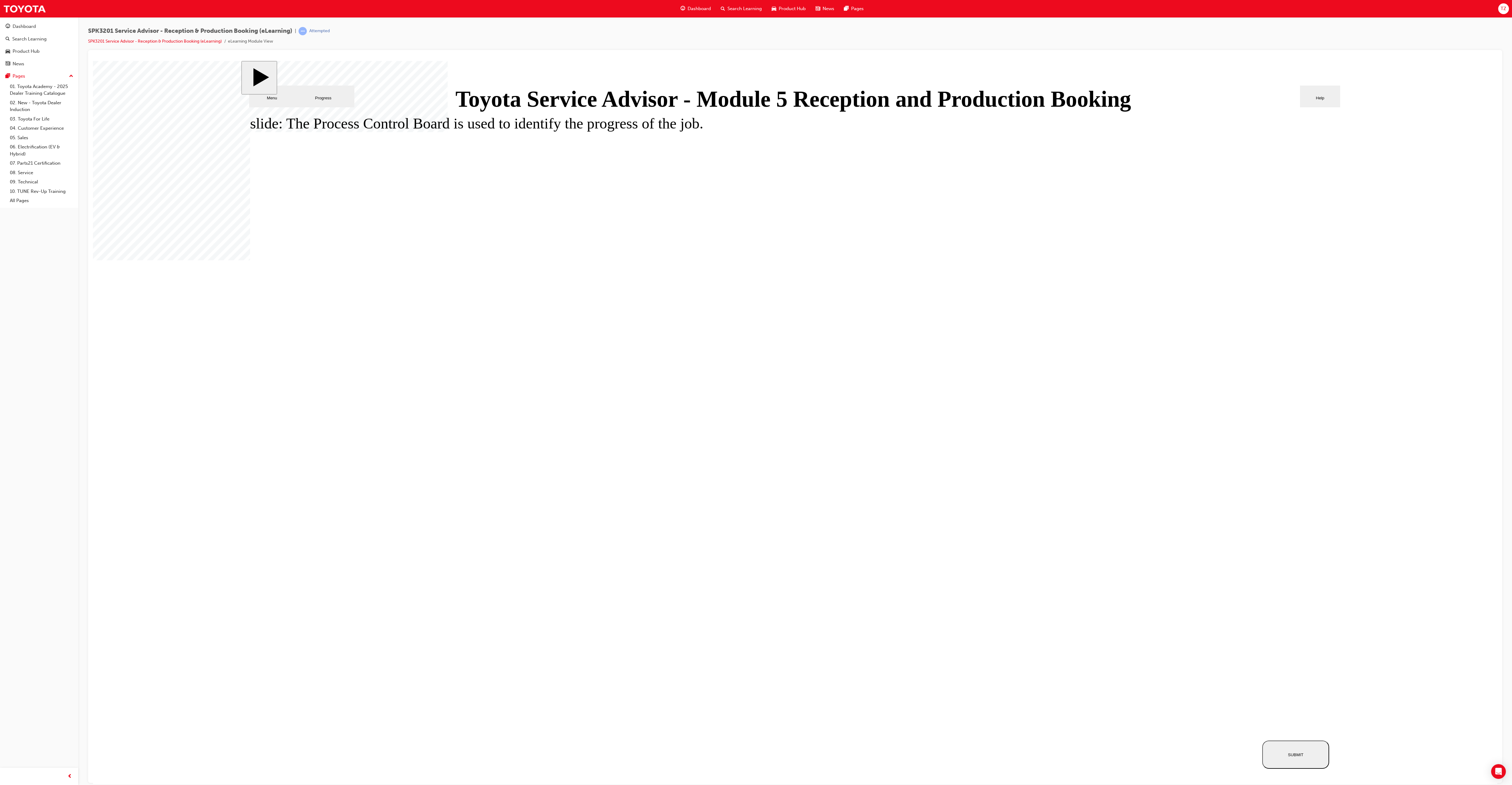 drag, startPoint x: 1282, startPoint y: 762, endPoint x: 1272, endPoint y: 762, distance: 10 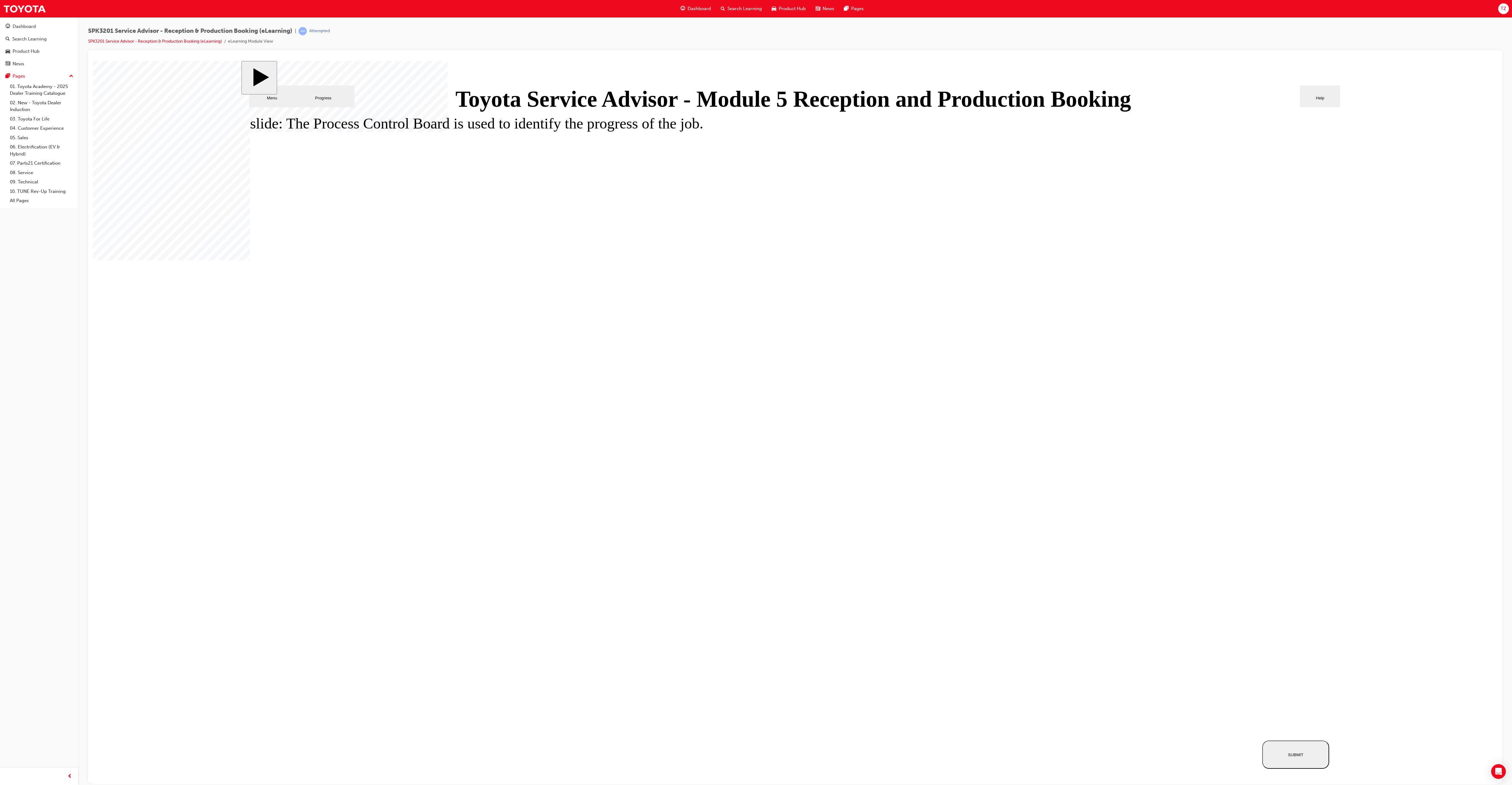 scroll, scrollTop: 0, scrollLeft: 0, axis: both 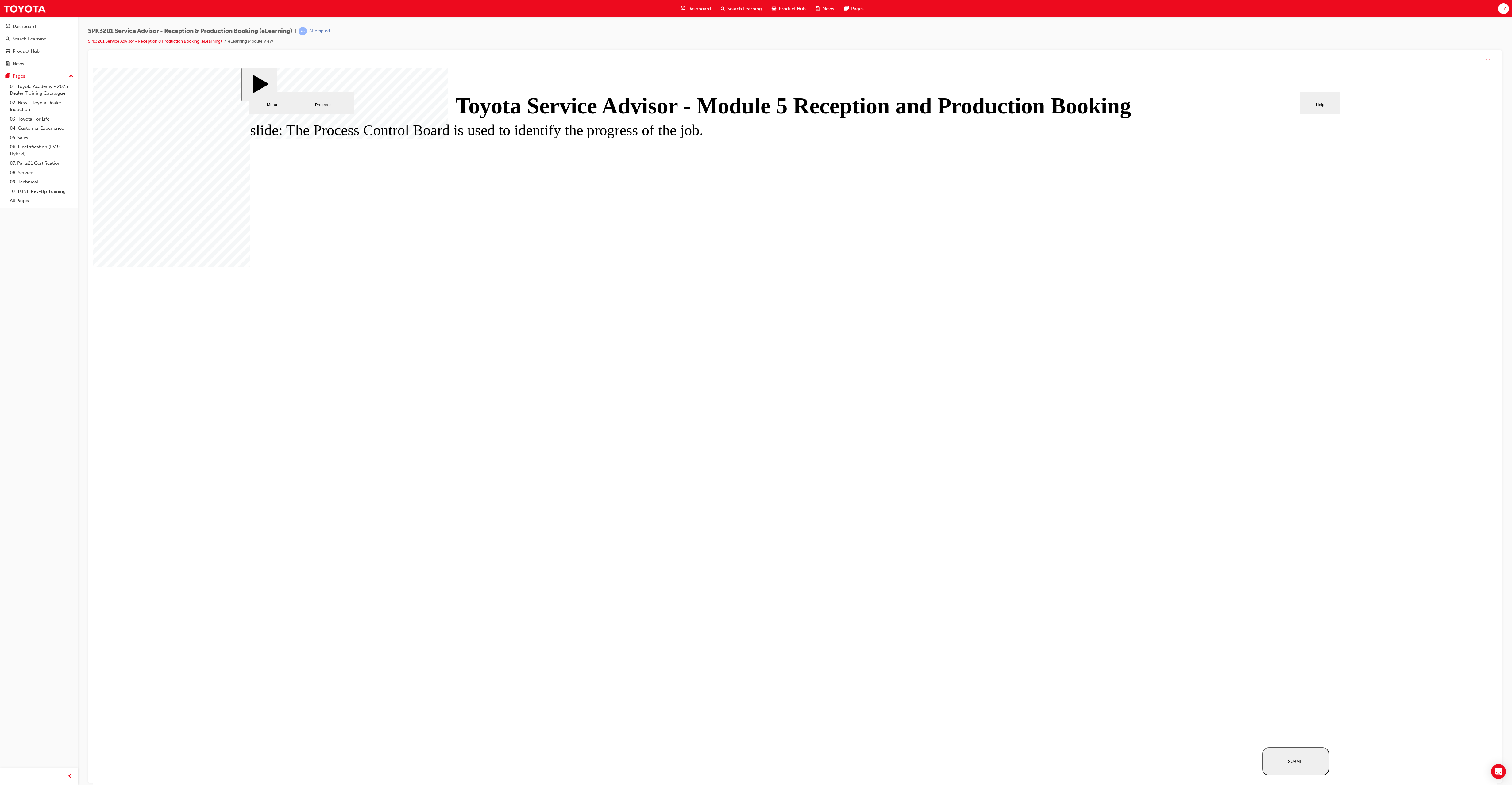 click 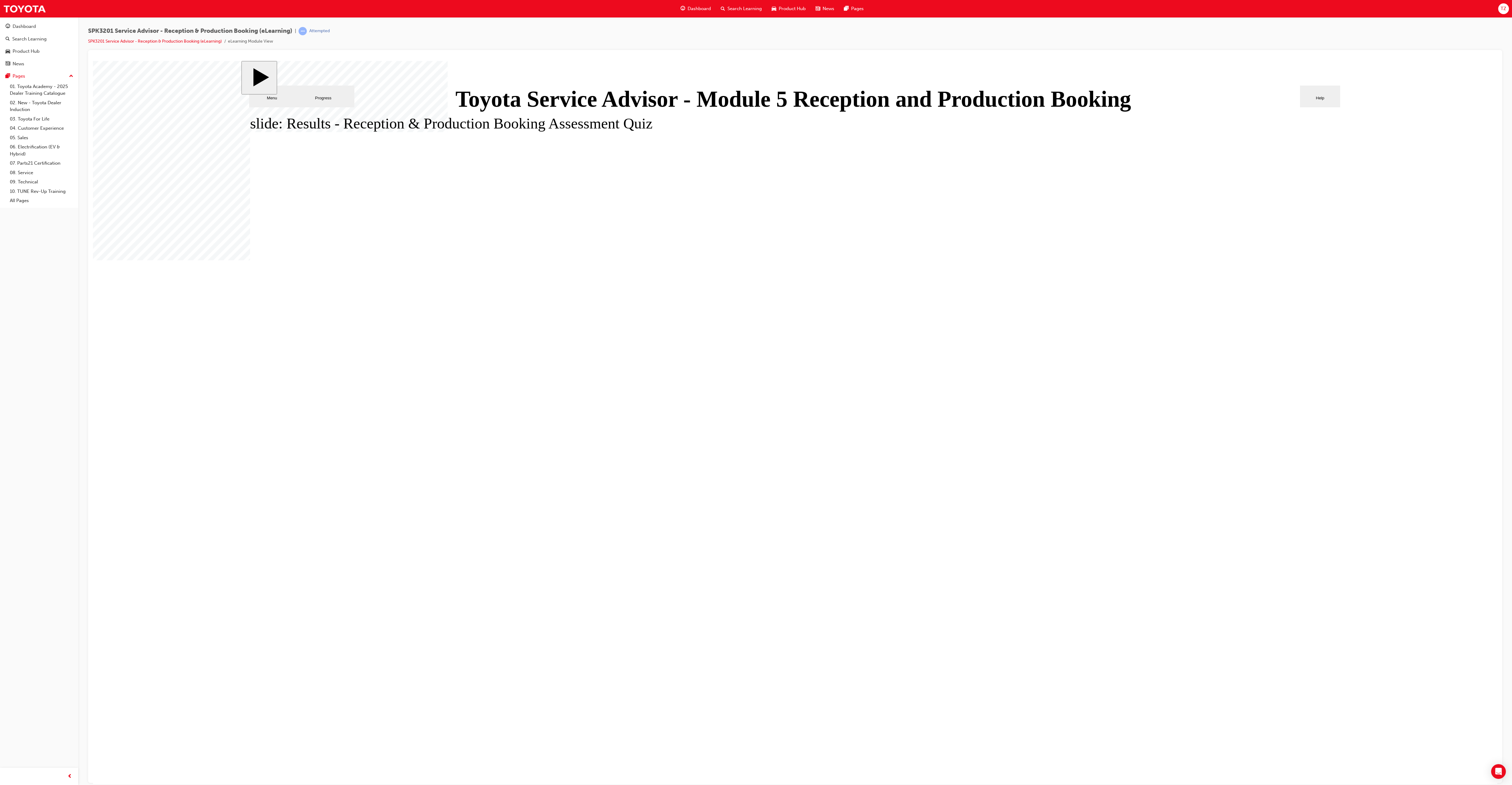 click 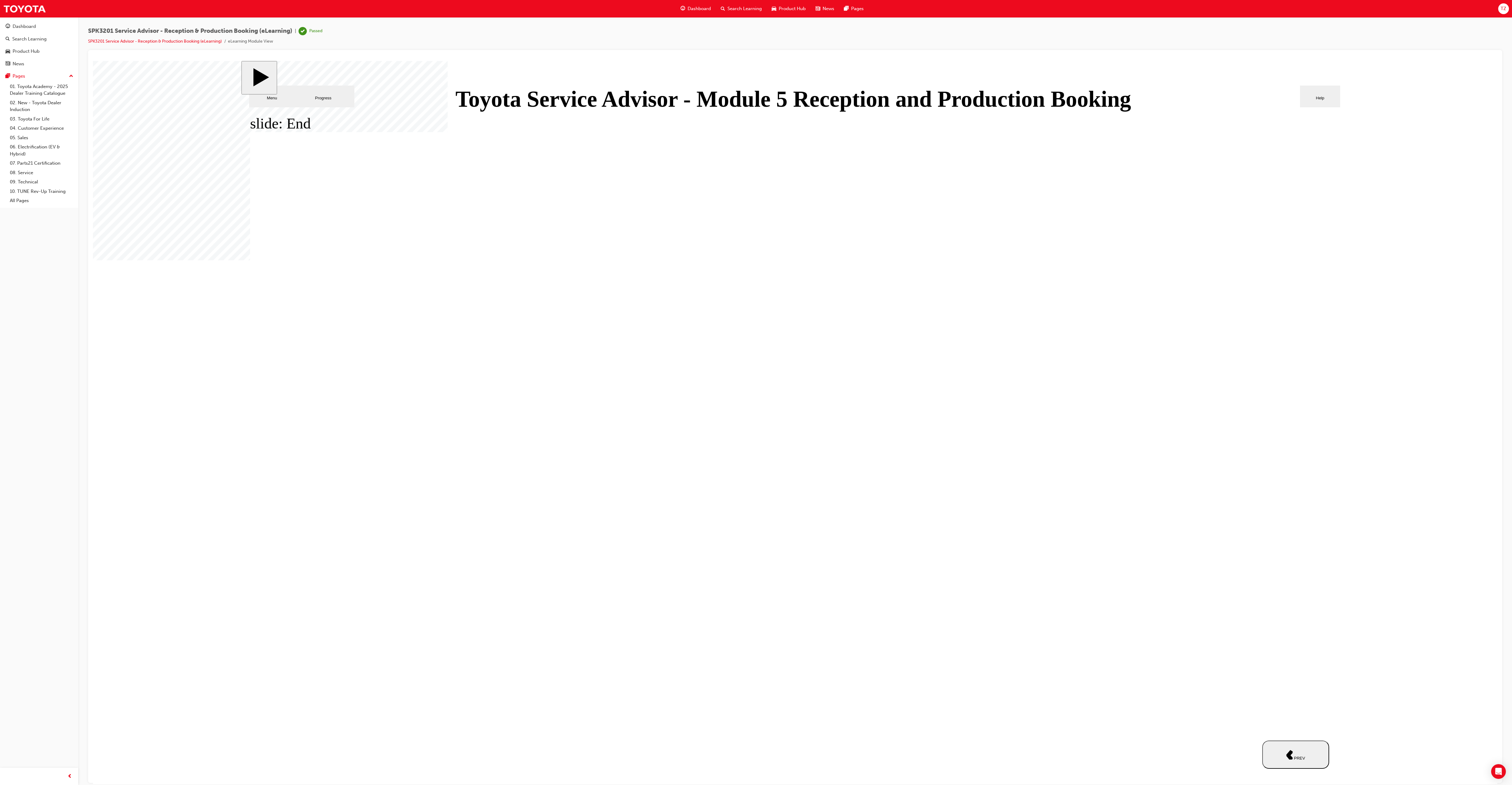click 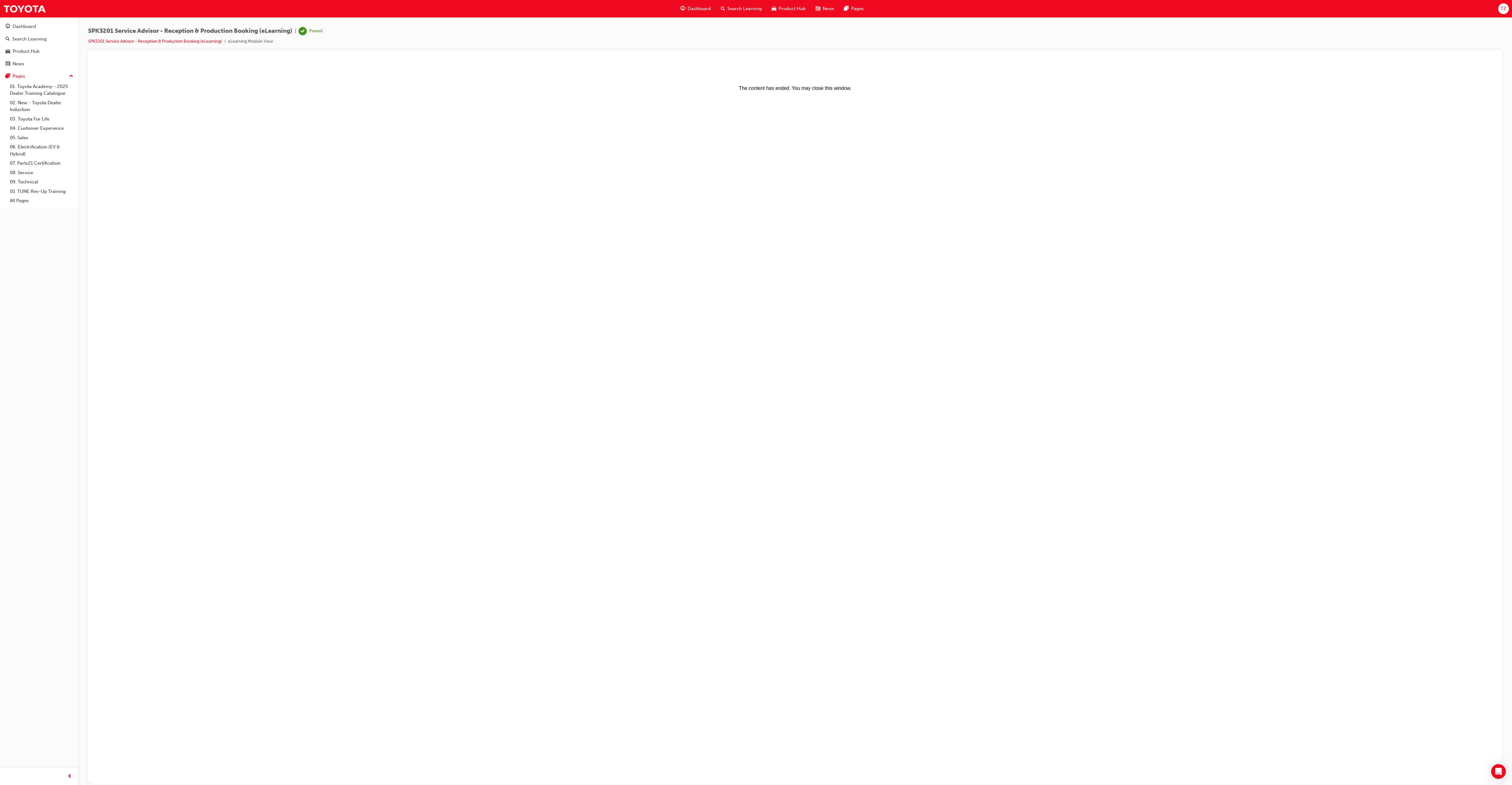 scroll, scrollTop: 0, scrollLeft: 0, axis: both 